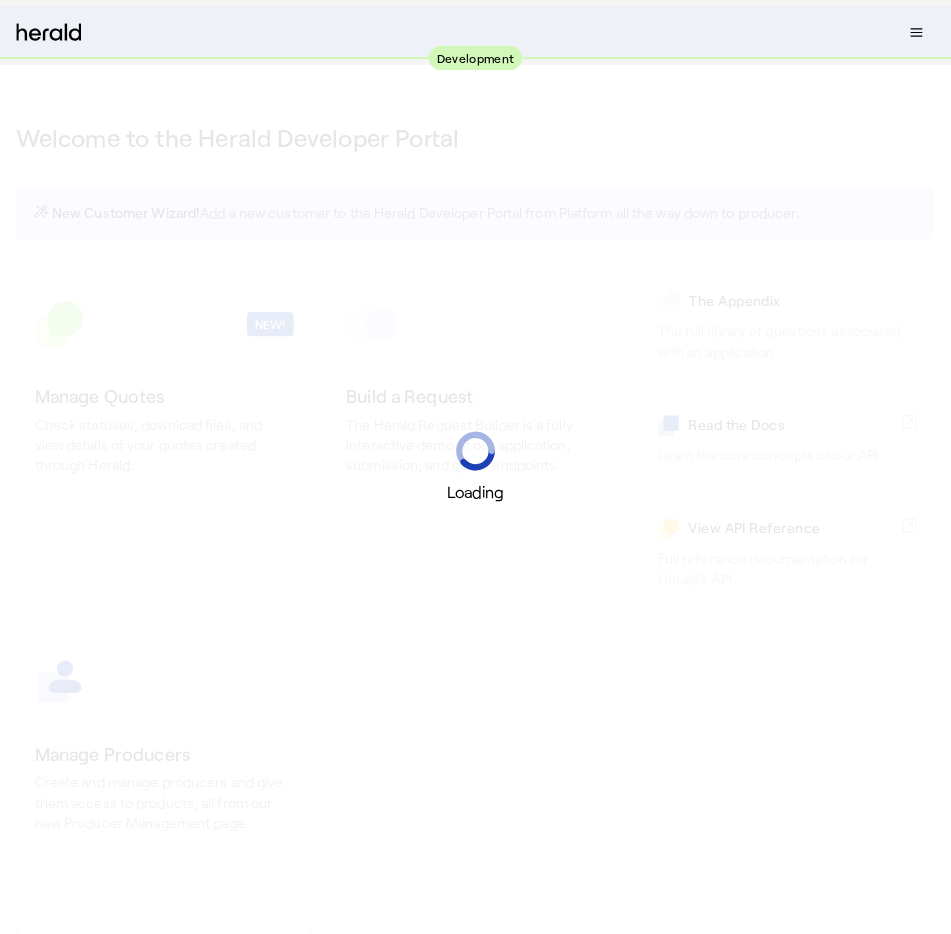scroll, scrollTop: 0, scrollLeft: 0, axis: both 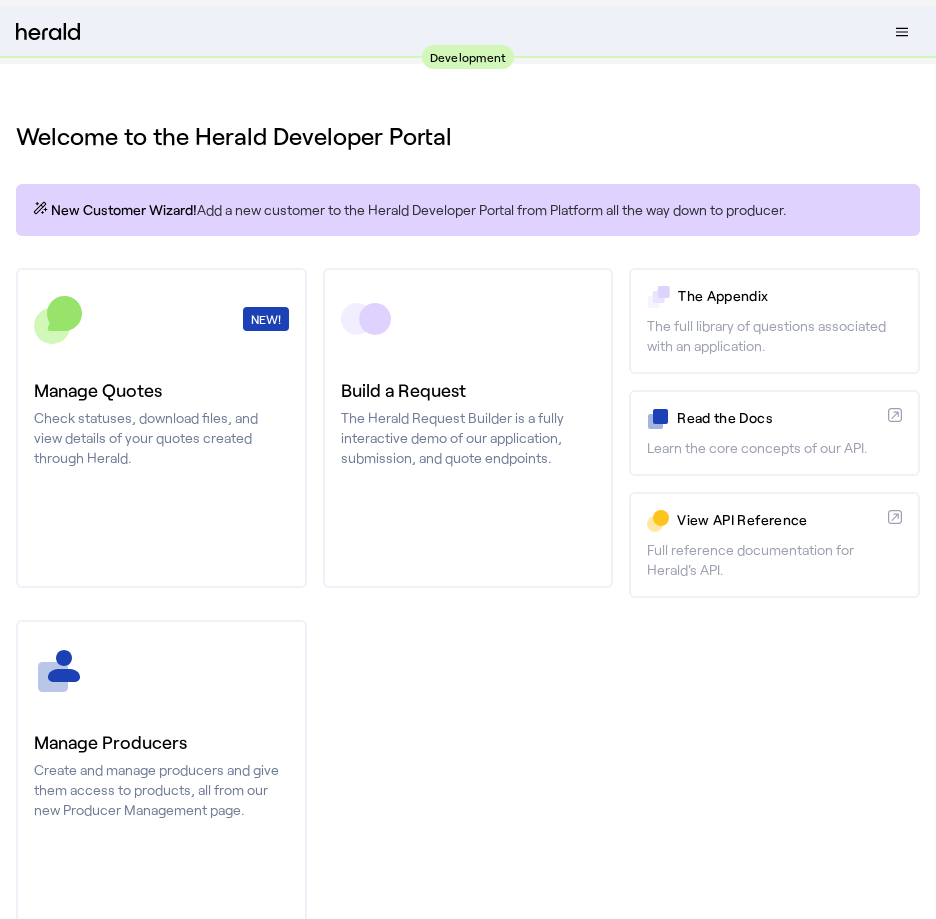 click on "Menu" 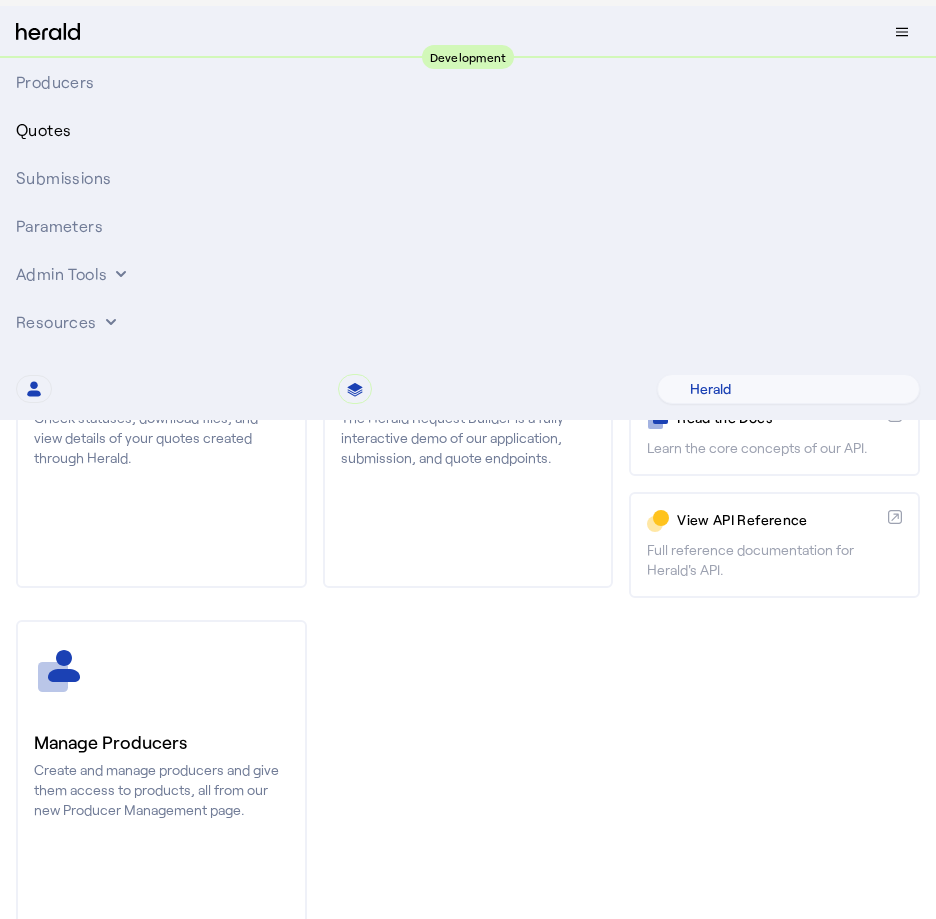 click on "Quotes" at bounding box center (468, 130) 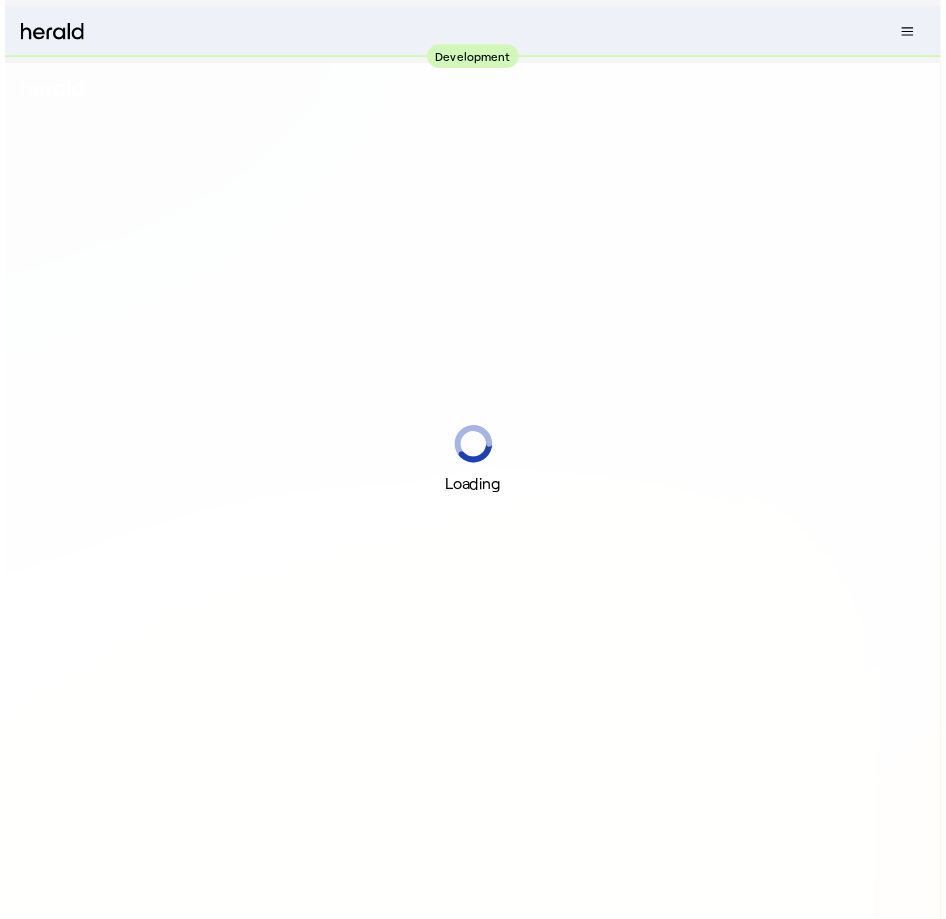 scroll, scrollTop: 0, scrollLeft: 0, axis: both 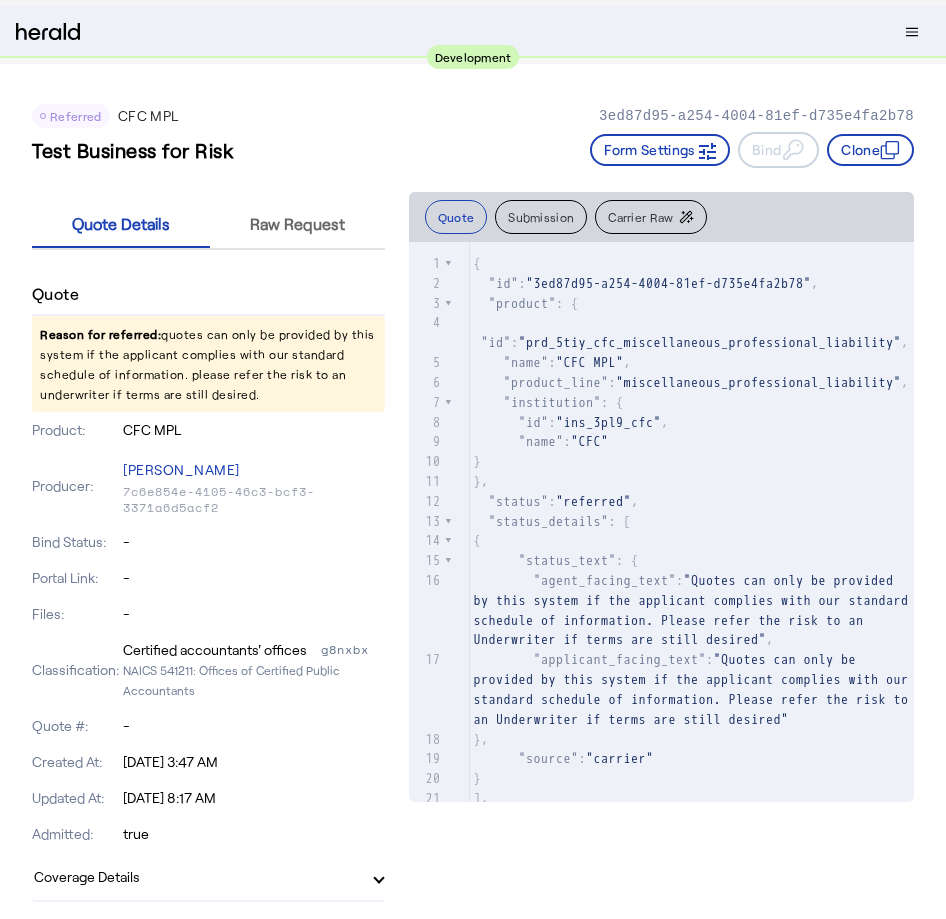 click on "Carrier Raw" 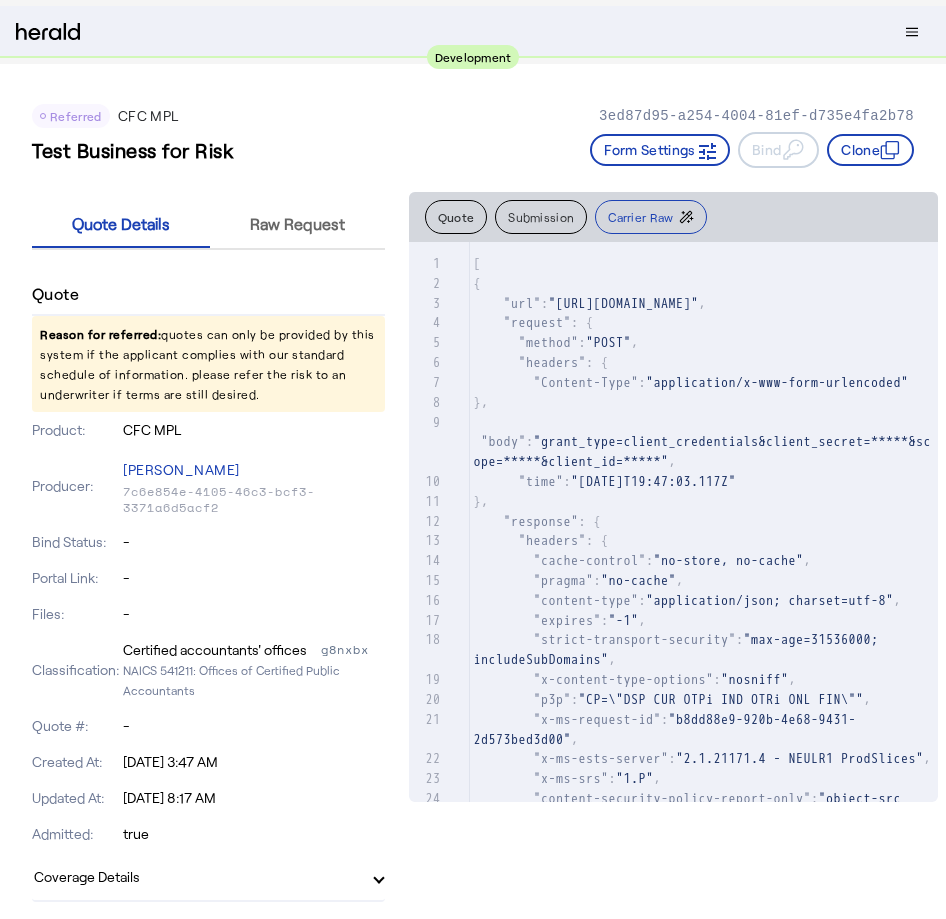 click on ""grant_type=client_credentials&client_secret=*****&scope=*****&client_id=*****"" 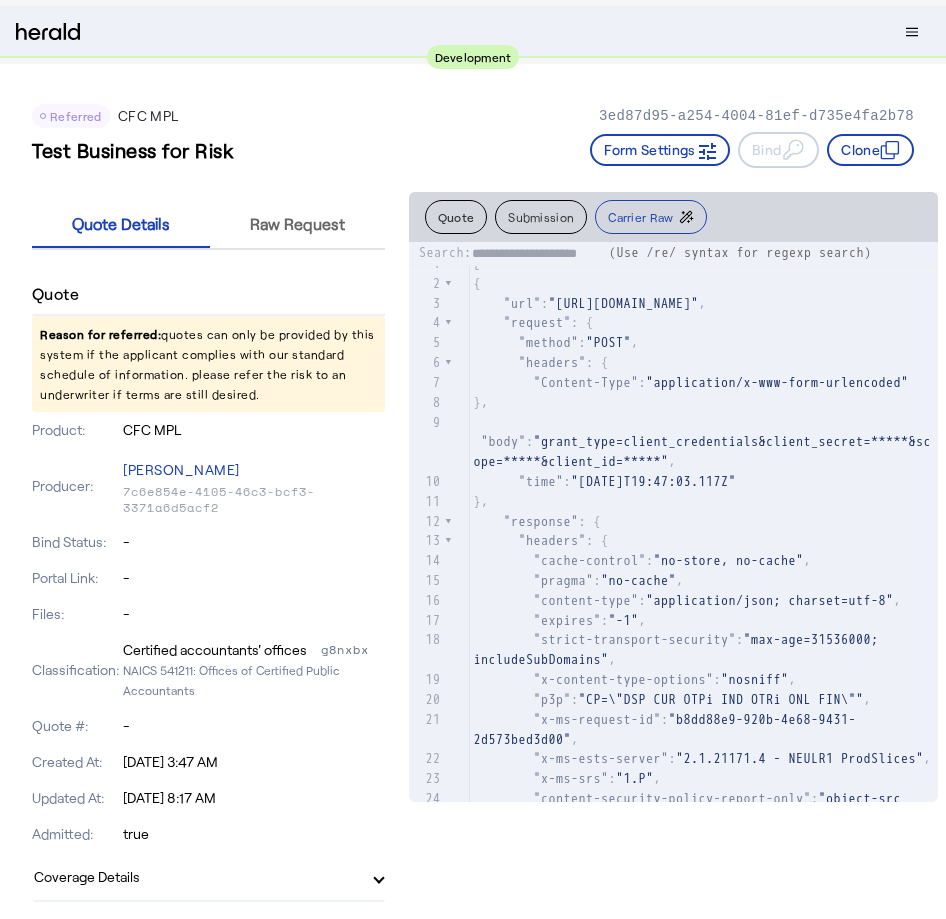 scroll, scrollTop: 0, scrollLeft: 34, axis: horizontal 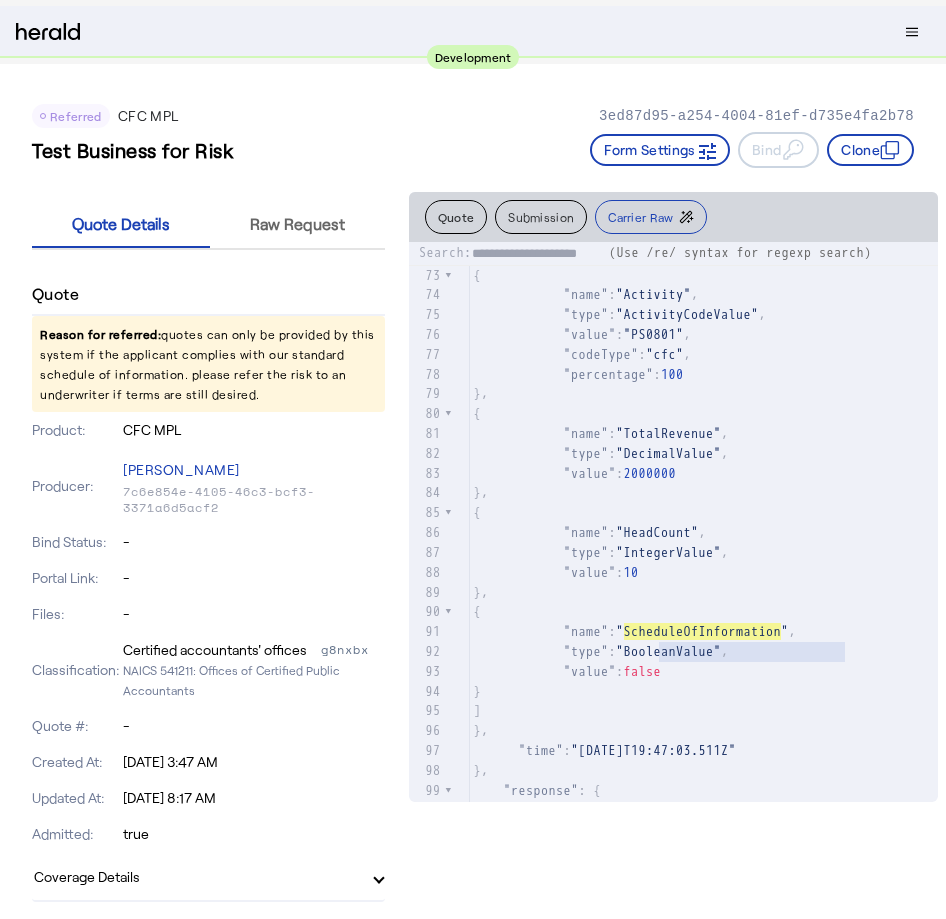 type on "**********" 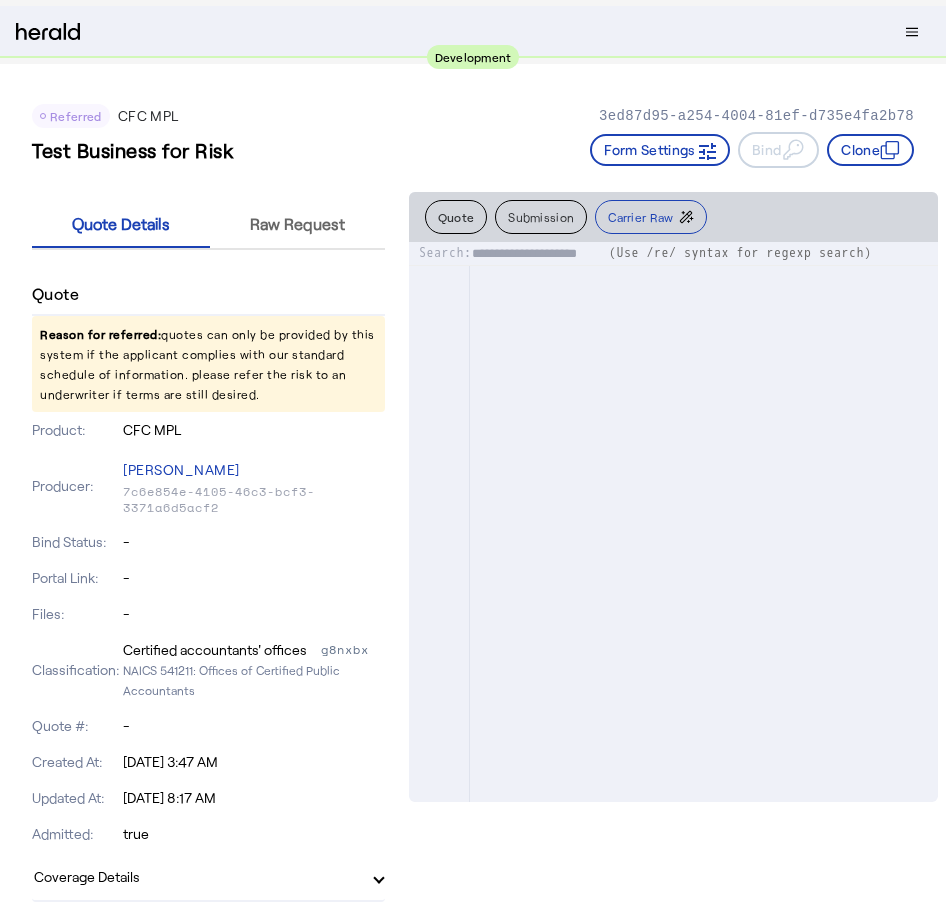 scroll, scrollTop: 0, scrollLeft: 0, axis: both 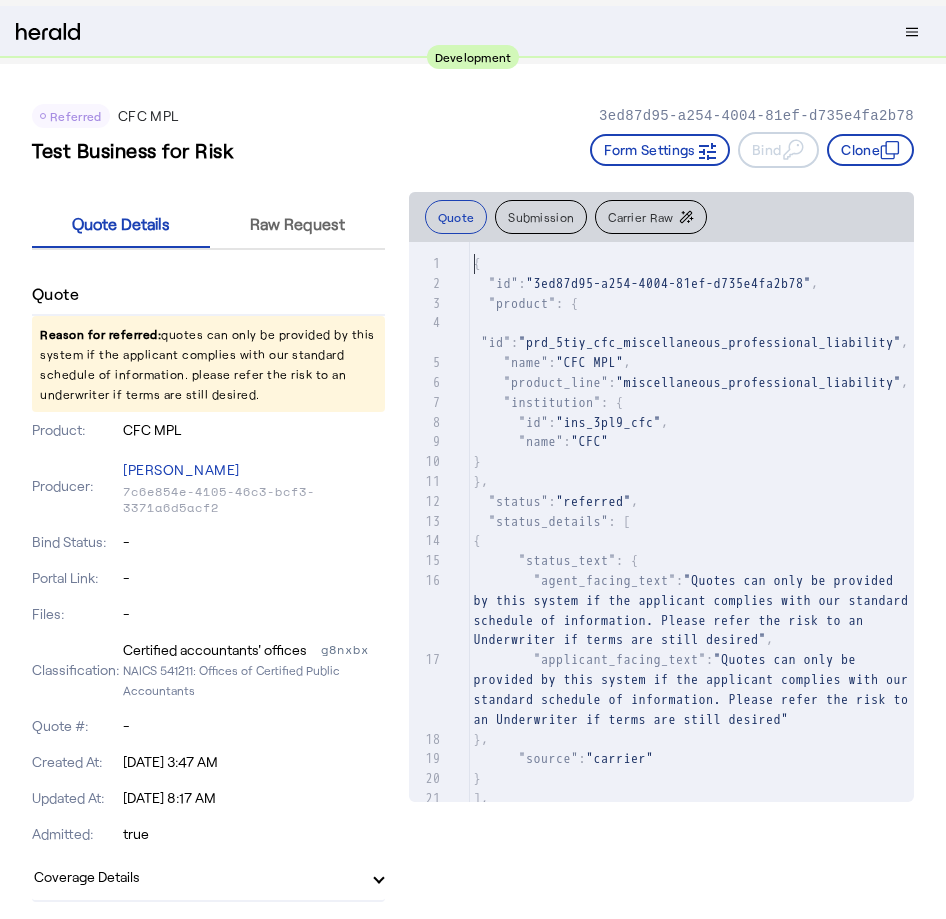 click on ""name" :  "CFC MPL" ," 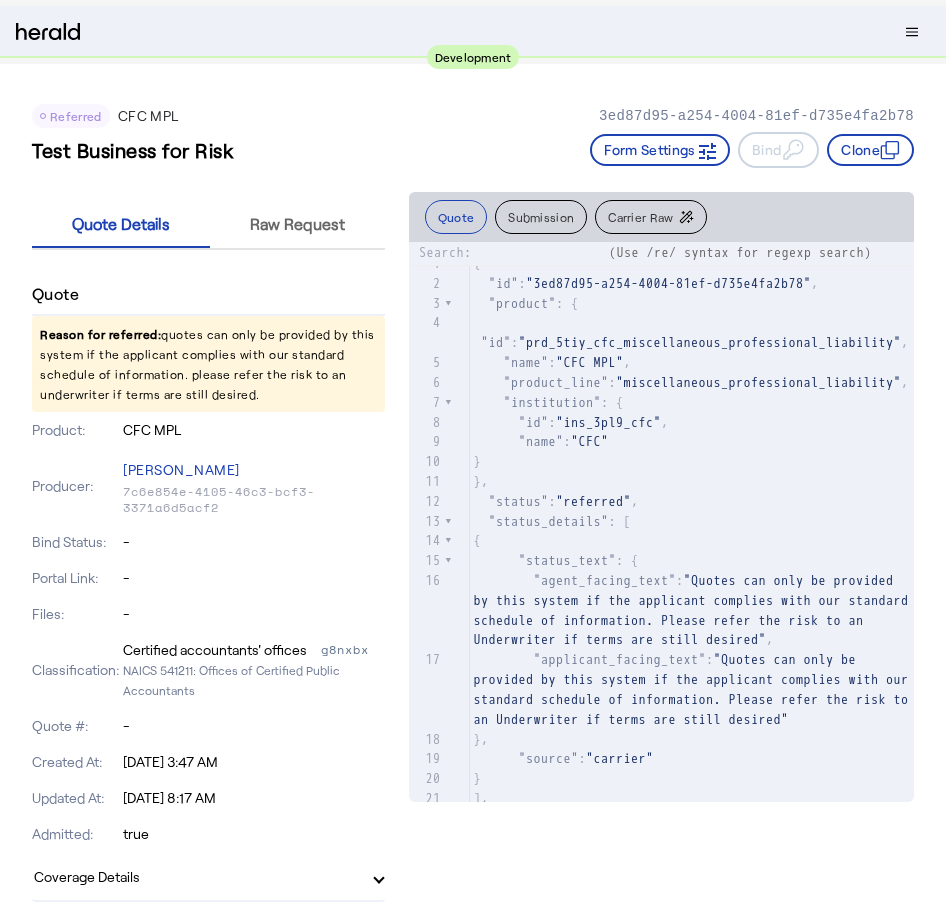 type on "**********" 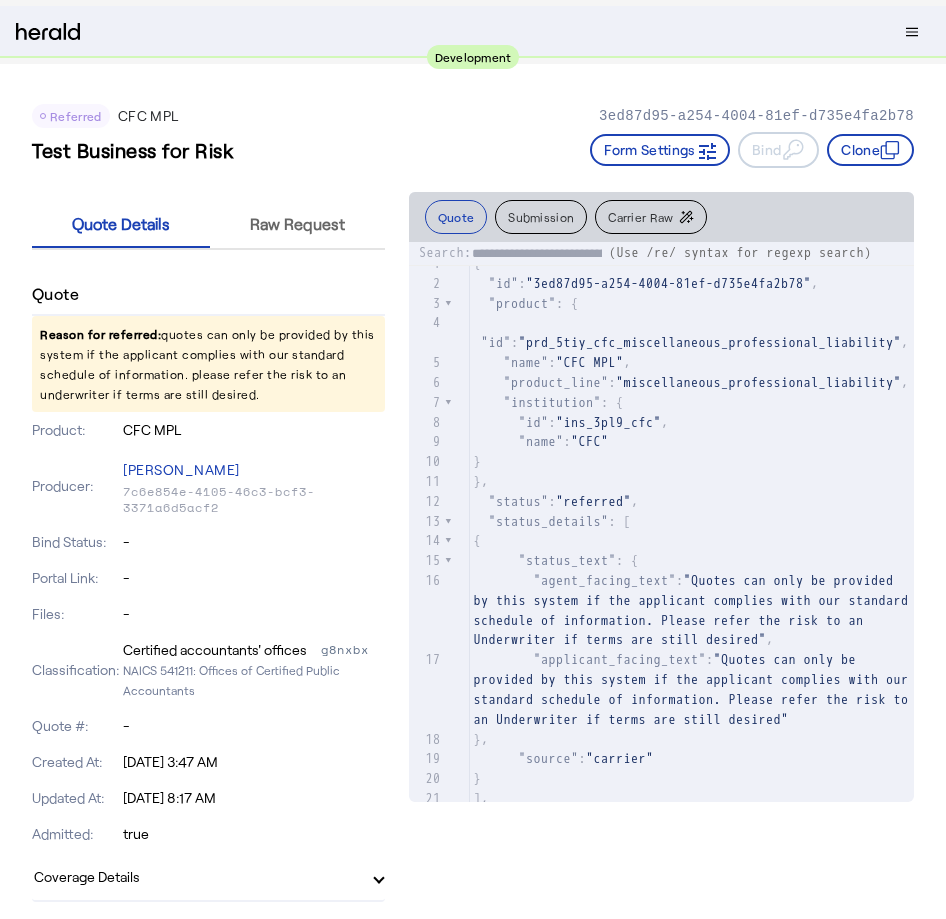 scroll, scrollTop: 0, scrollLeft: 159, axis: horizontal 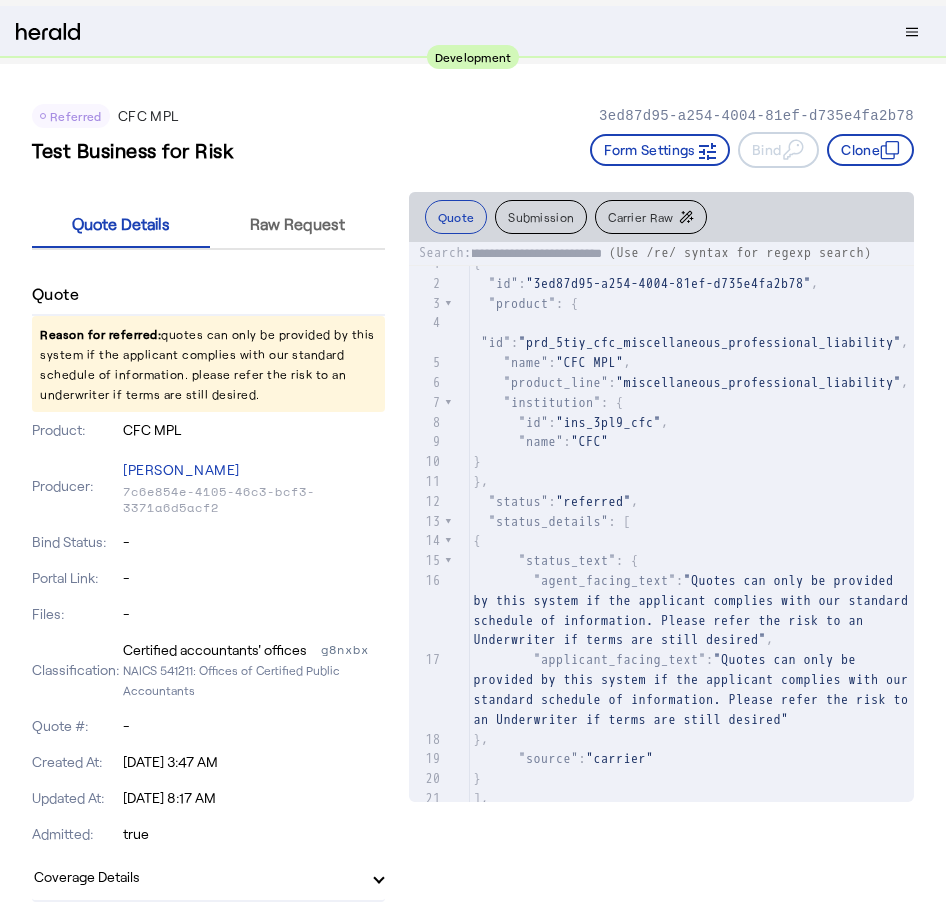 type 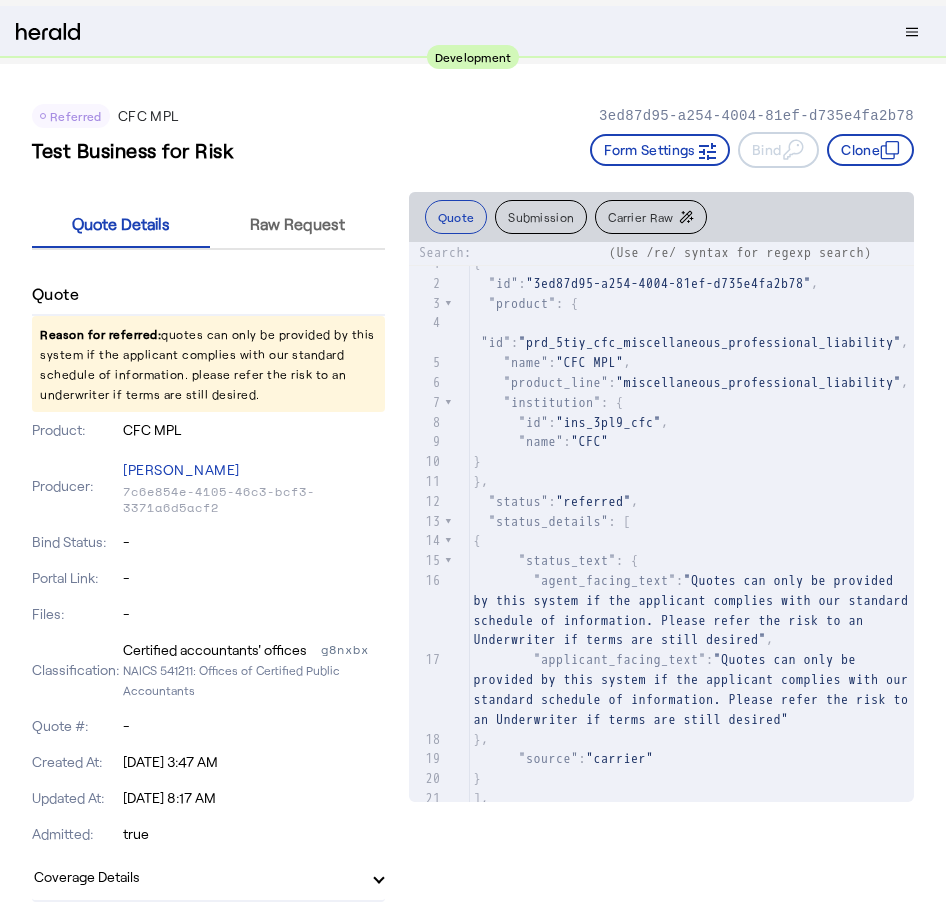 scroll, scrollTop: 0, scrollLeft: 0, axis: both 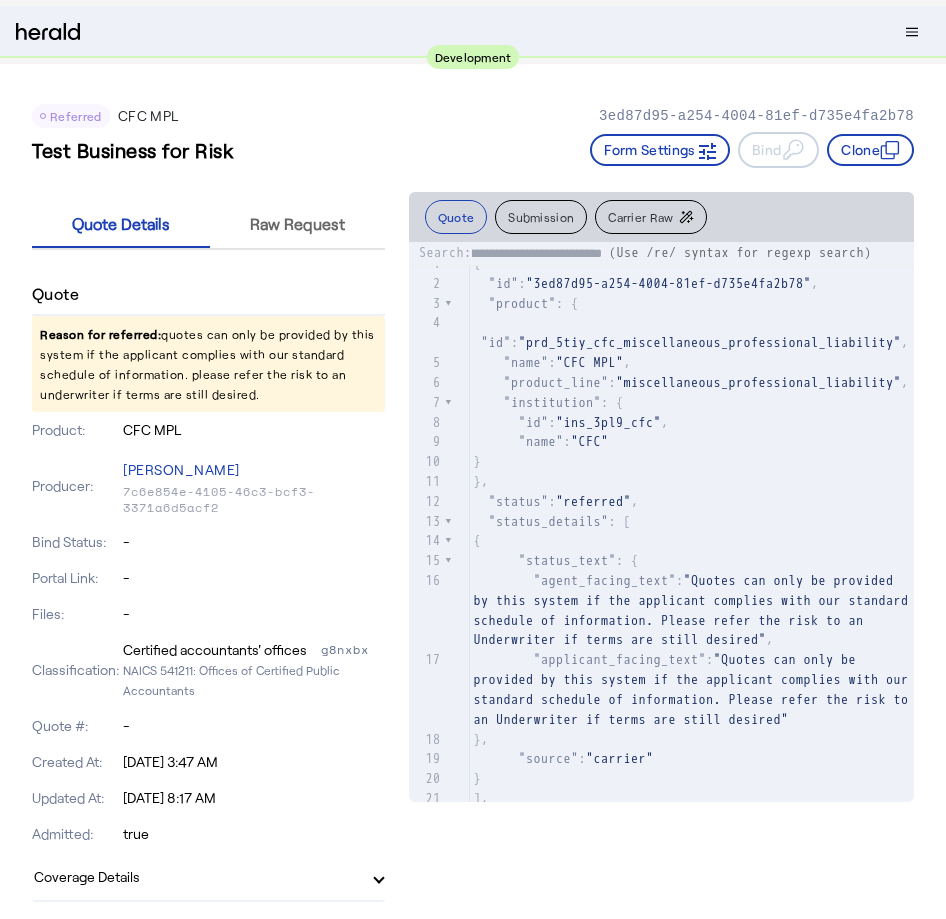 type on "**********" 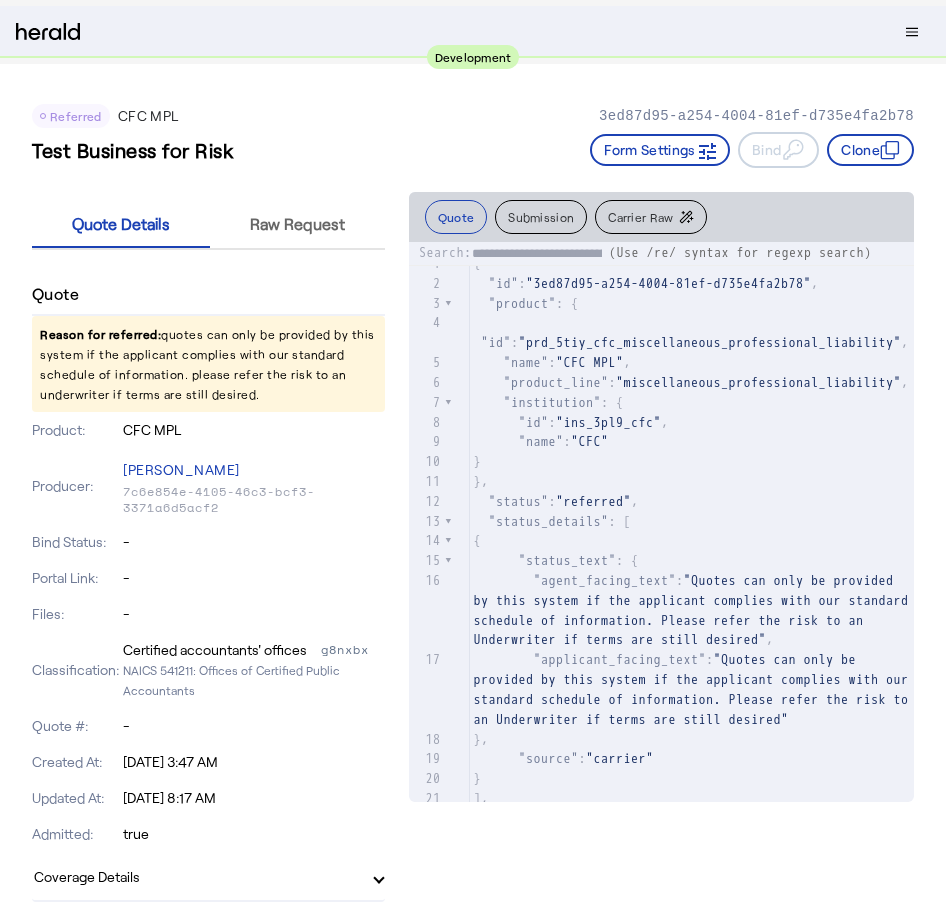 drag, startPoint x: 547, startPoint y: 236, endPoint x: 552, endPoint y: 255, distance: 19.646883 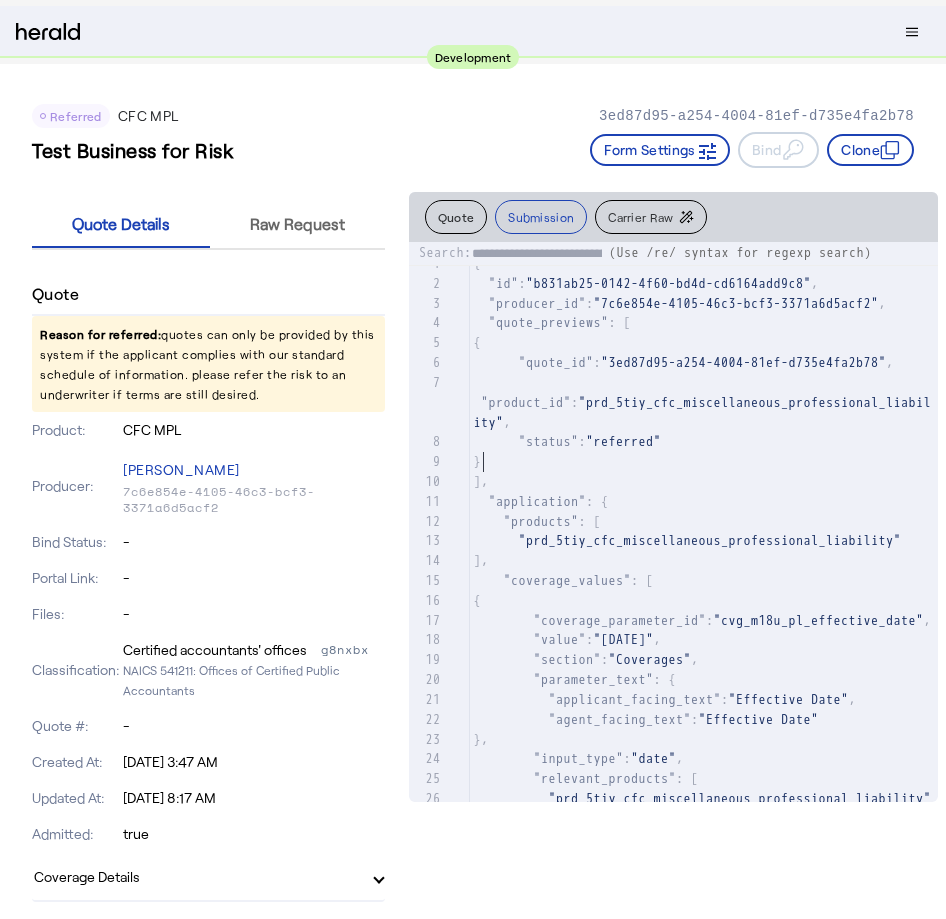 click on ""product_id" :  "prd_5tiy_cfc_miscellaneous_professional_liability" ," 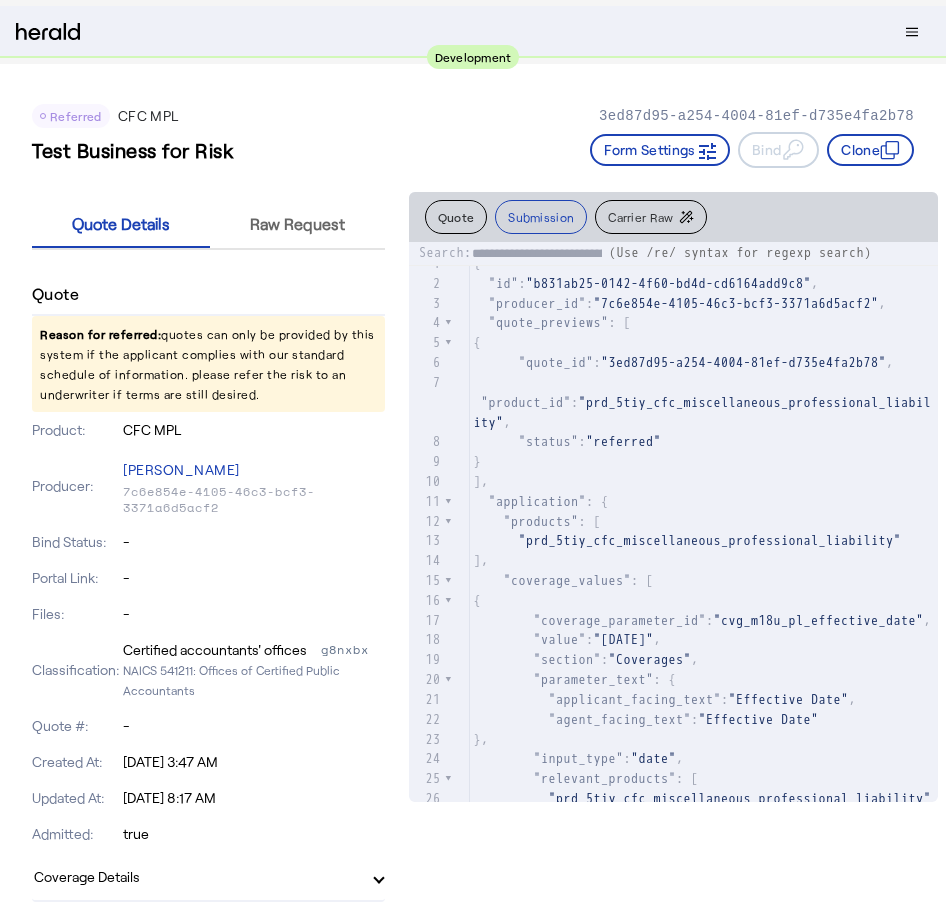 scroll, scrollTop: 0, scrollLeft: 143, axis: horizontal 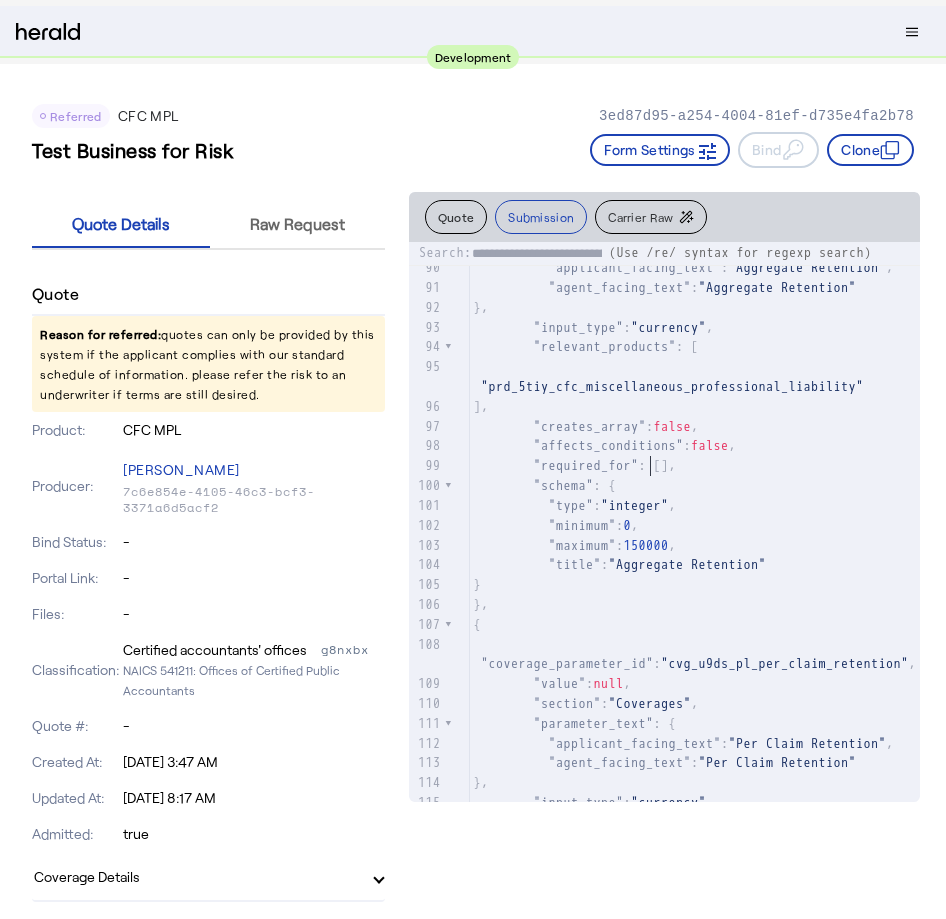 click on ""prd_5tiy_cfc_miscellaneous_professional_liability"" 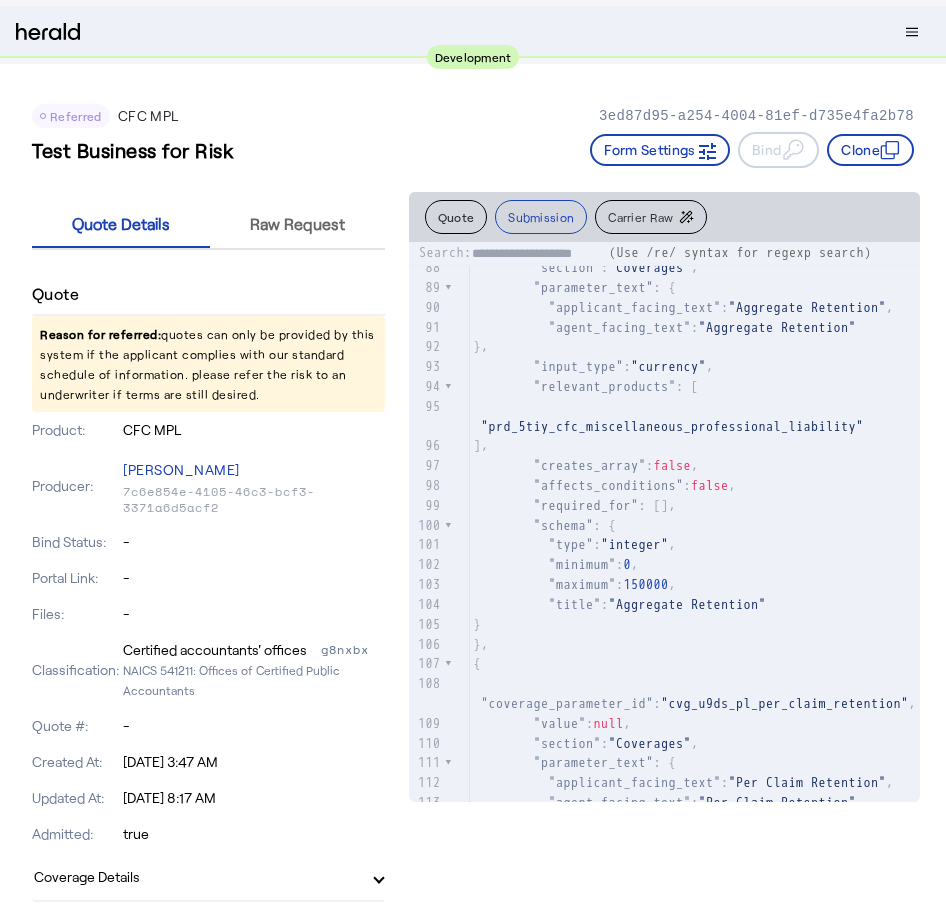 type on "**********" 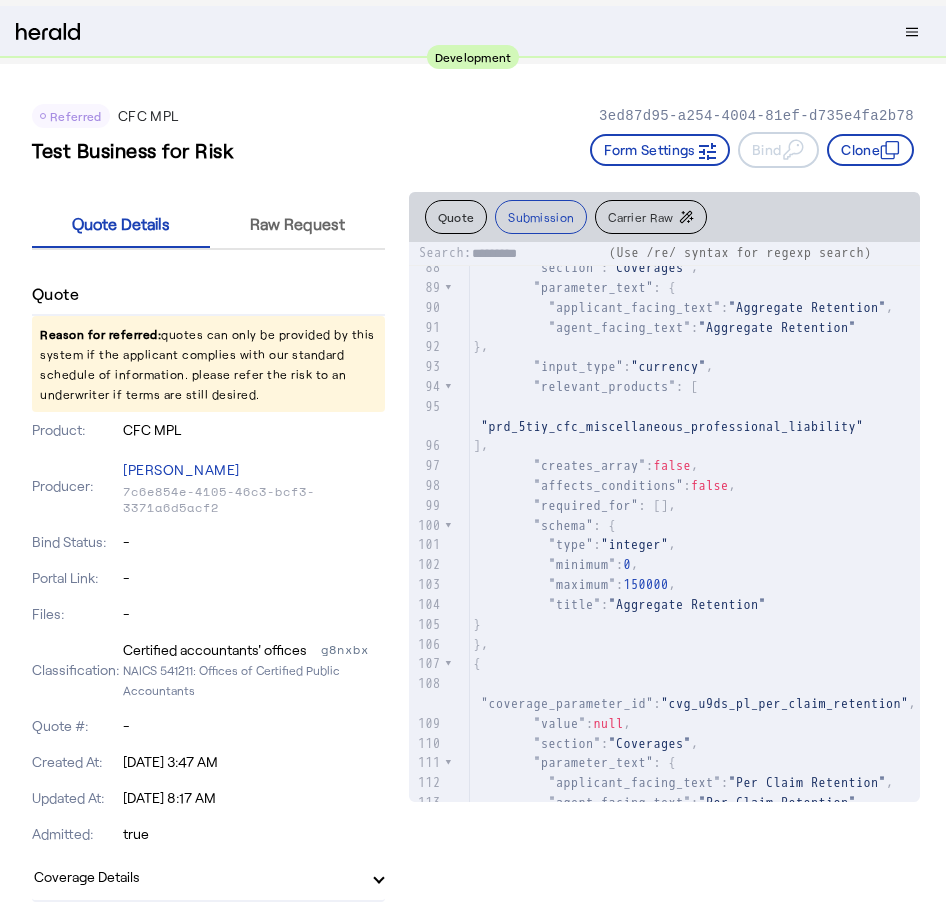 type on "**********" 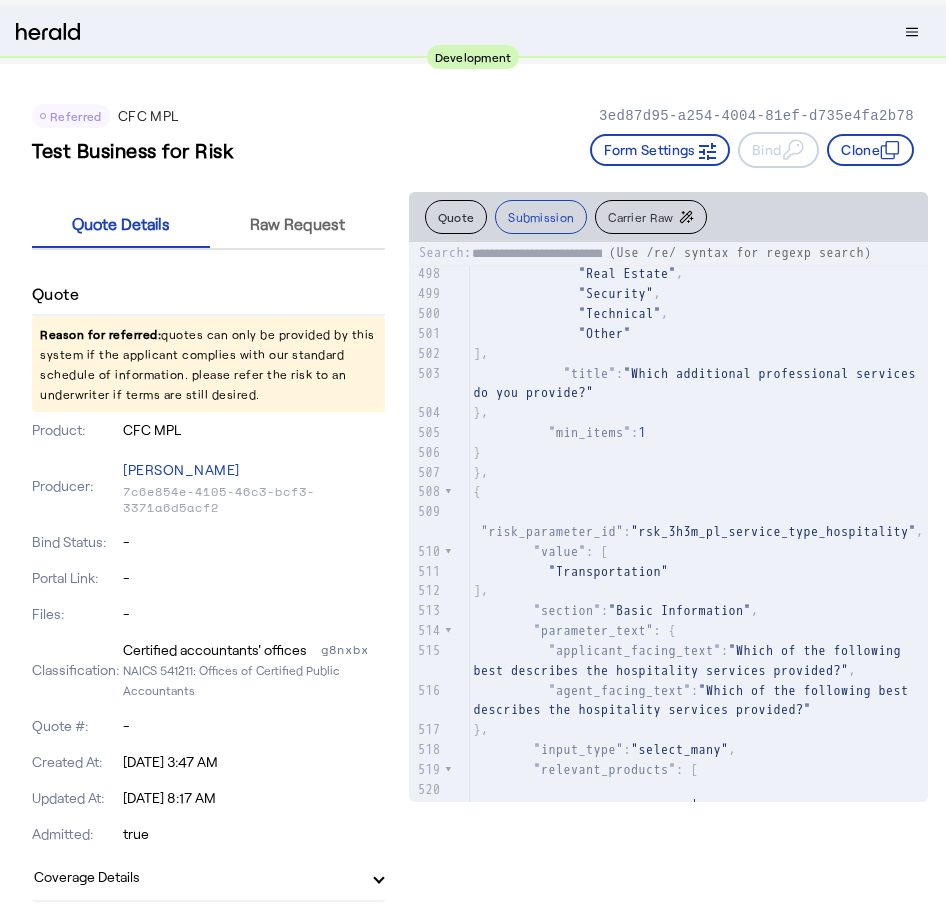 click on ""value"" 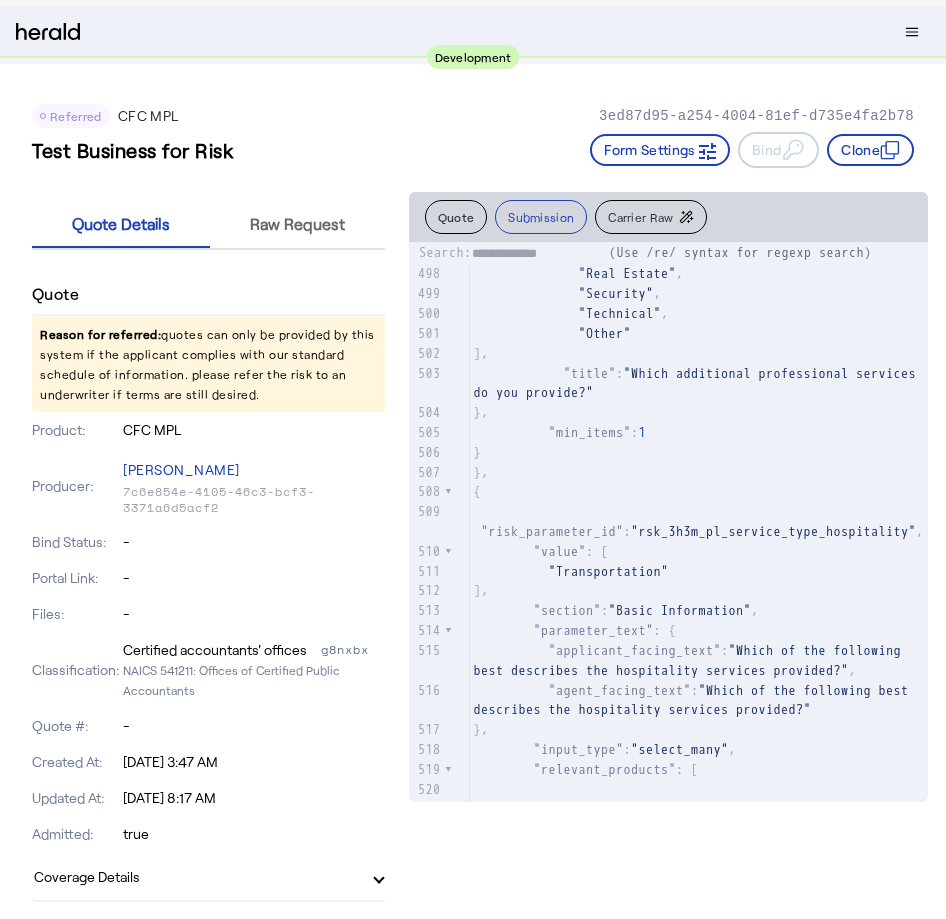 type on "**********" 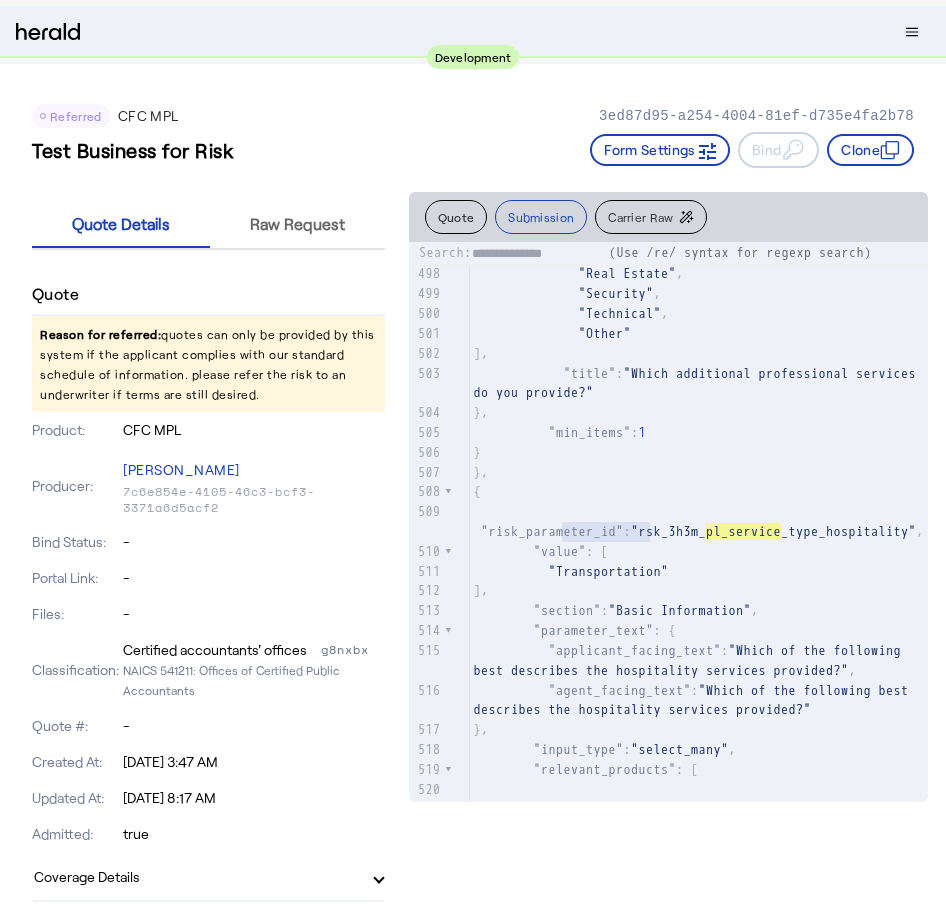 type on "**********" 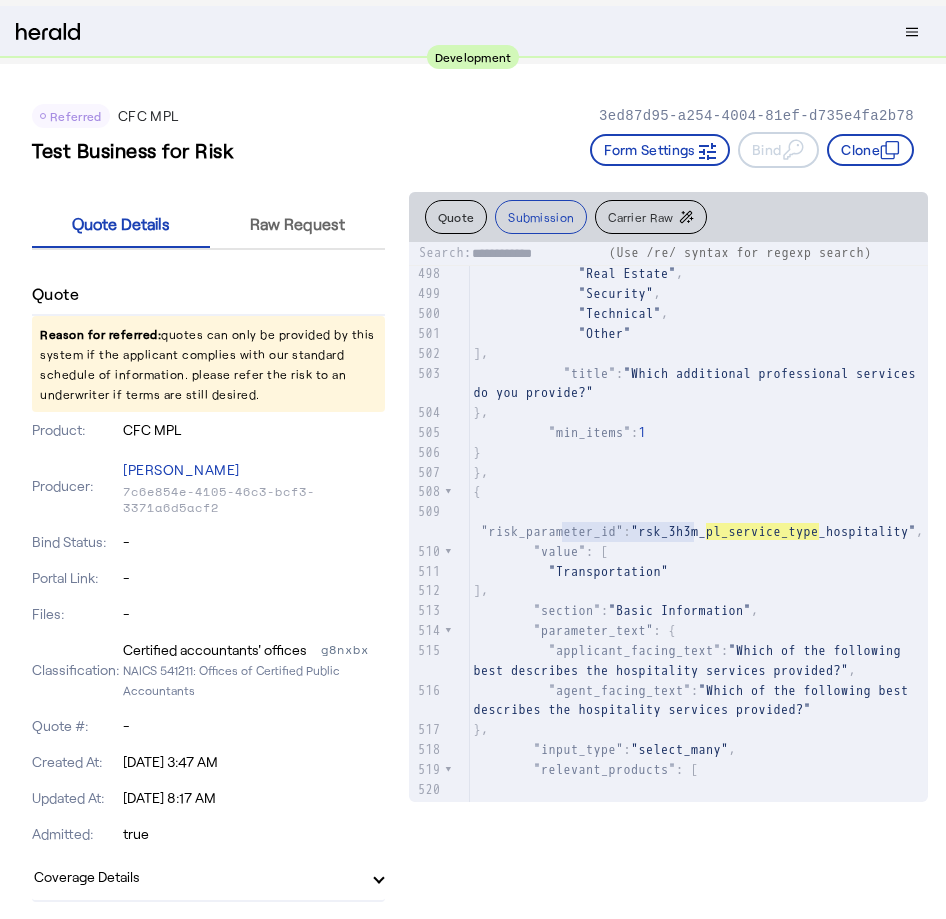 type on "**********" 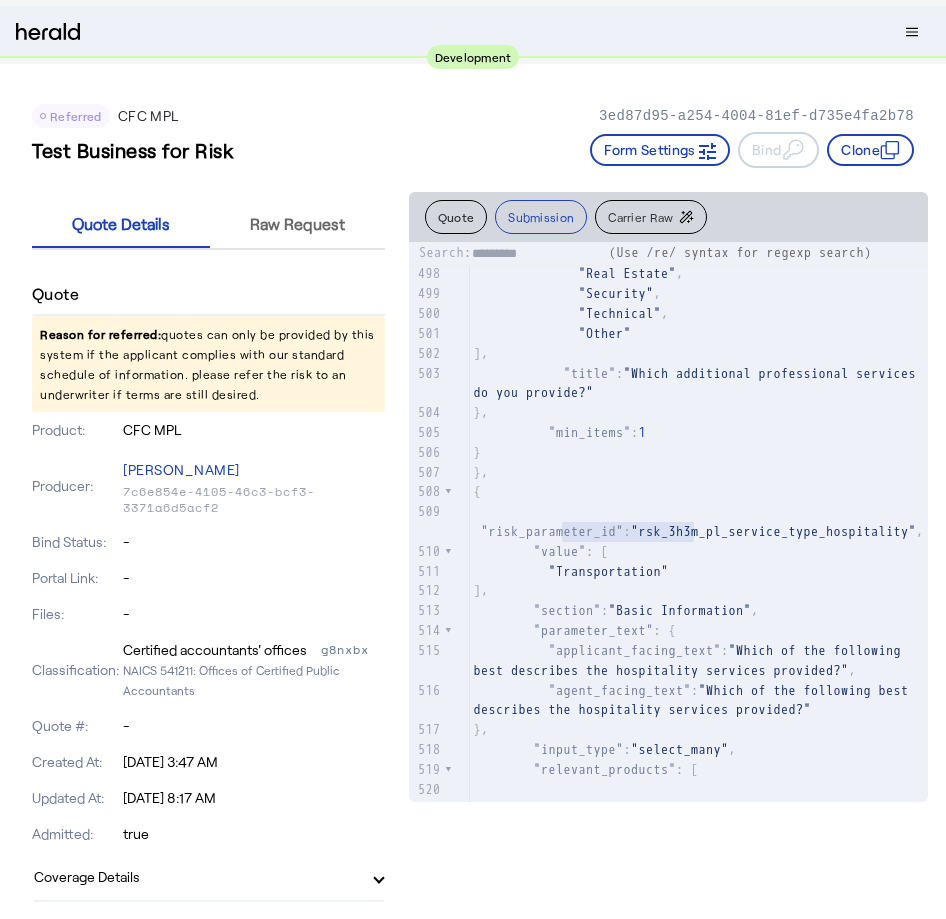type on "**********" 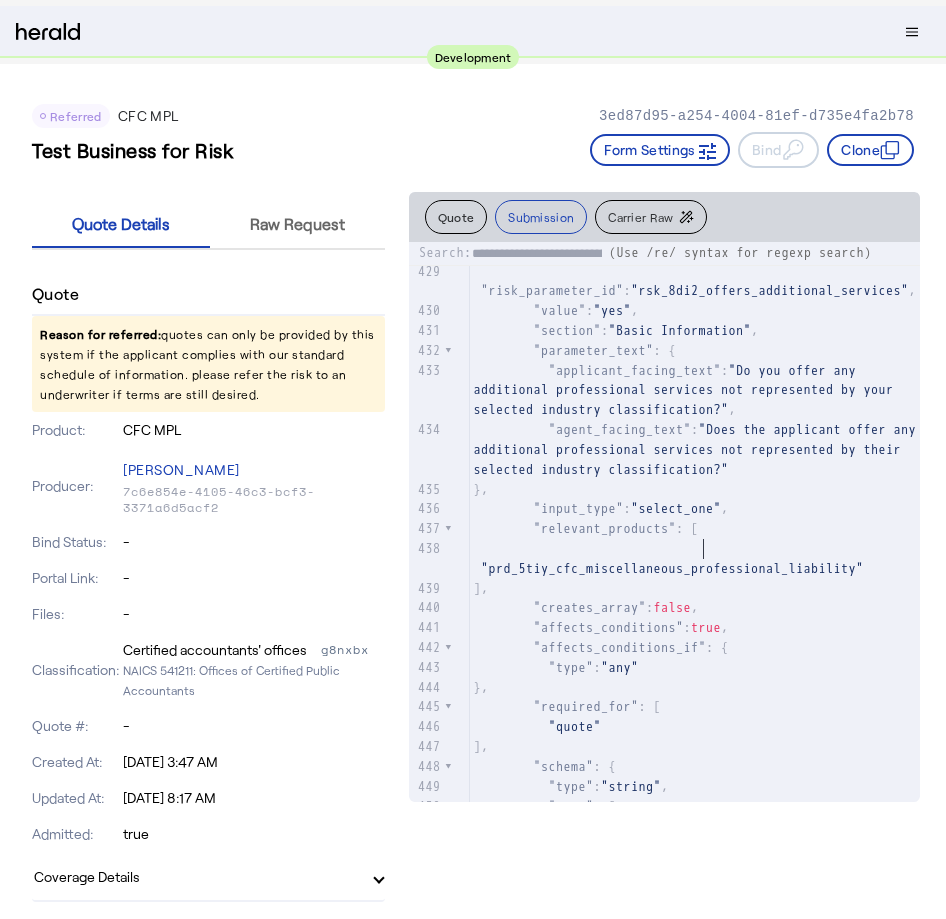 click on ""prd_5tiy_cfc_miscellaneous_professional_liability"" 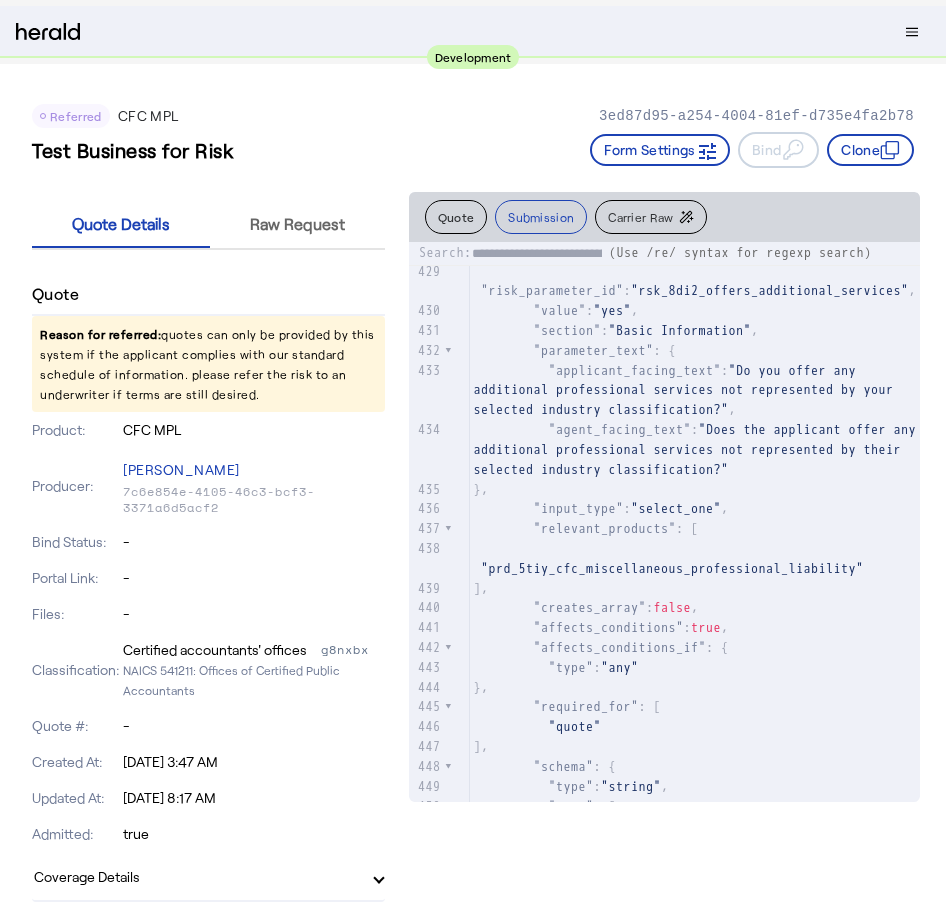 click on ""risk_parameter_id" :  "rsk_8di2_offers_additional_services" ," 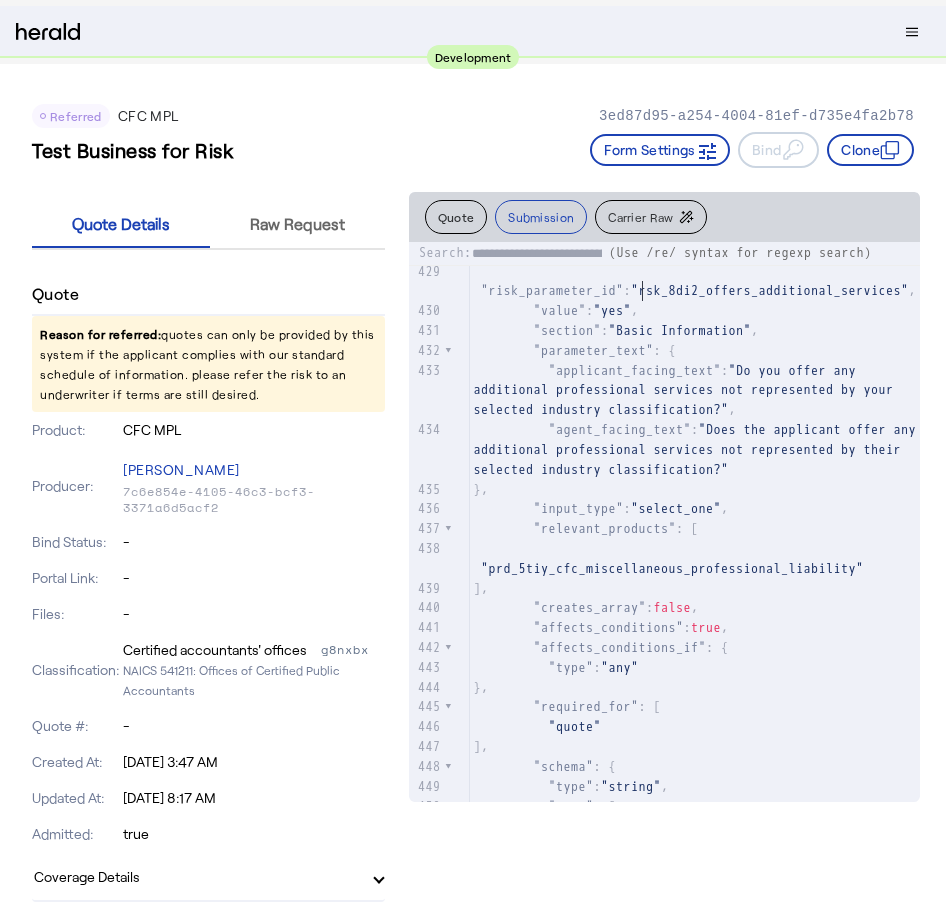 click on ""rsk_8di2_offers_additional_services"" 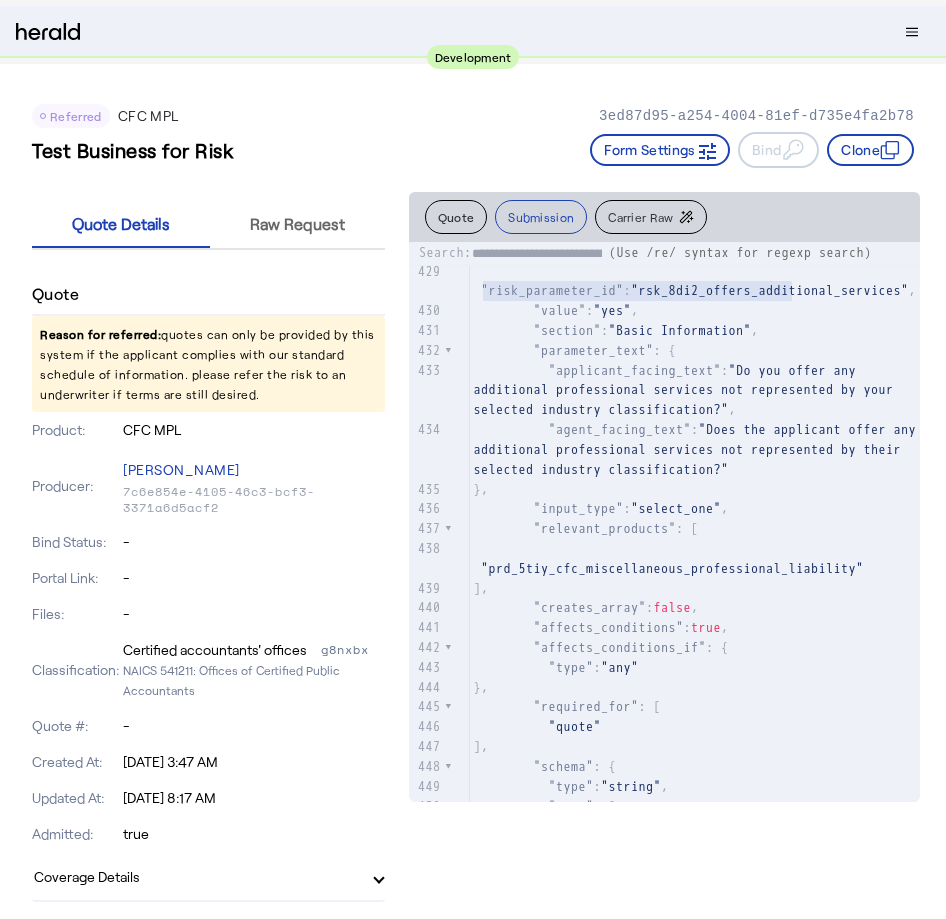 scroll, scrollTop: 0, scrollLeft: 143, axis: horizontal 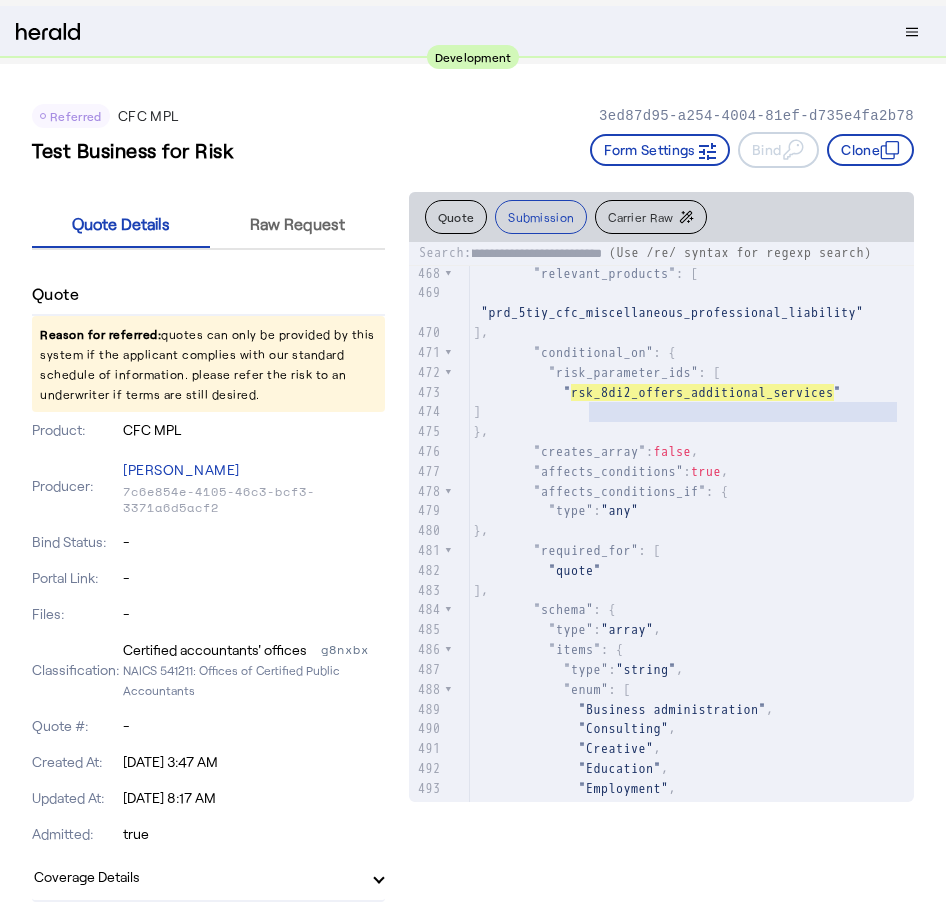 click on "Quote" 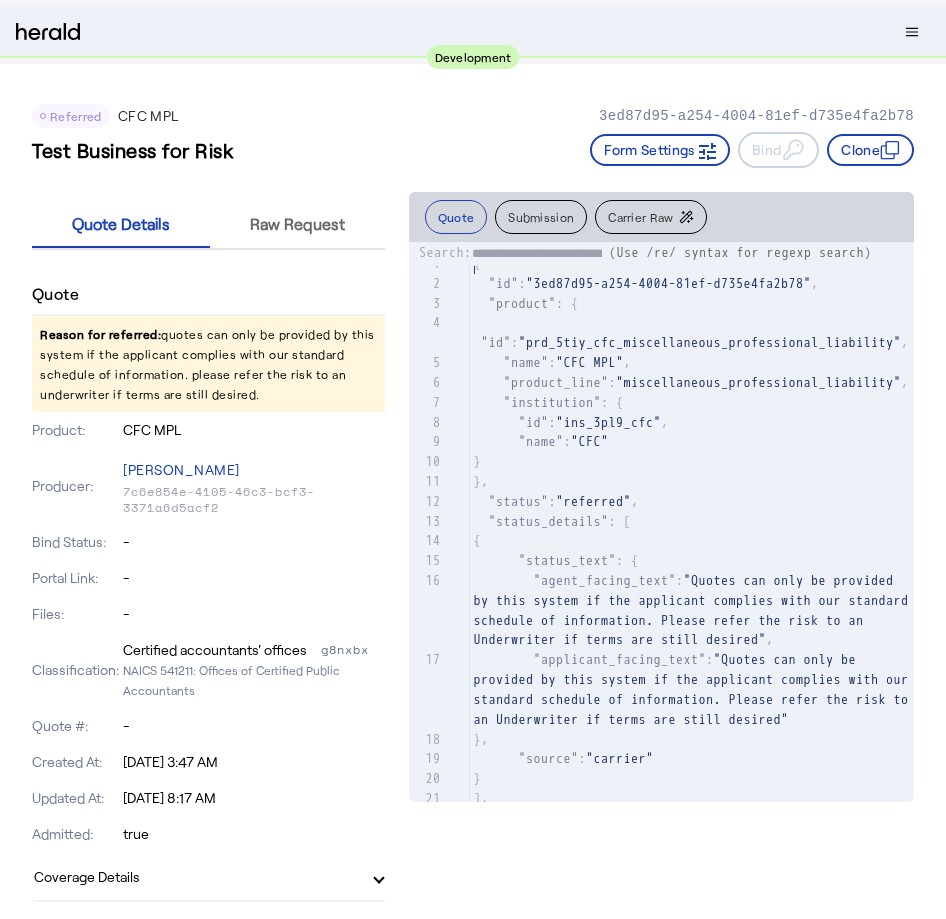 click on ""institution"" 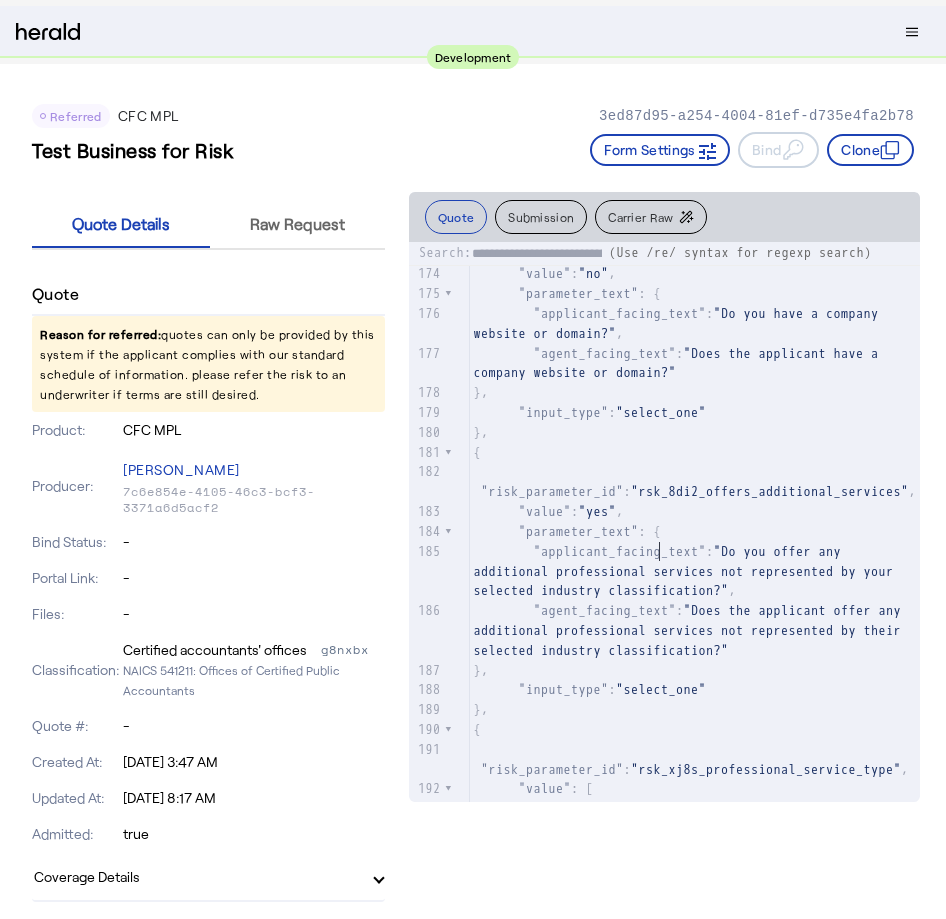 type on "**" 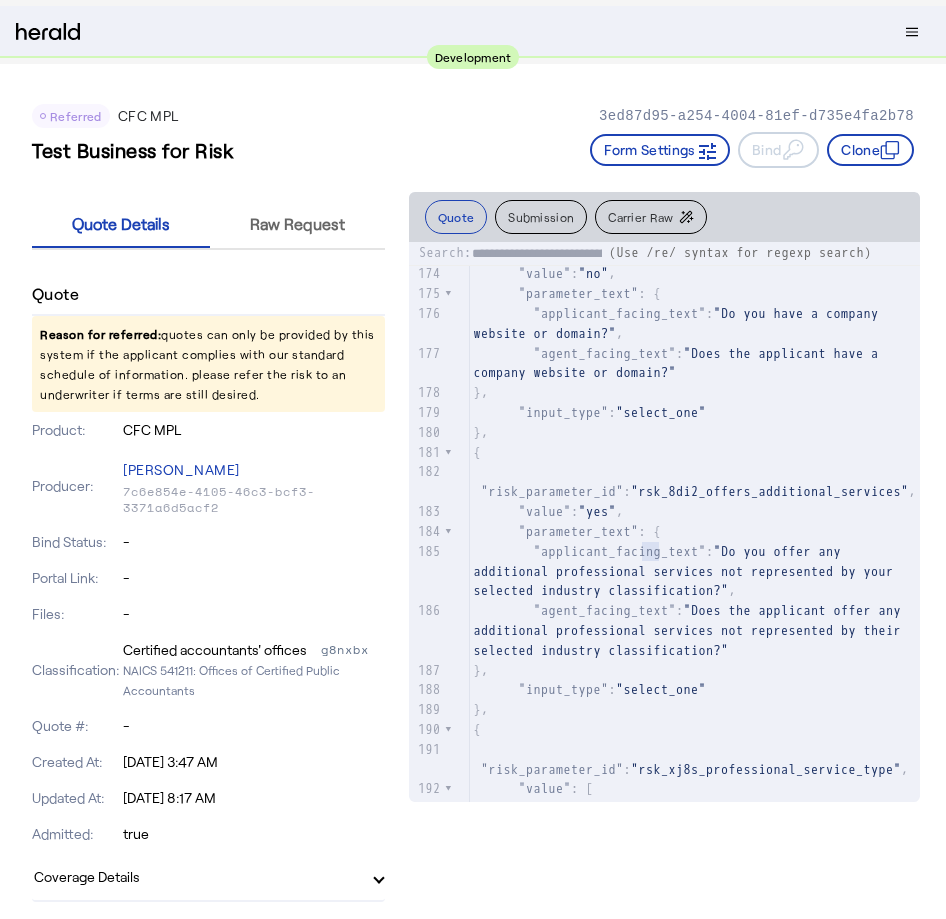click on ""value" :  "yes" ," 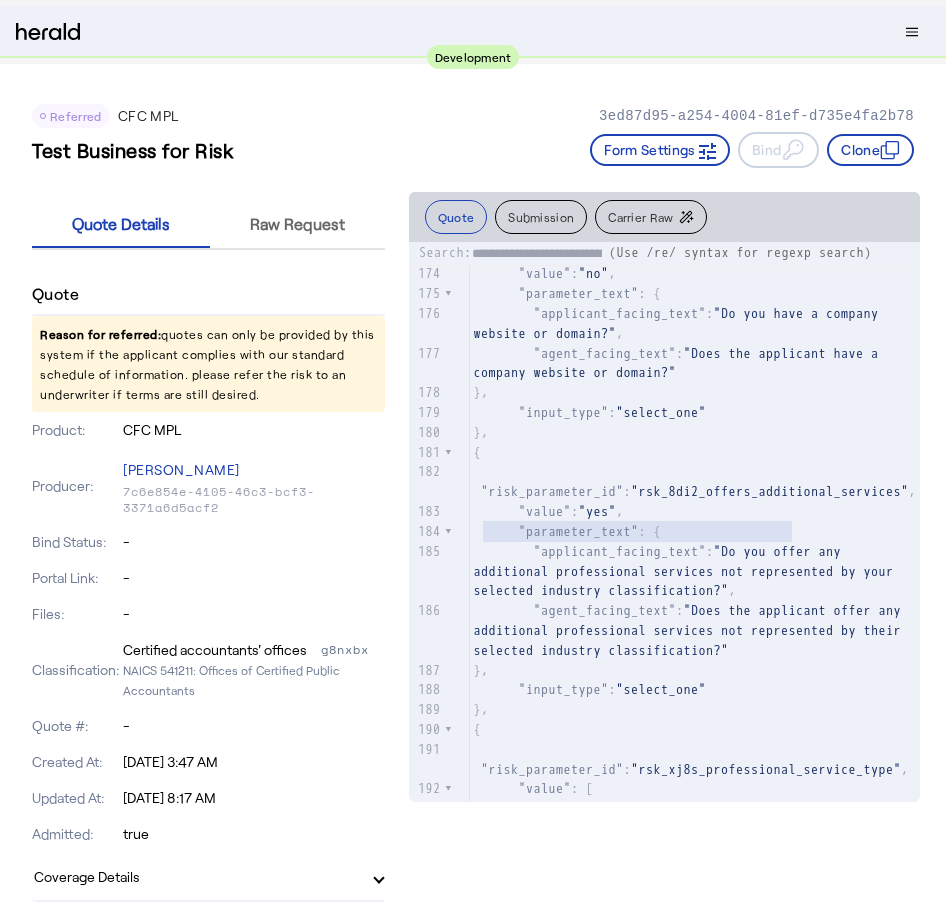 click on ""rsk_8di2_offers_additional_services"" 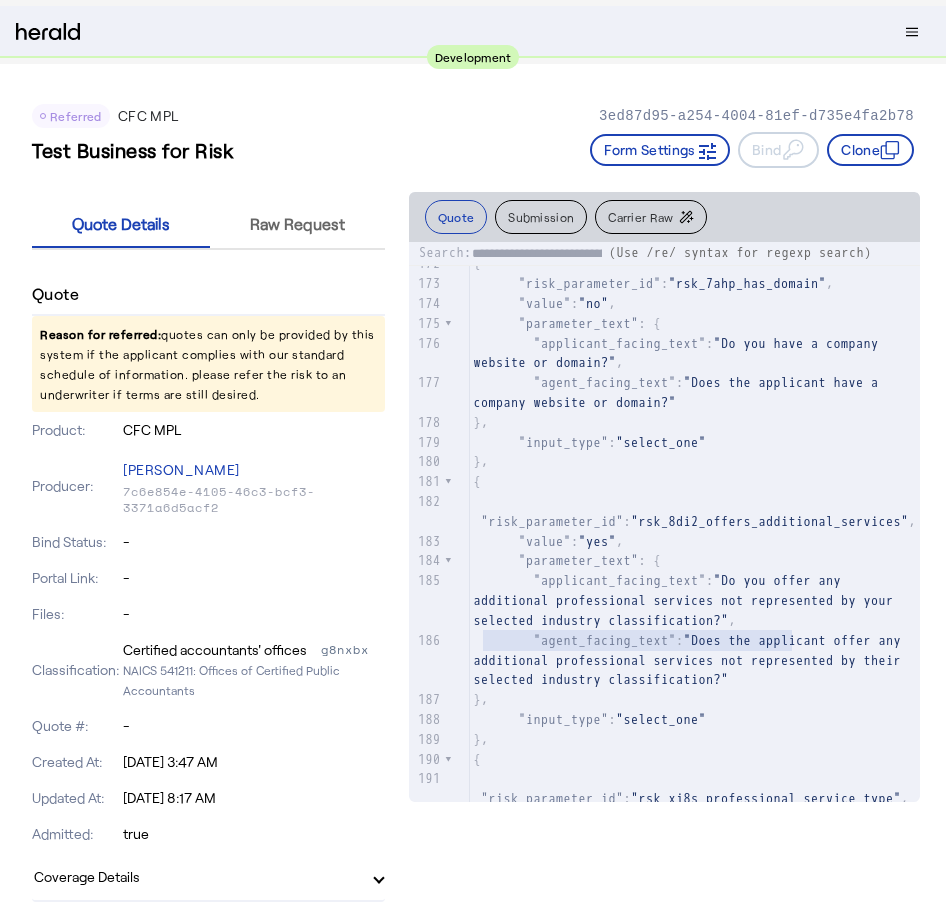 type 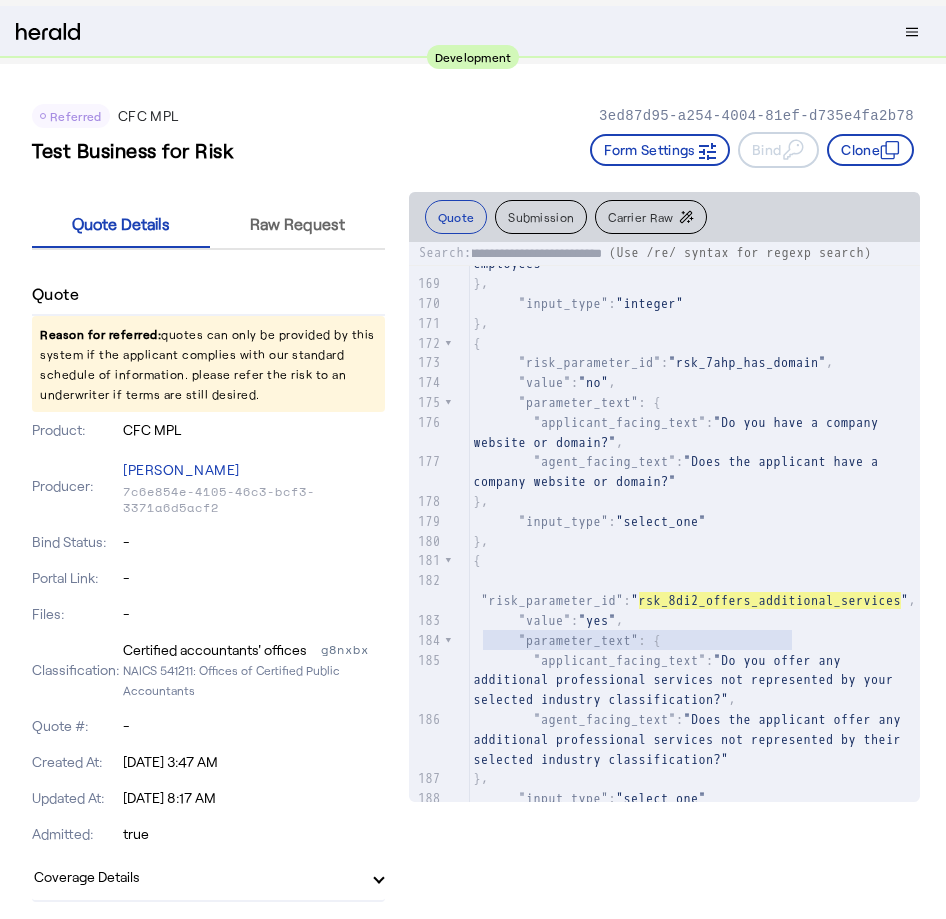 type on "**********" 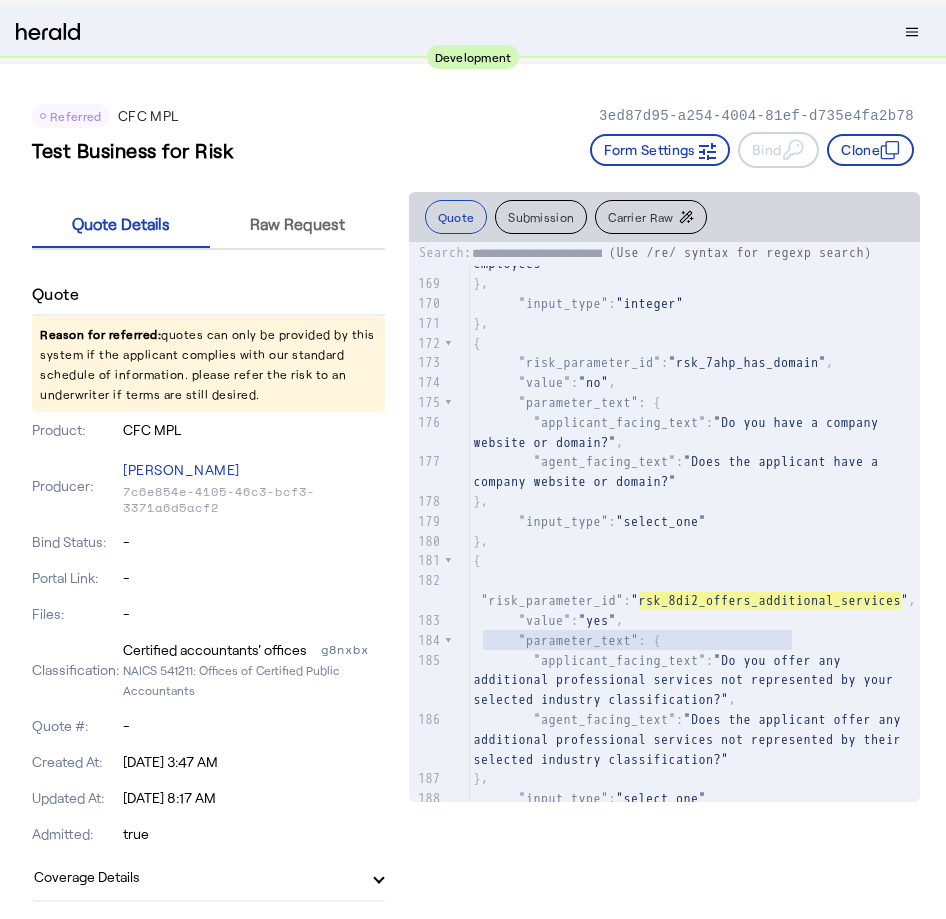 type 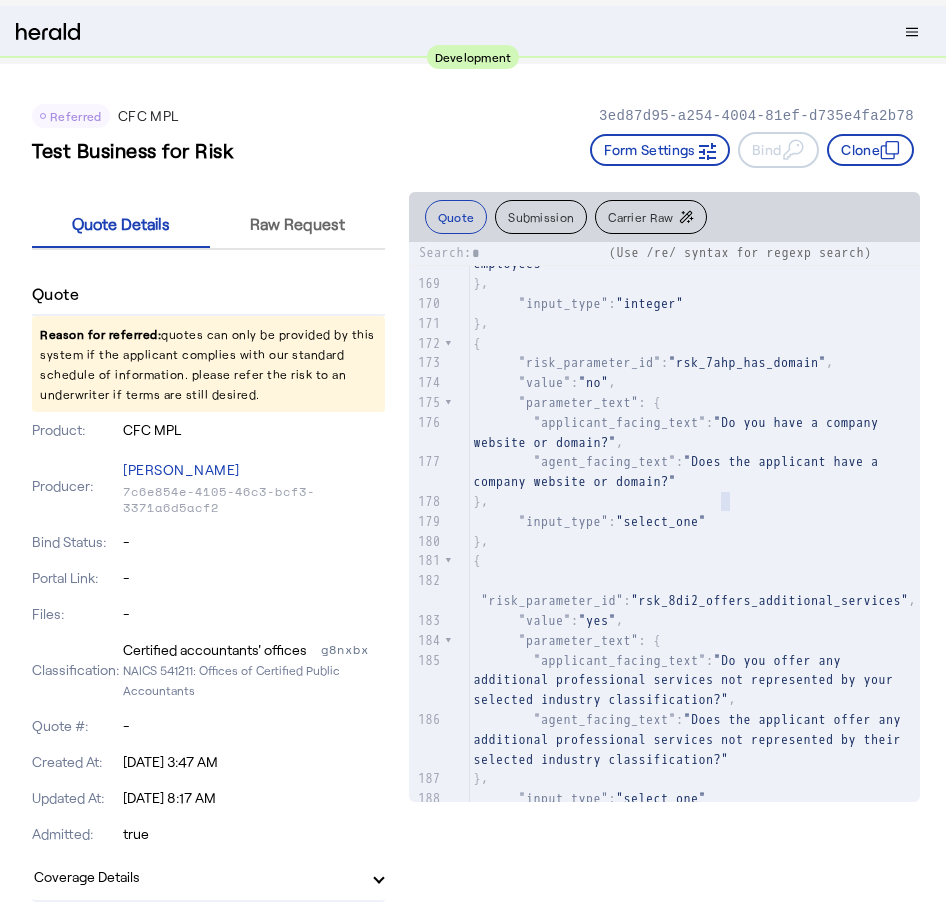 type on "**********" 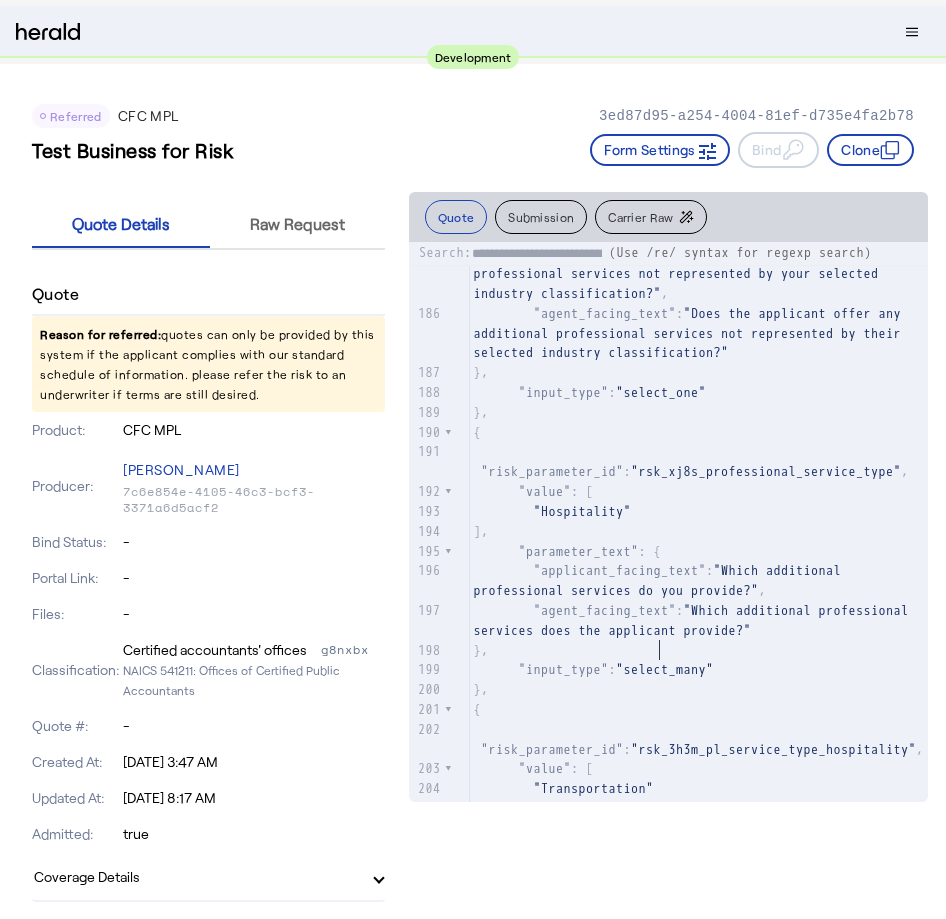 click on ""Hospitality"" 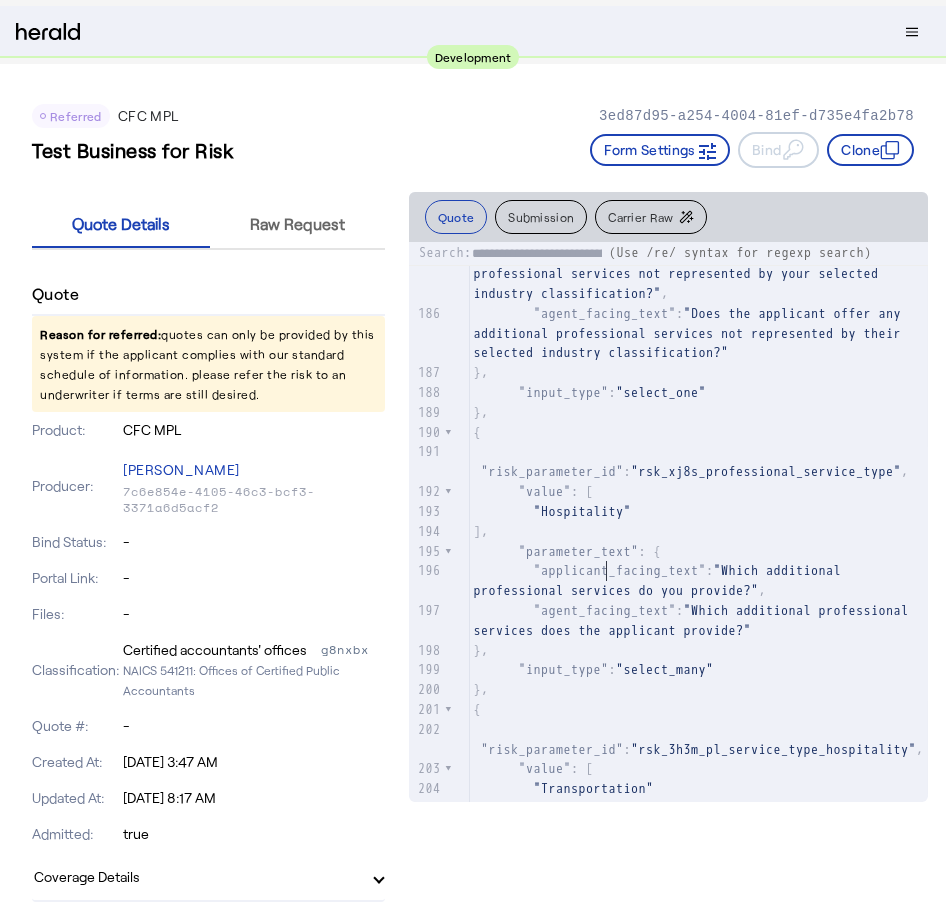 type on "**********" 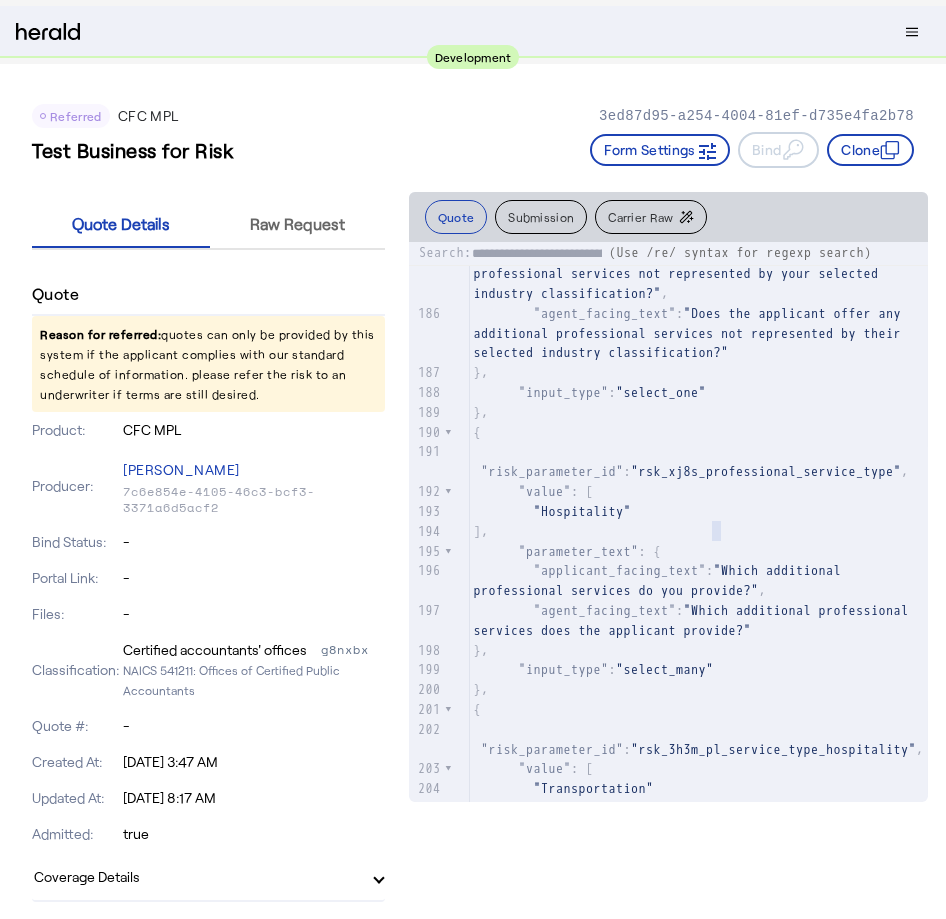 drag, startPoint x: 724, startPoint y: 522, endPoint x: 737, endPoint y: 522, distance: 13 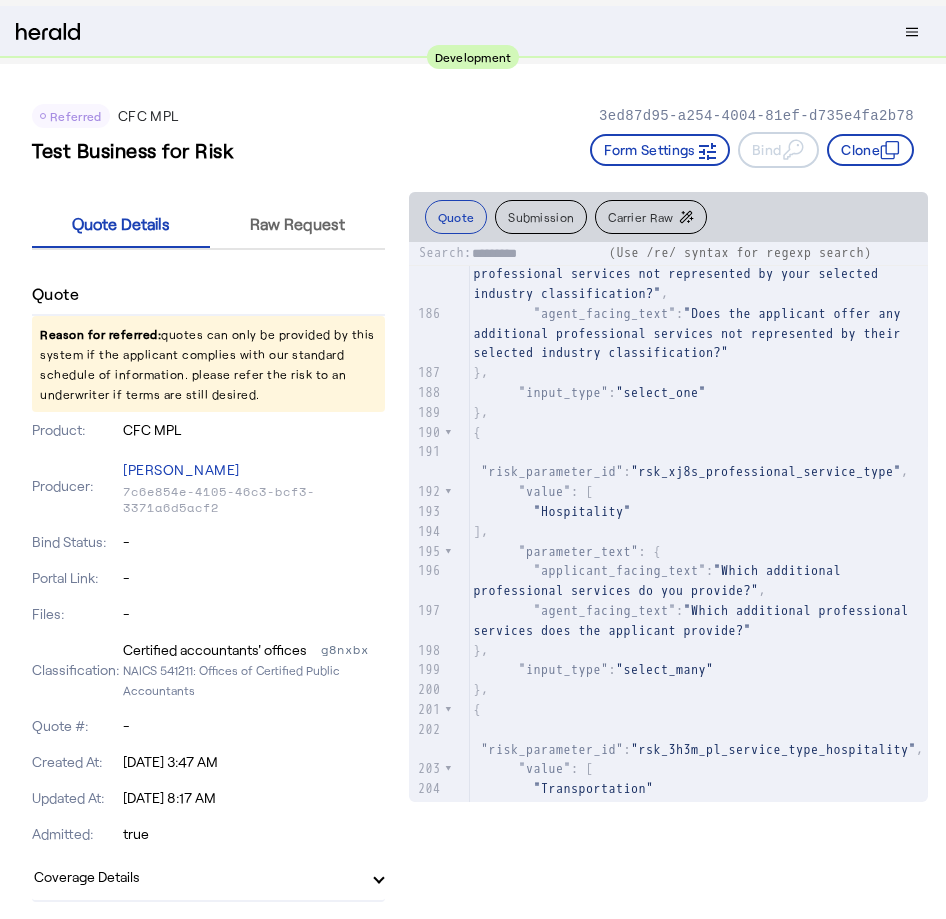scroll, scrollTop: 4902, scrollLeft: 0, axis: vertical 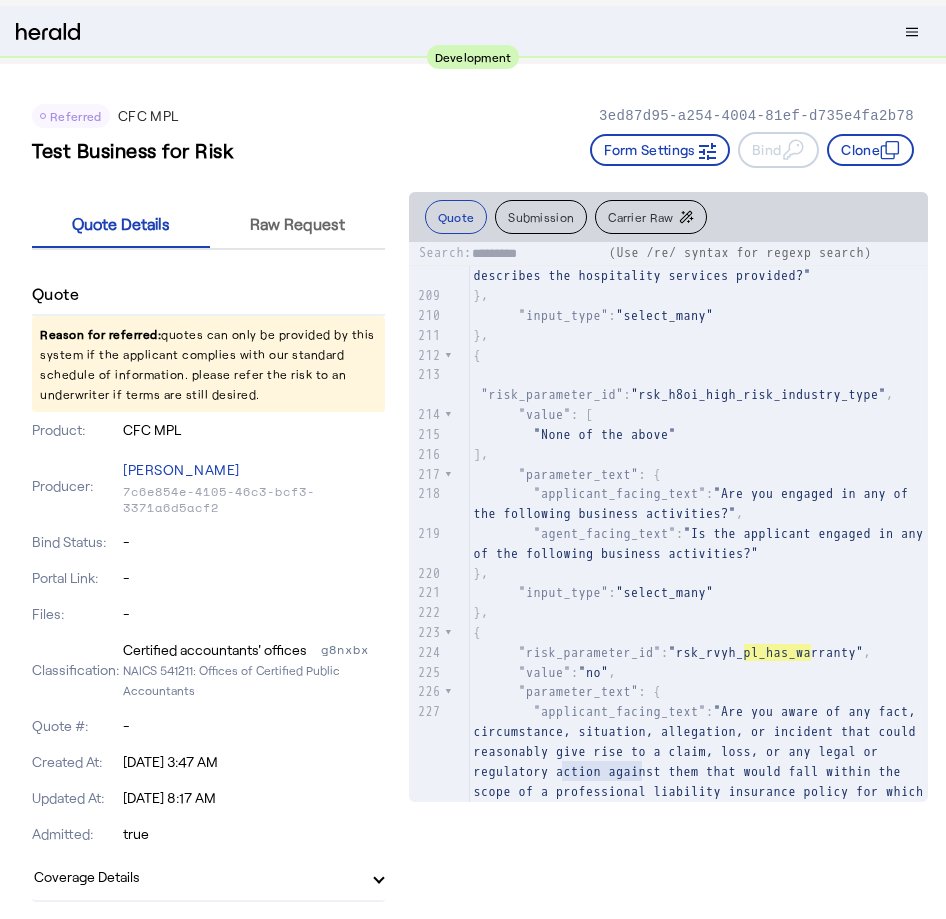 type on "*********" 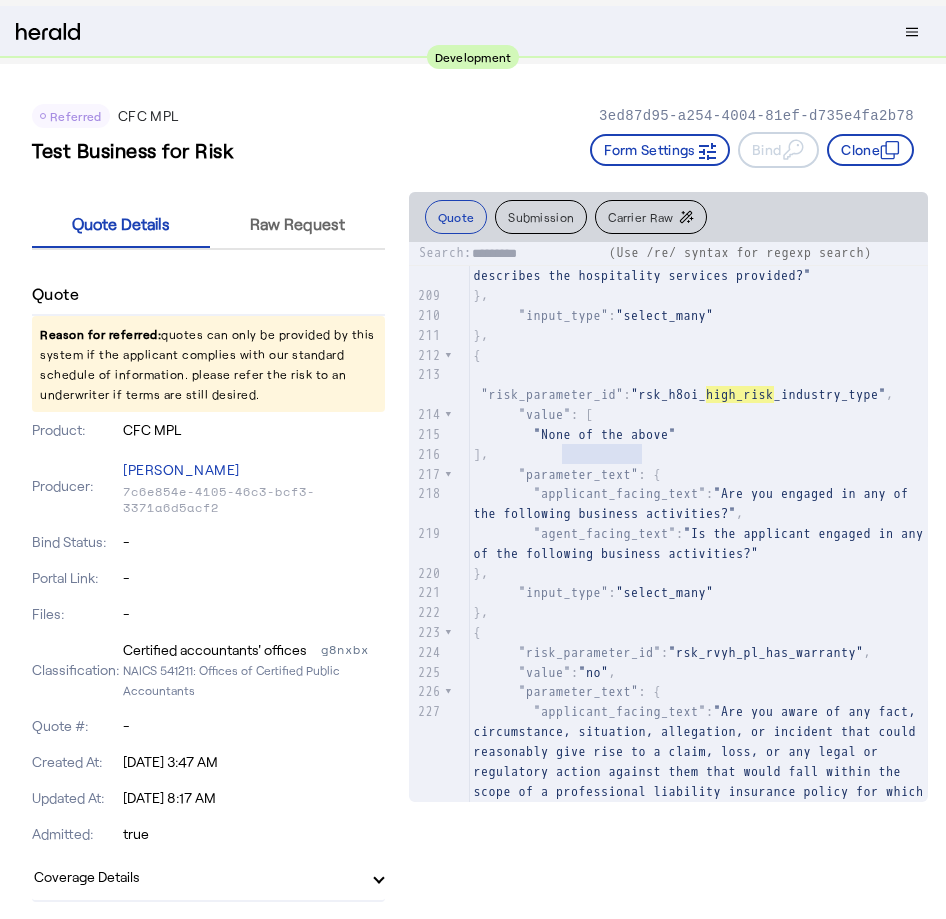 type on "*********" 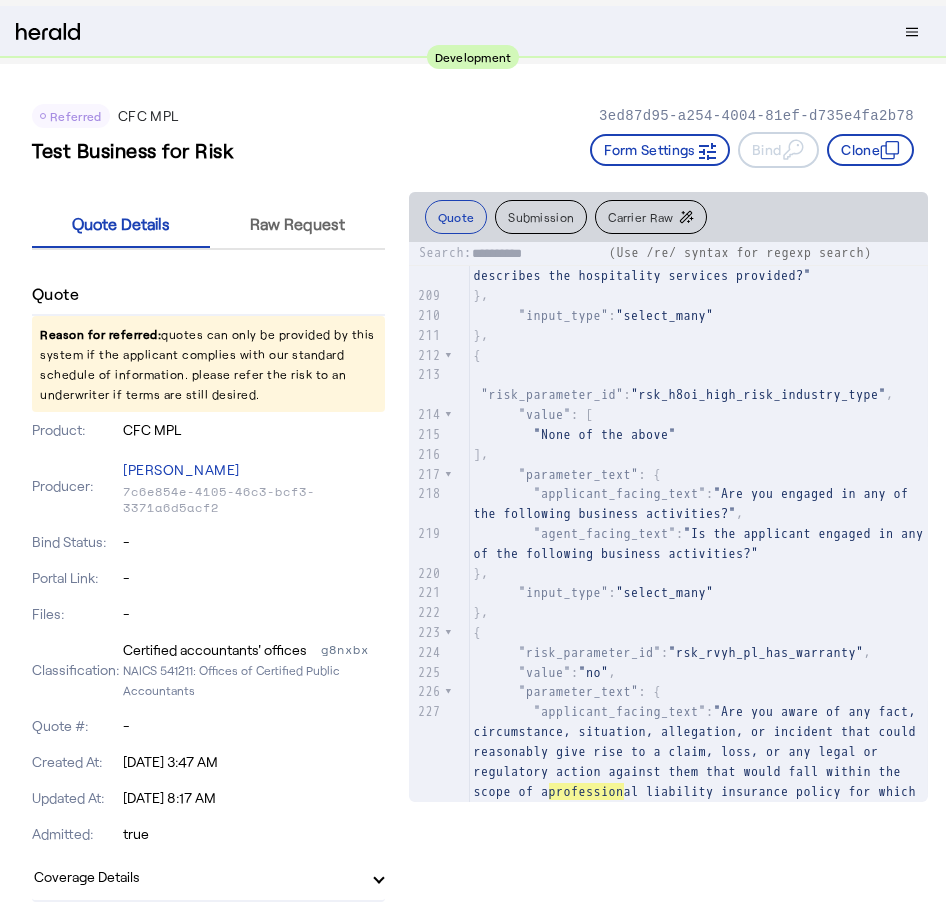 scroll, scrollTop: 5060, scrollLeft: 0, axis: vertical 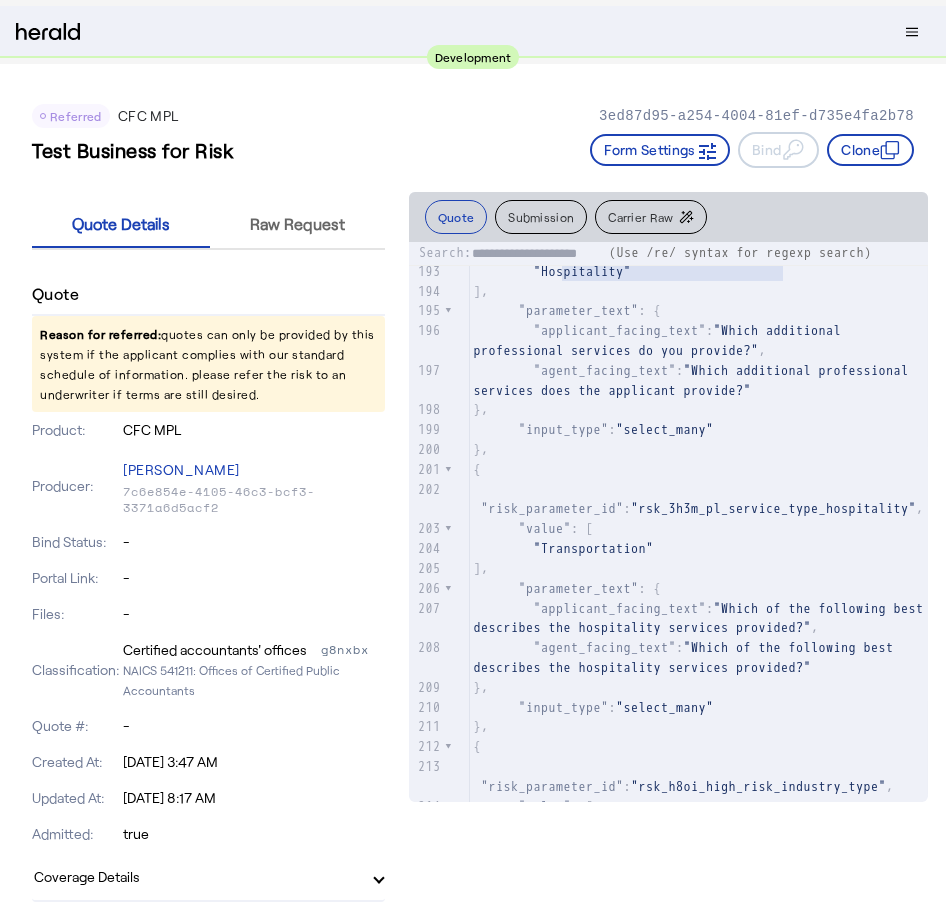 type on "**********" 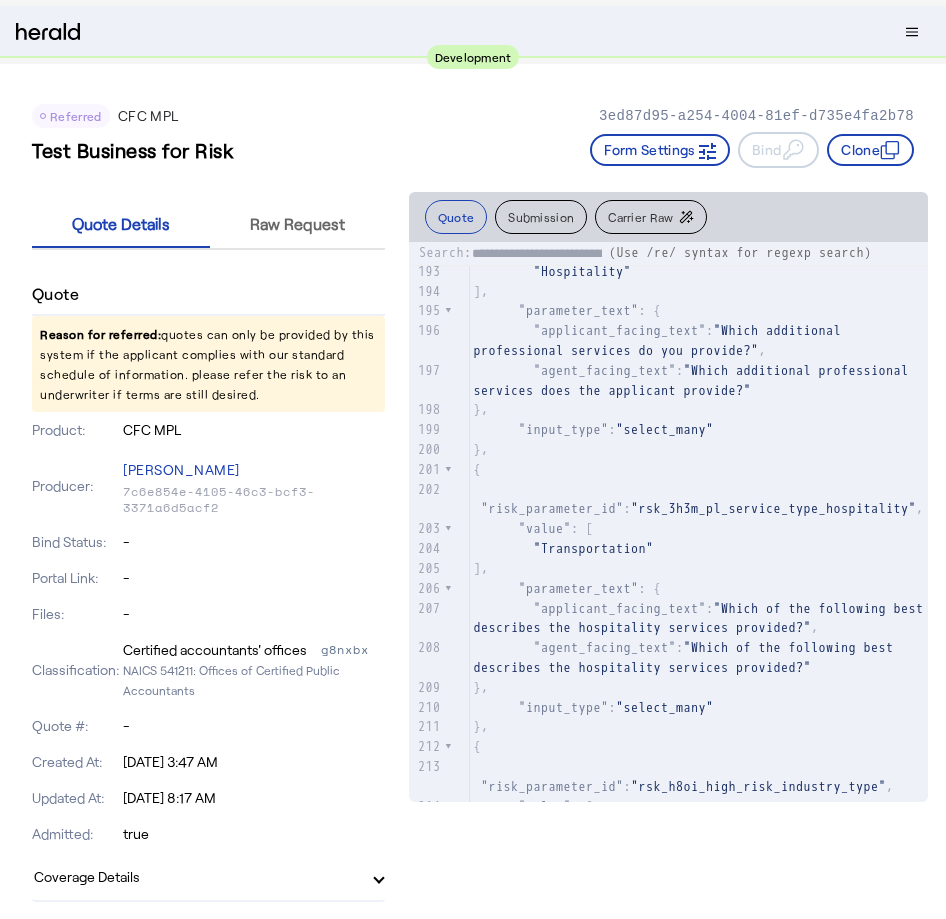 scroll, scrollTop: 0, scrollLeft: 136, axis: horizontal 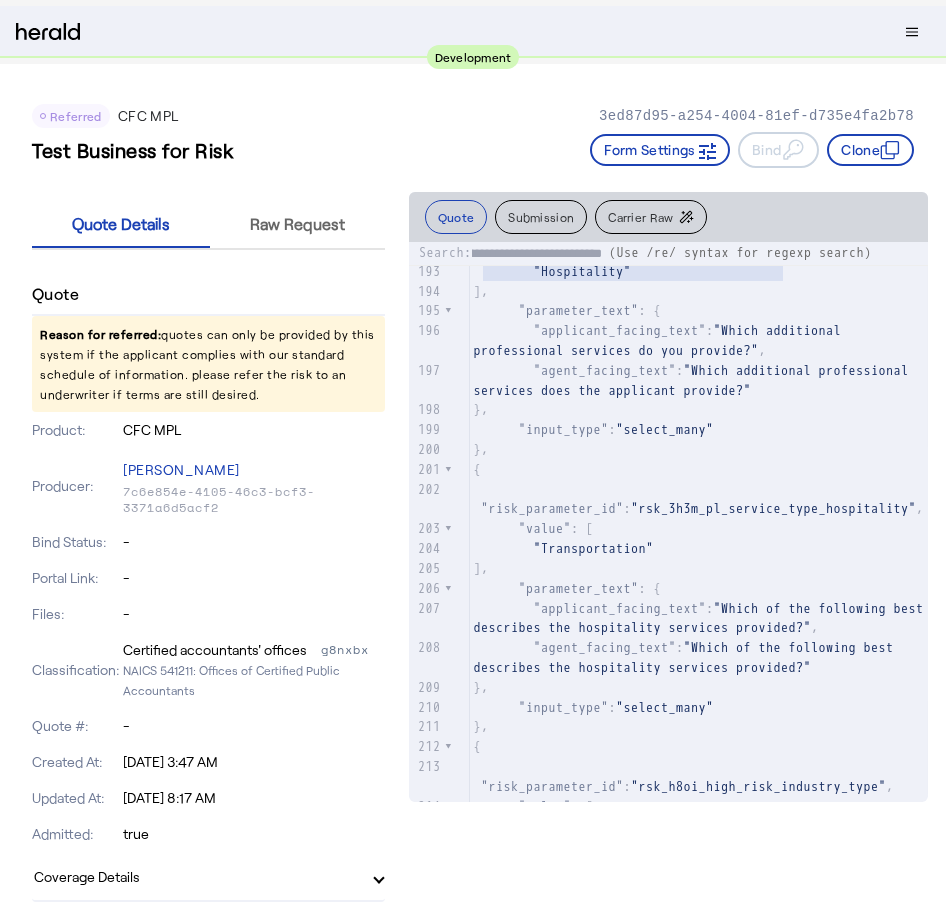 type on "**********" 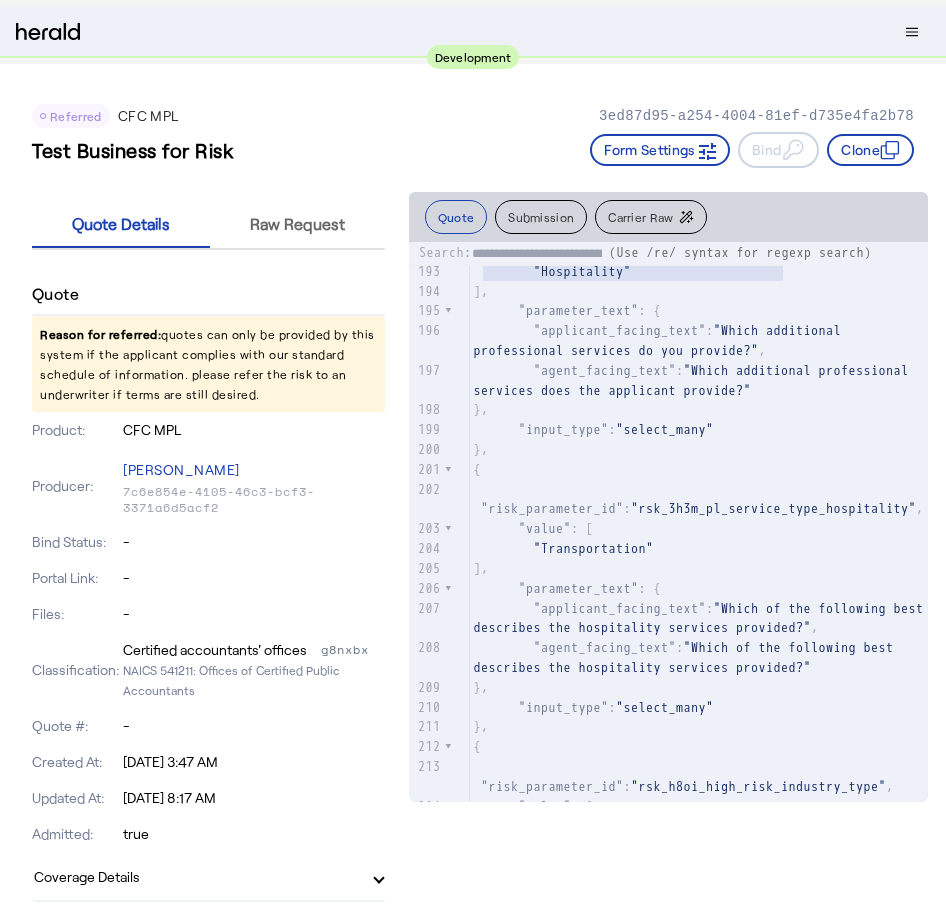 type on "*" 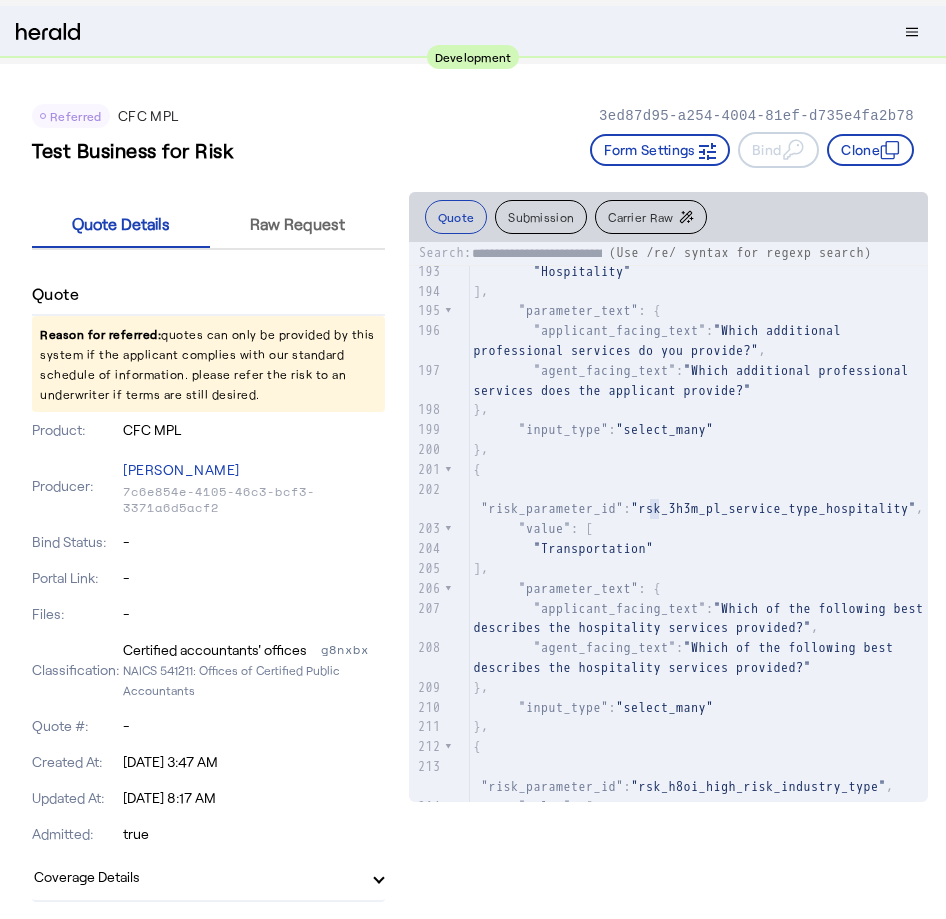 scroll, scrollTop: 0, scrollLeft: 143, axis: horizontal 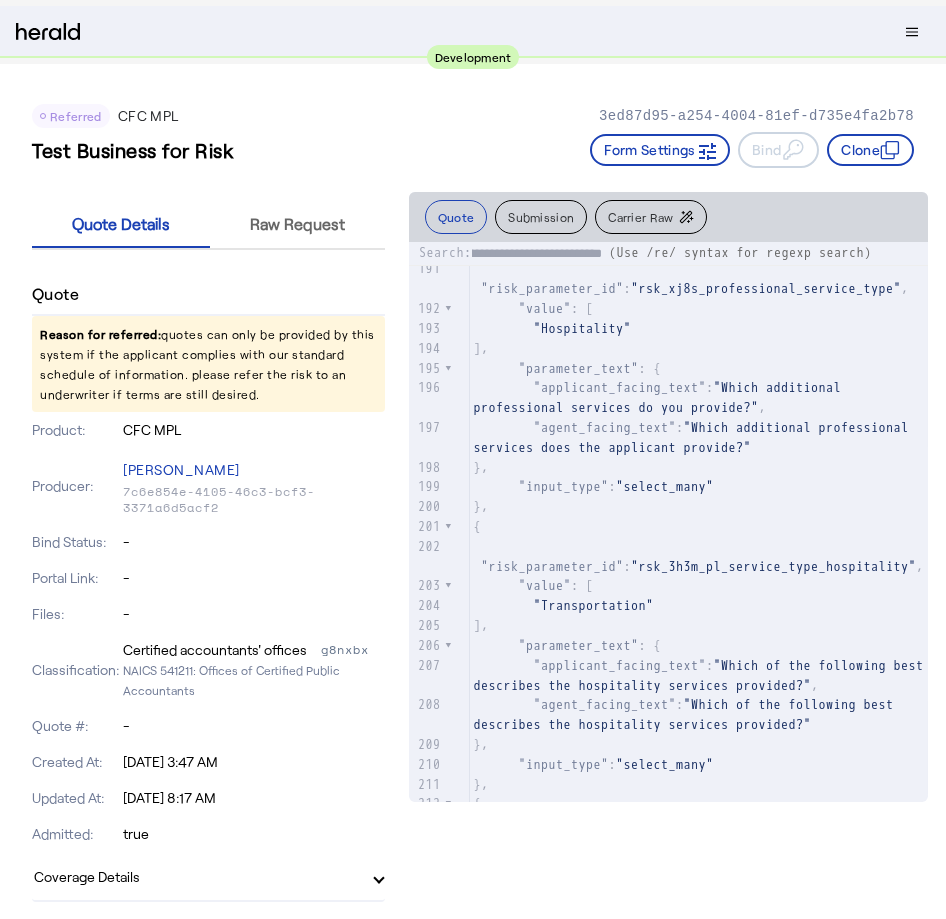 type on "**********" 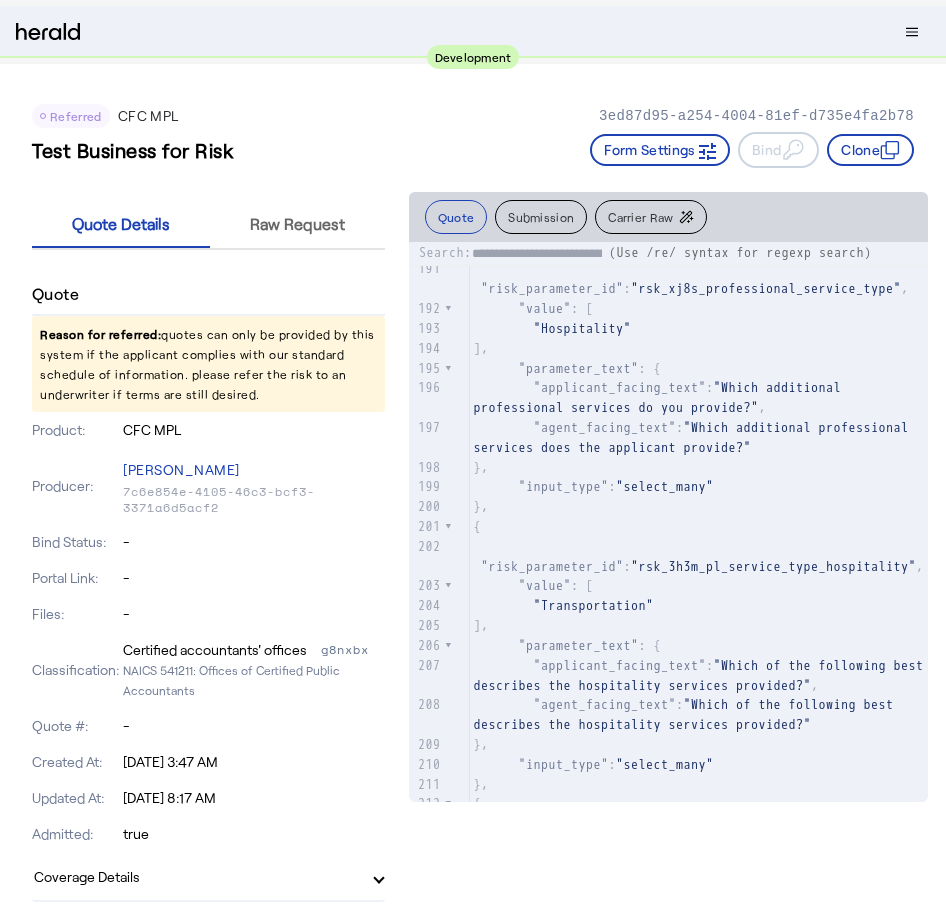 scroll, scrollTop: 4148, scrollLeft: 0, axis: vertical 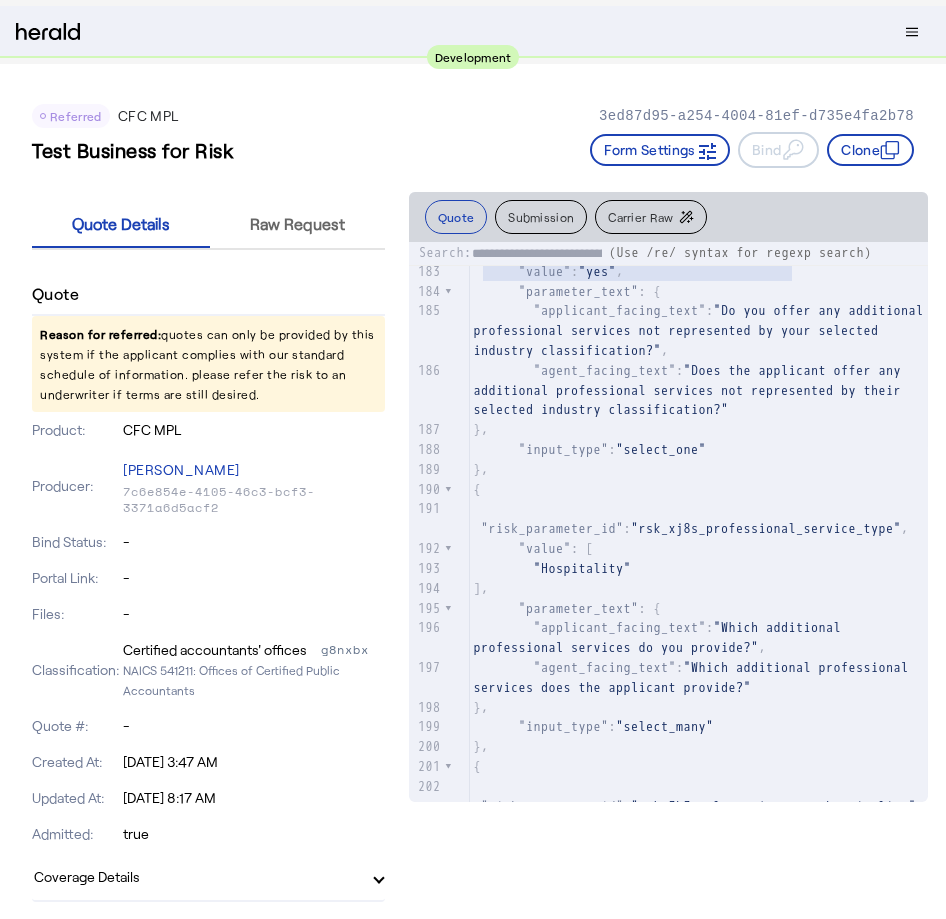 type on "**********" 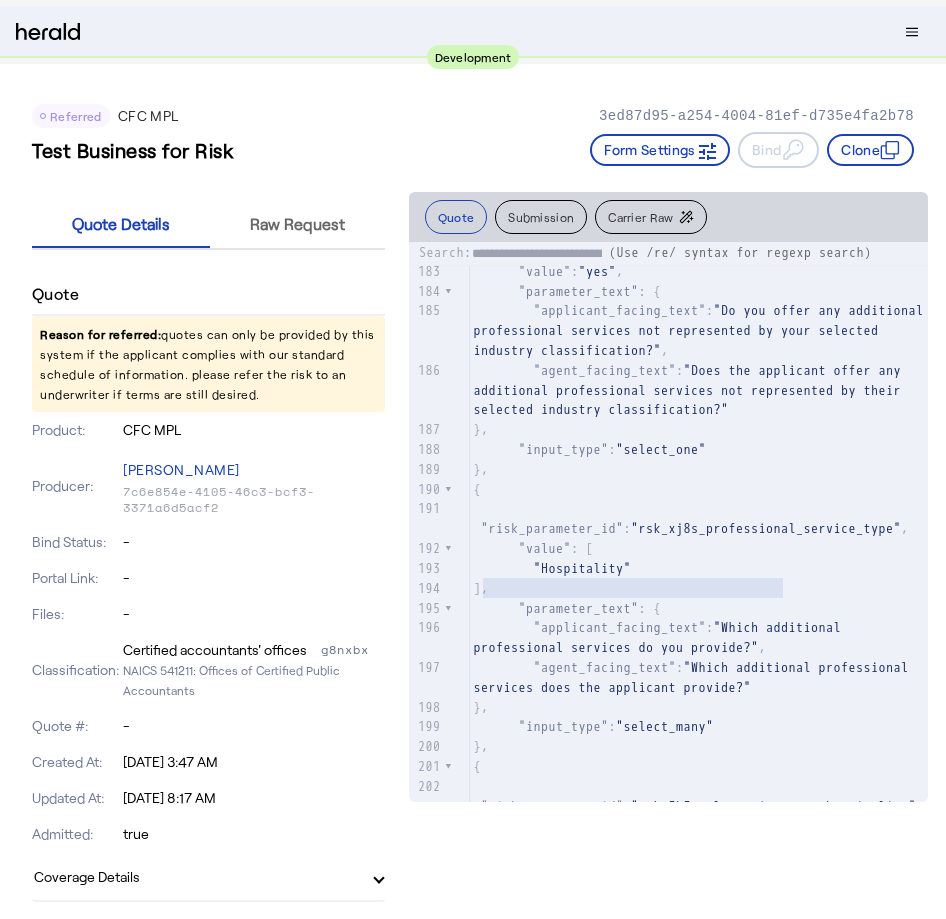 click on ""rsk_xj8s_professional_service_type"" 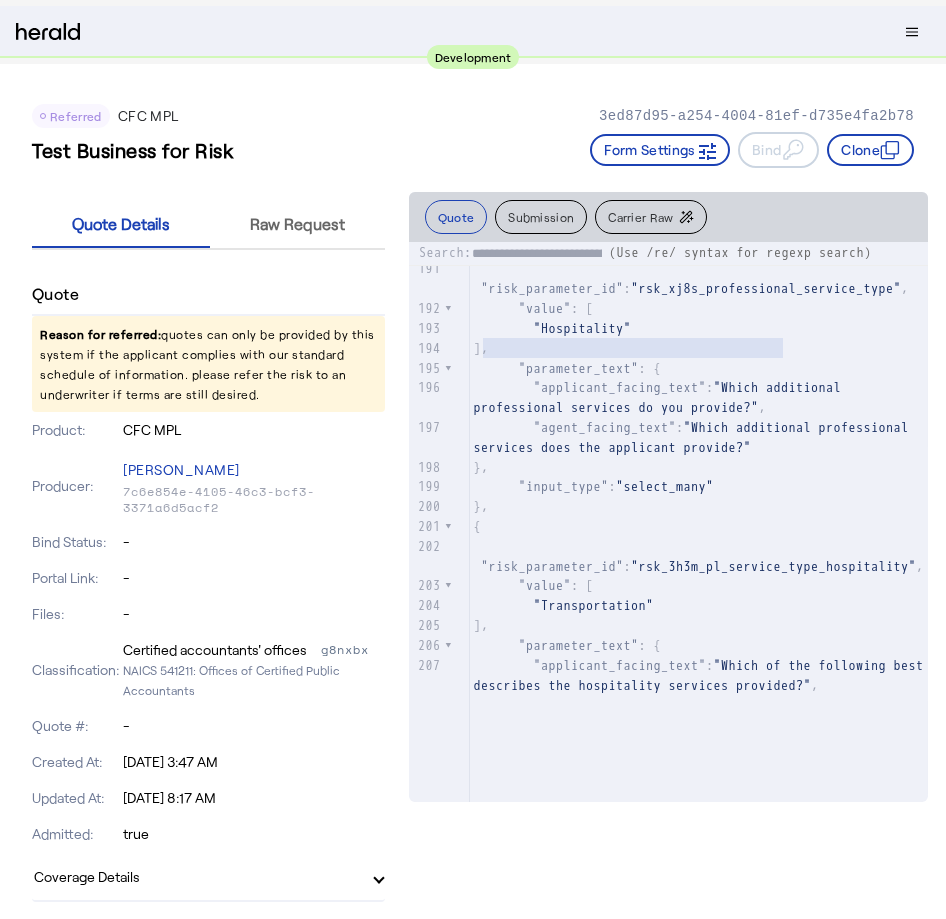 click on ""Hospitality"" 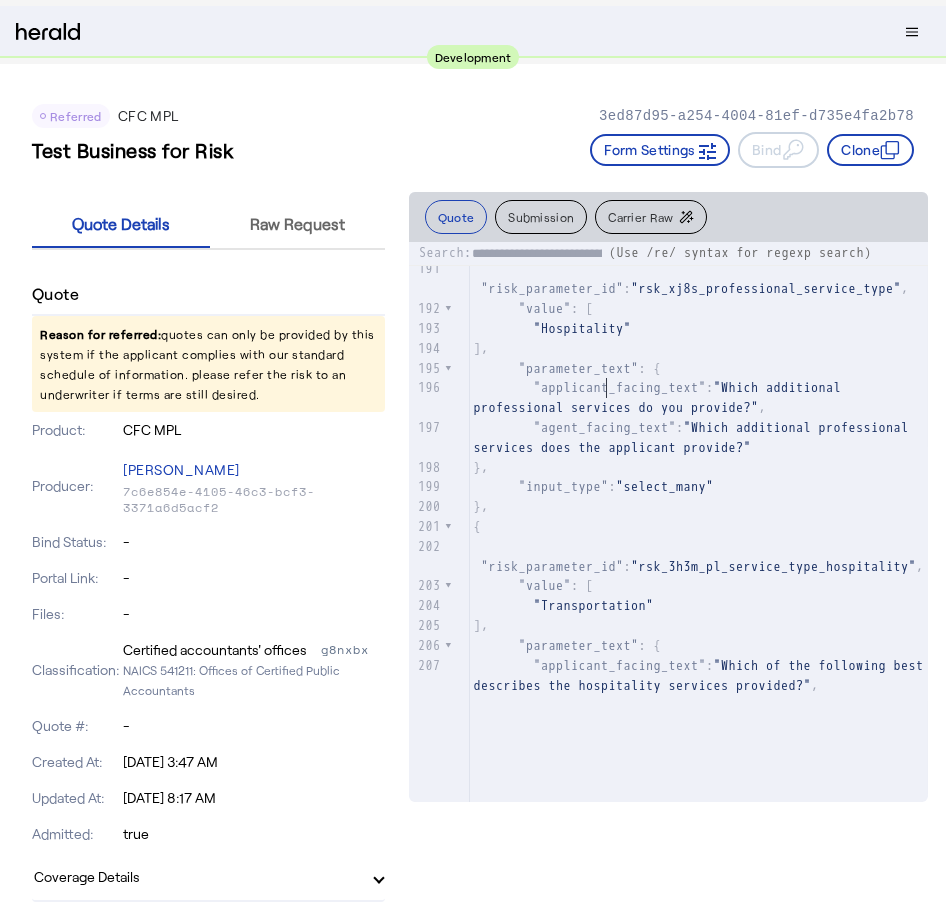 type on "**********" 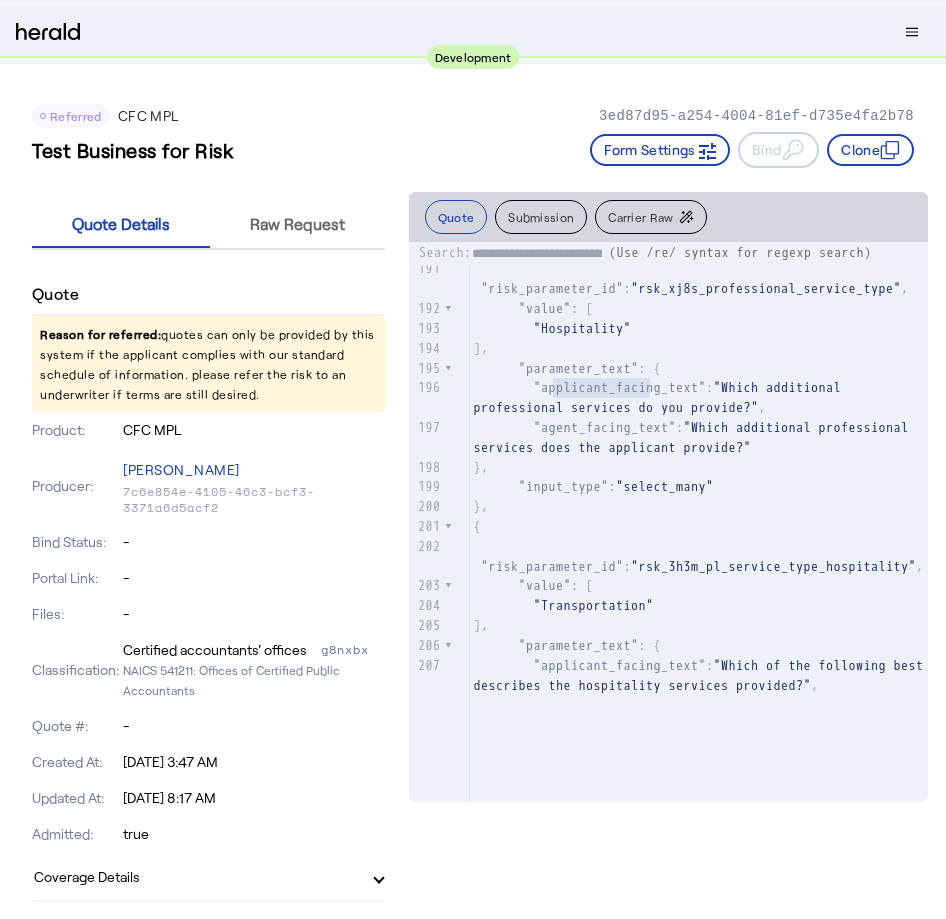 click on ""rsk_xj8s_professional_service_type"" 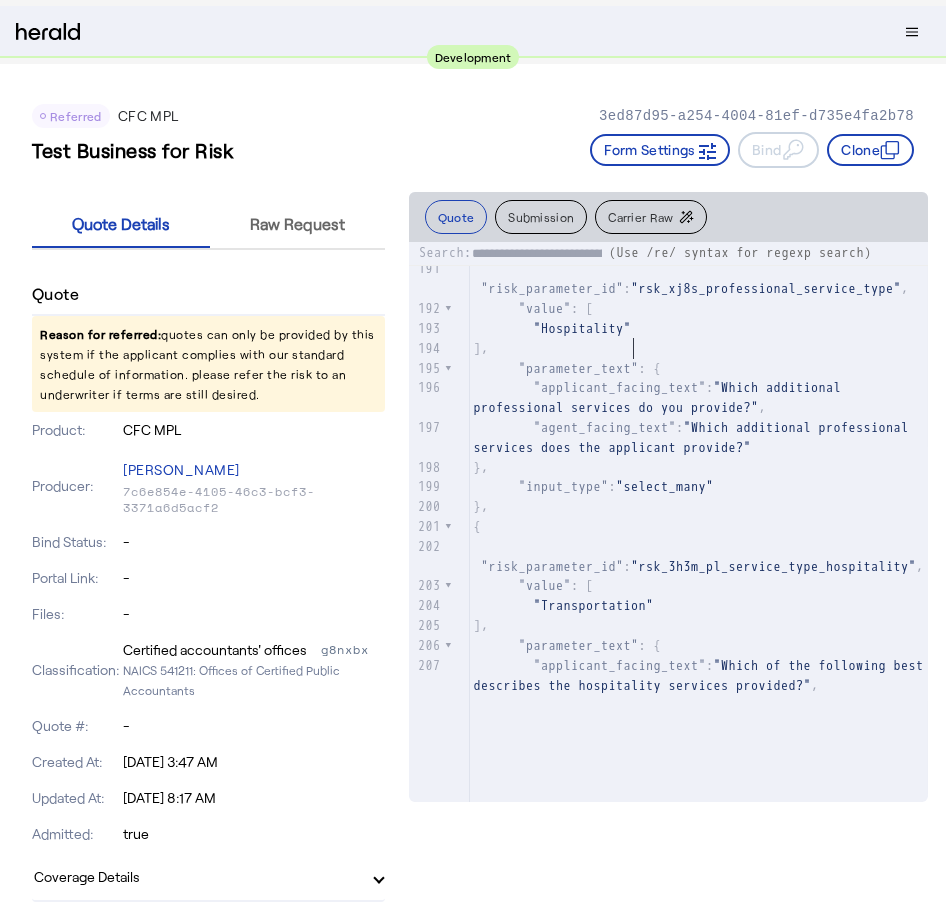 type on "**********" 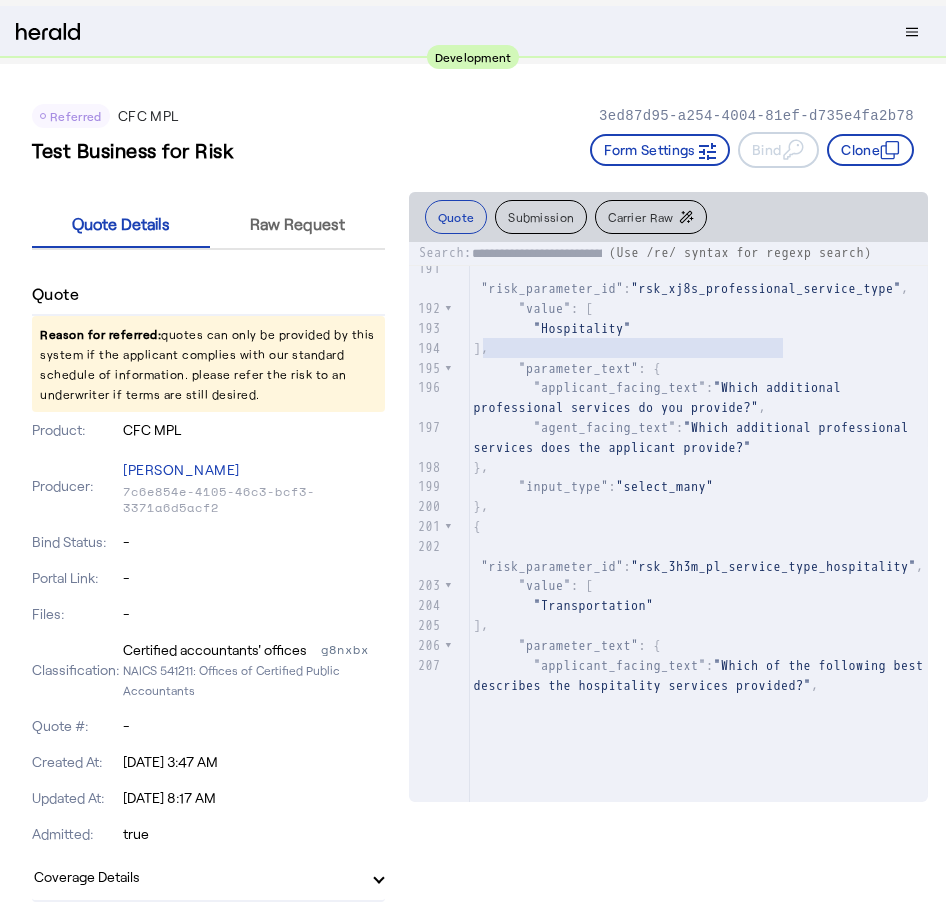 click on ""Hospitality"" 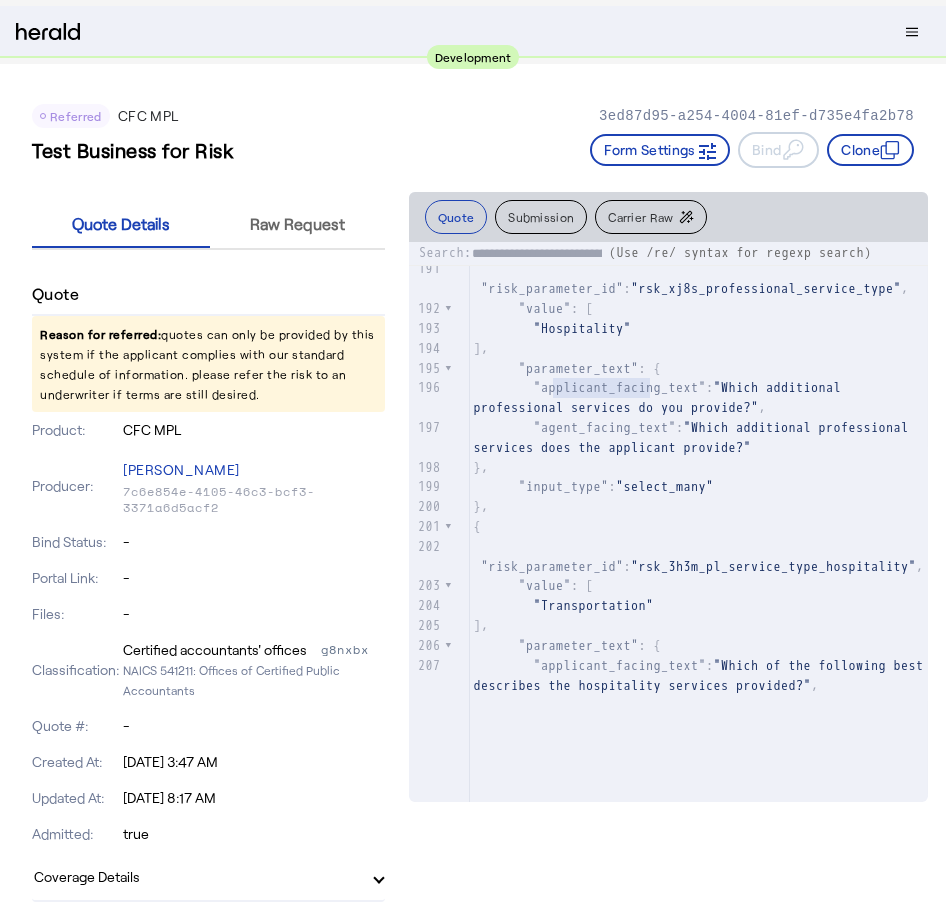 click on ""Hospitality"" 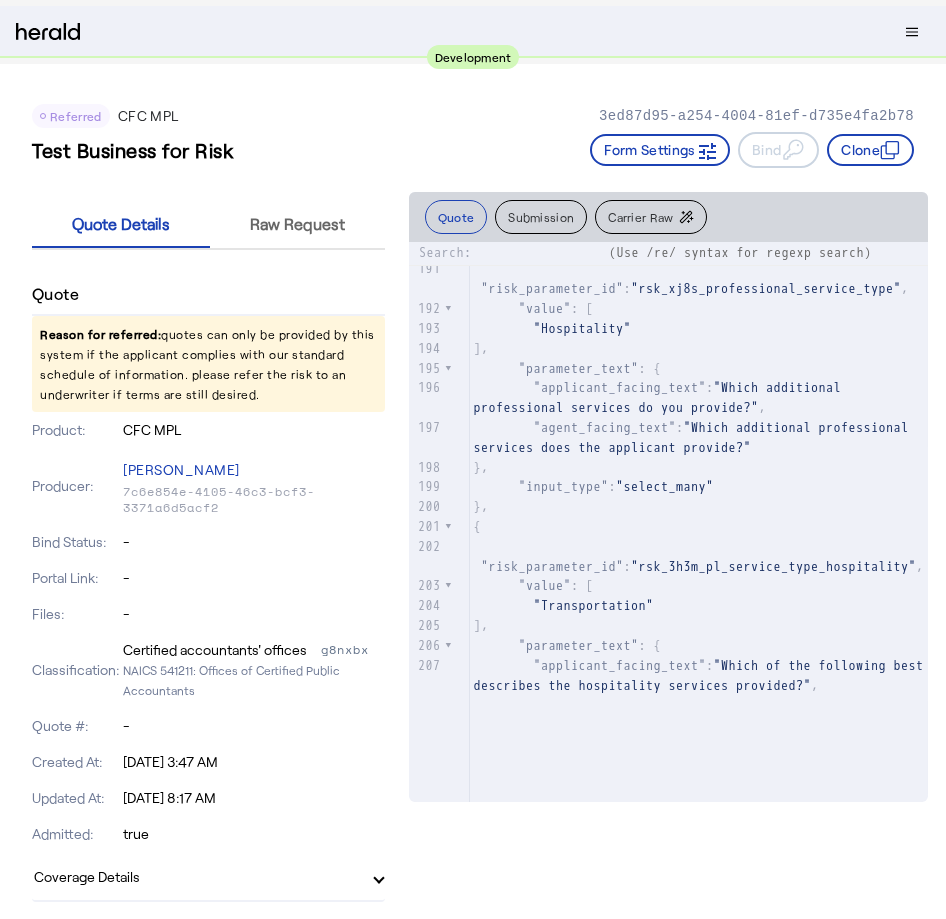 type on "**********" 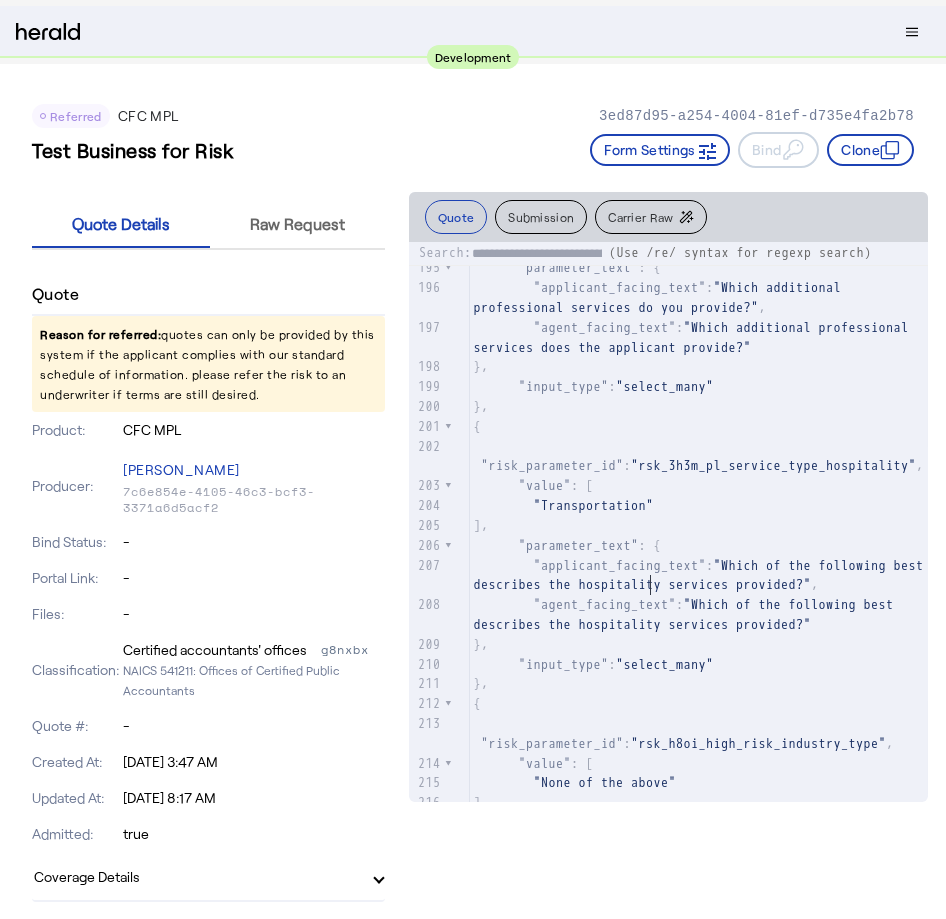 type on "**********" 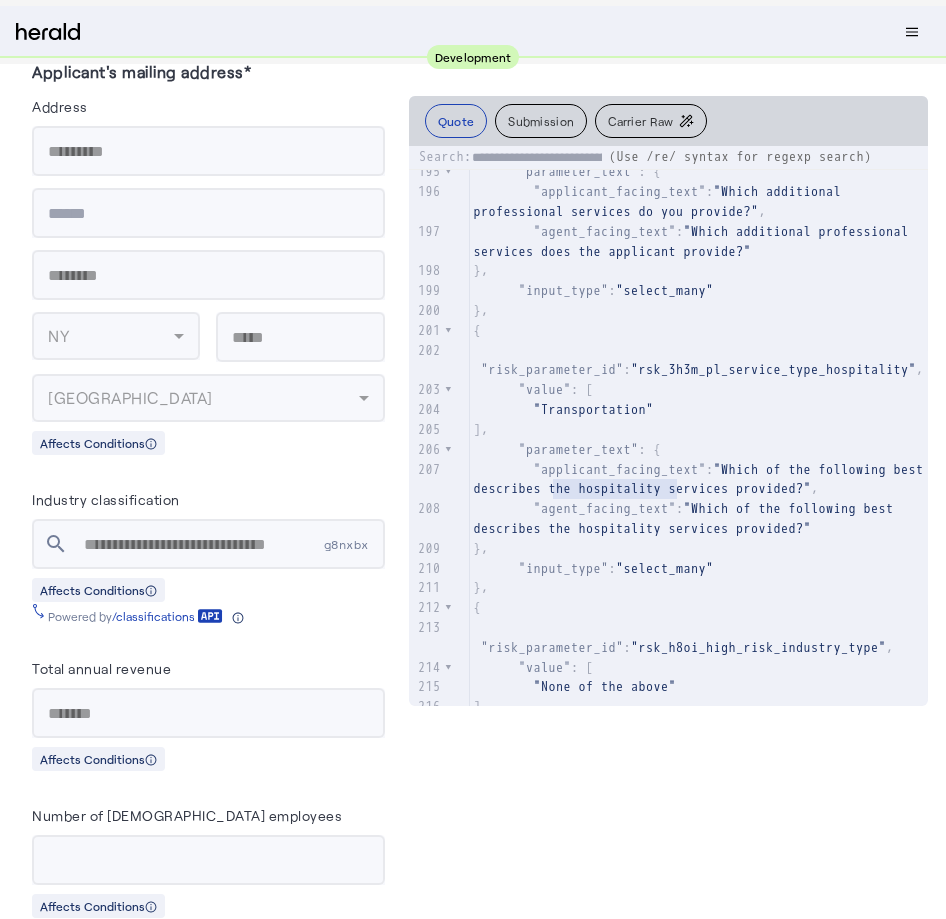 scroll, scrollTop: 1655, scrollLeft: 0, axis: vertical 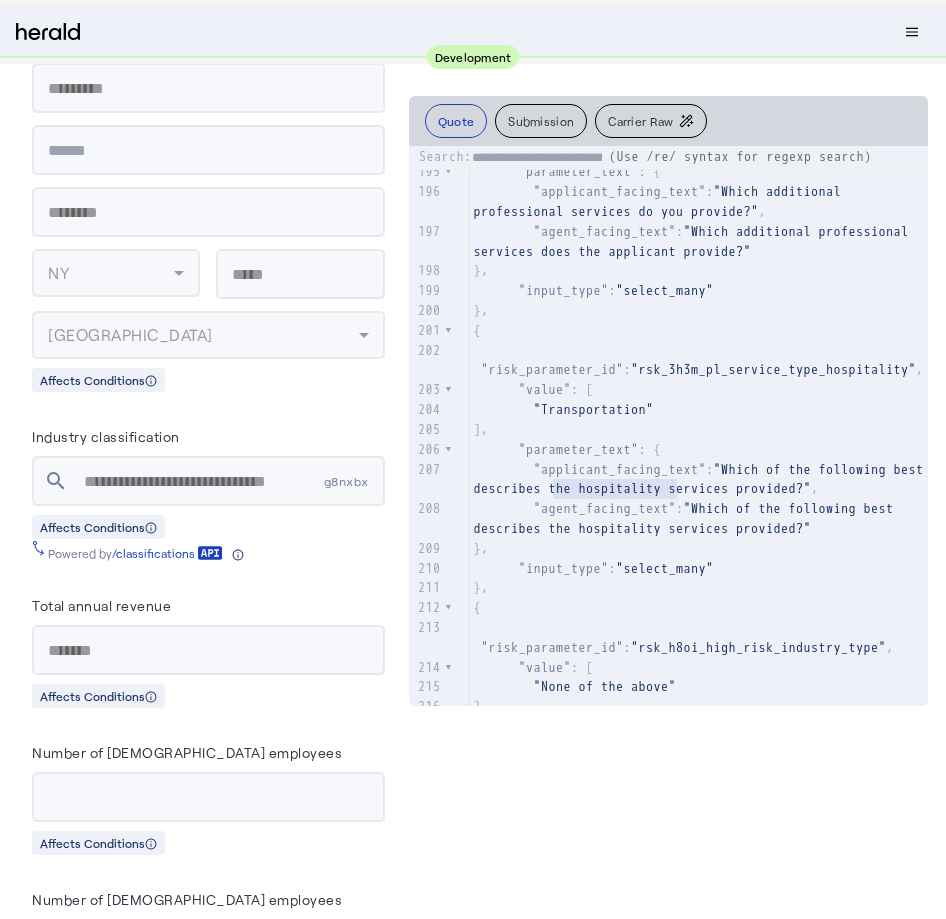 click on "g8nxbx" at bounding box center [354, 481] 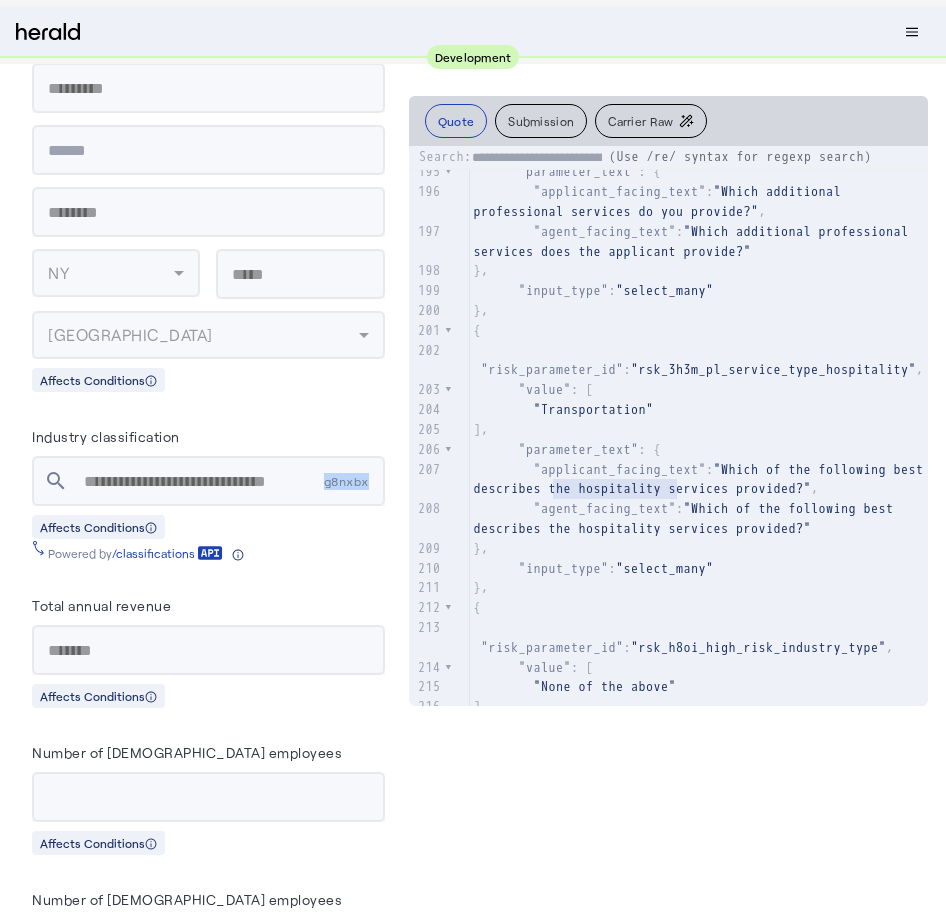 click on "g8nxbx" at bounding box center [354, 481] 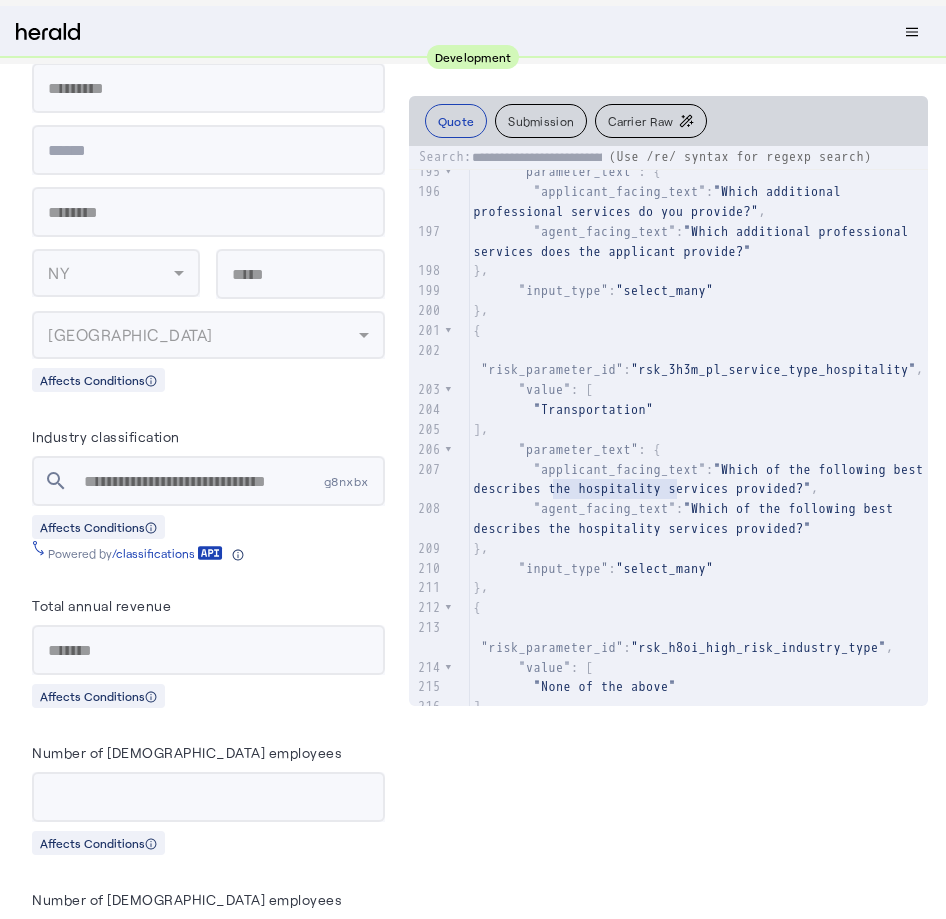 click on ""rsk_3h3m_pl_service_type_hospitality"" 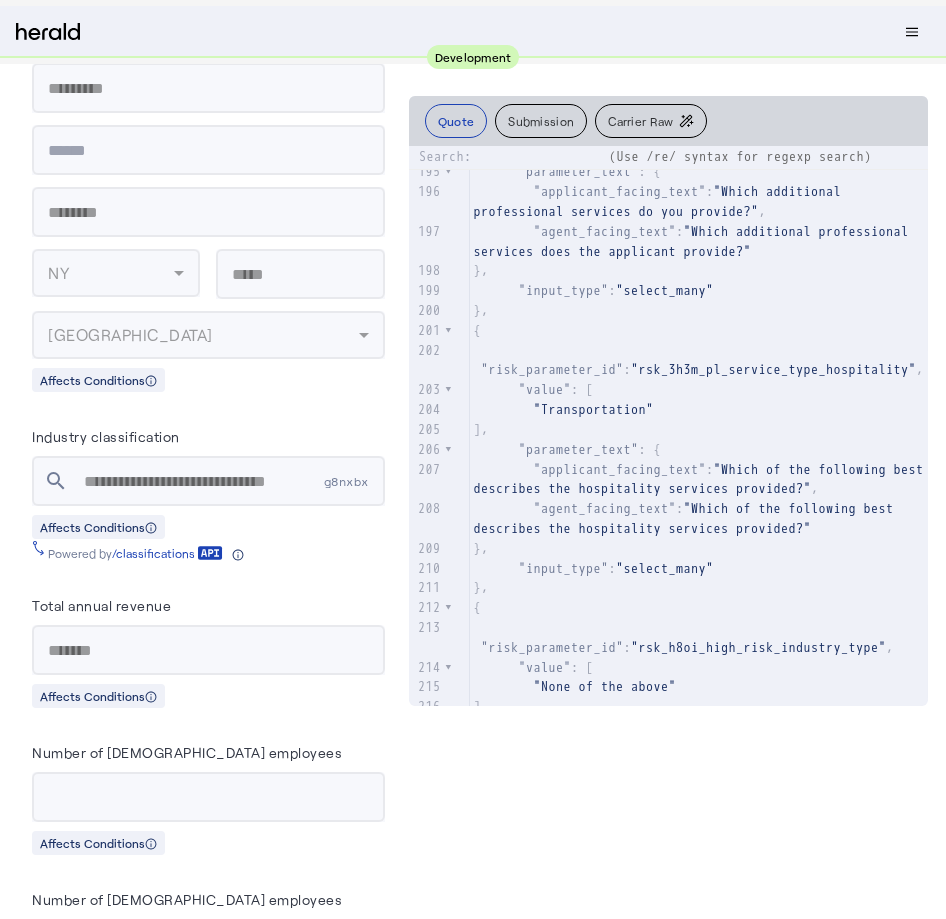 type on "**********" 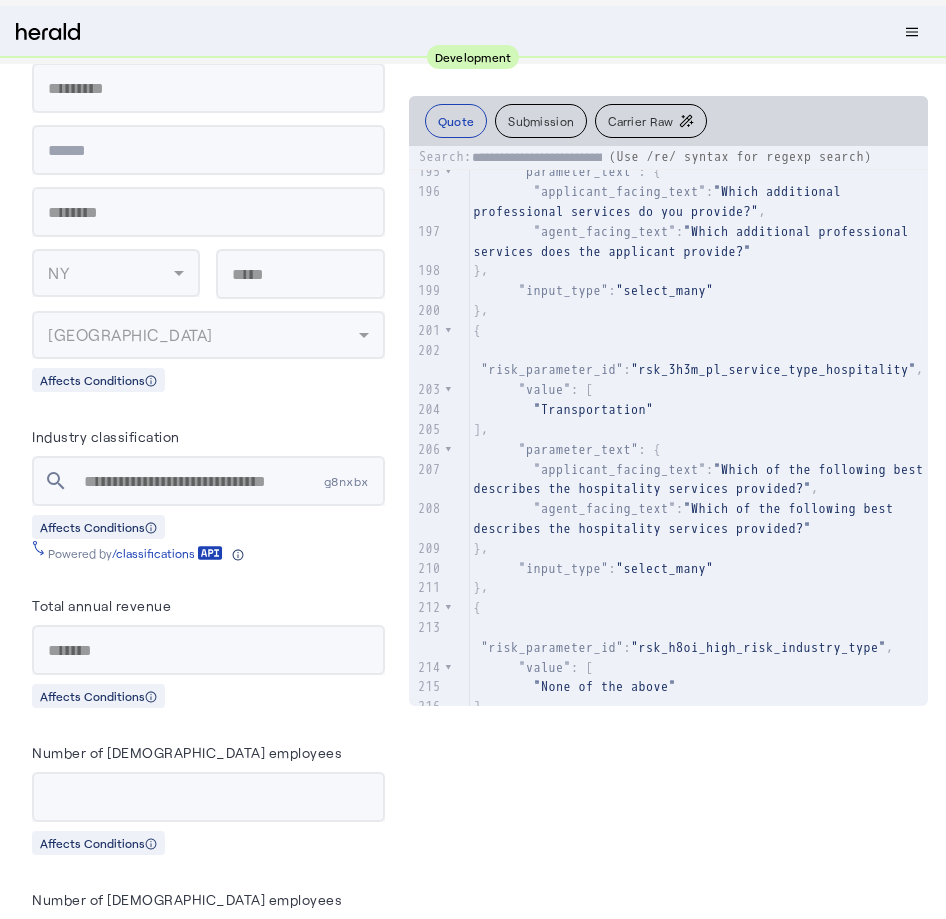 scroll, scrollTop: 0, scrollLeft: 253, axis: horizontal 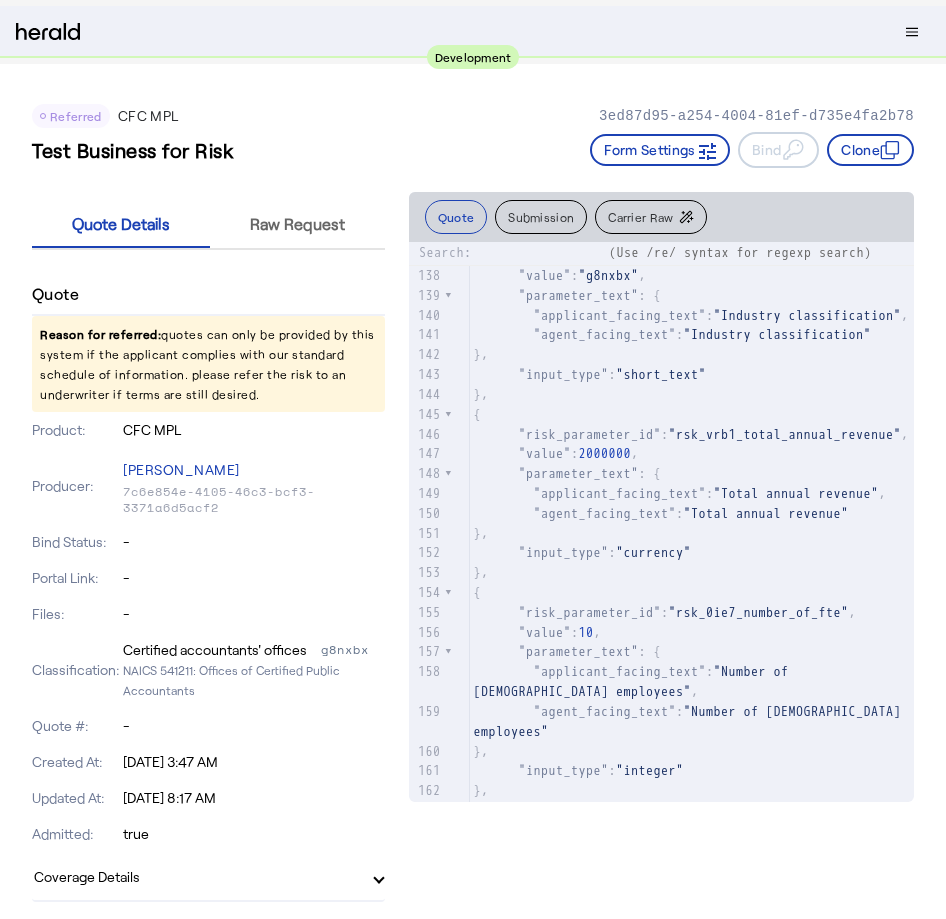 type on "**********" 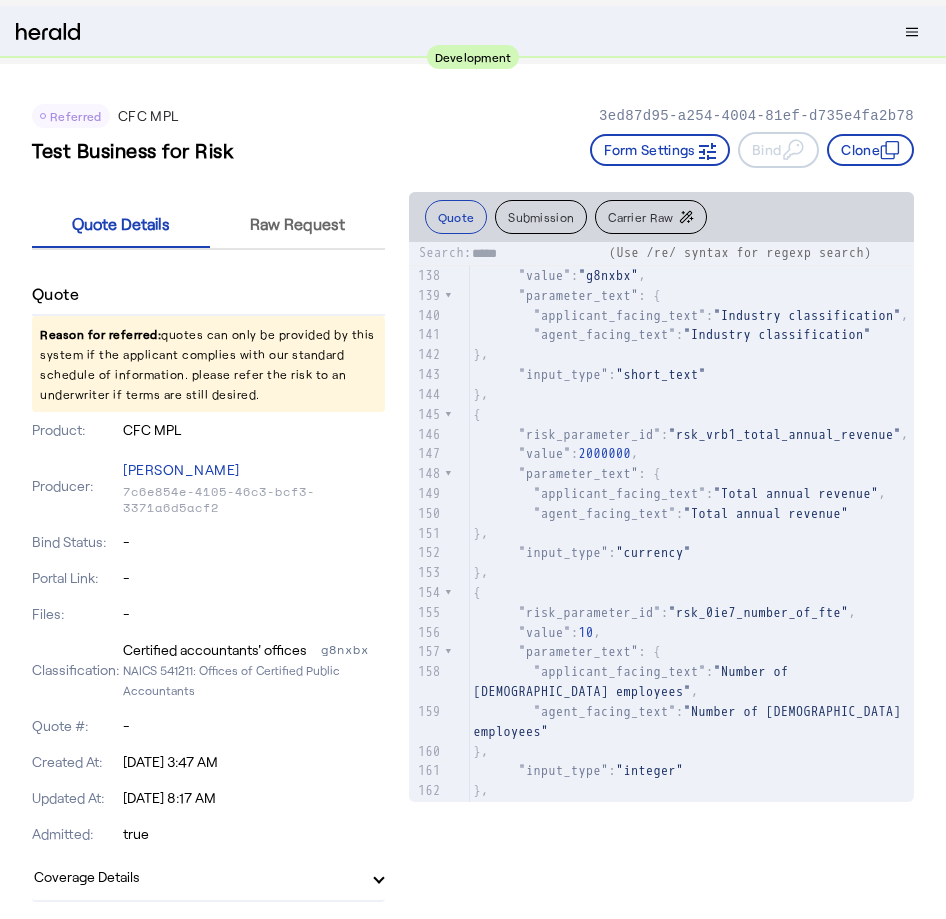 type on "******" 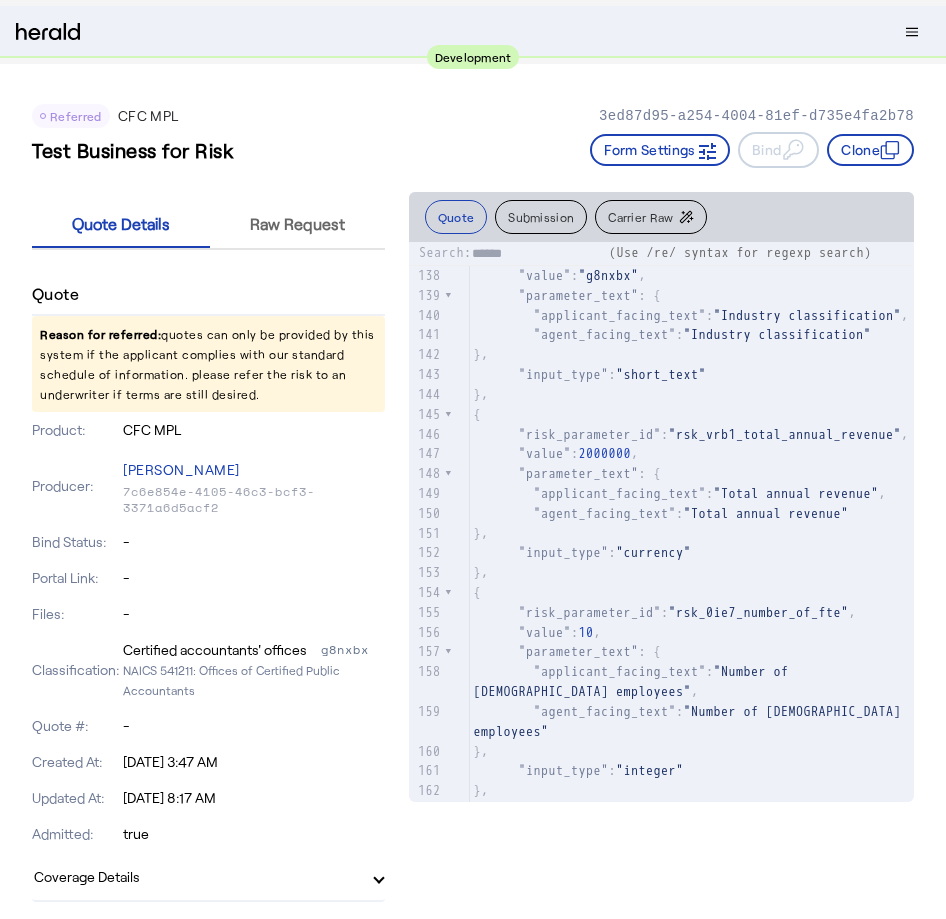 type 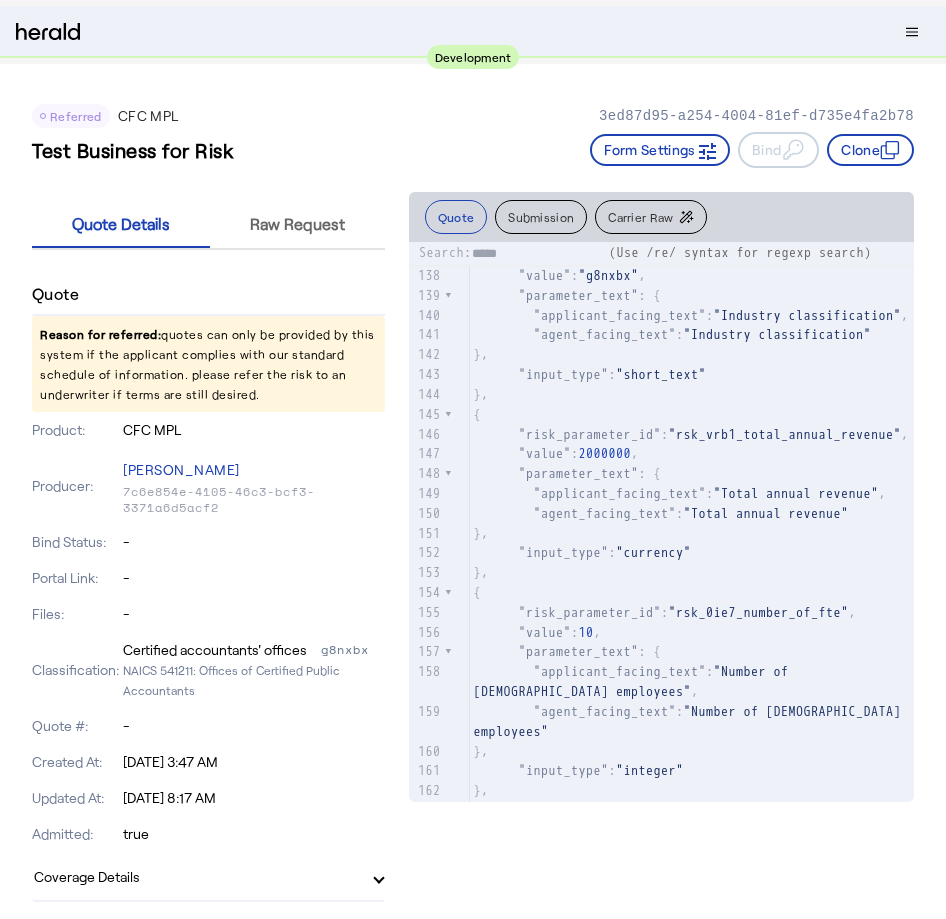 type on "******" 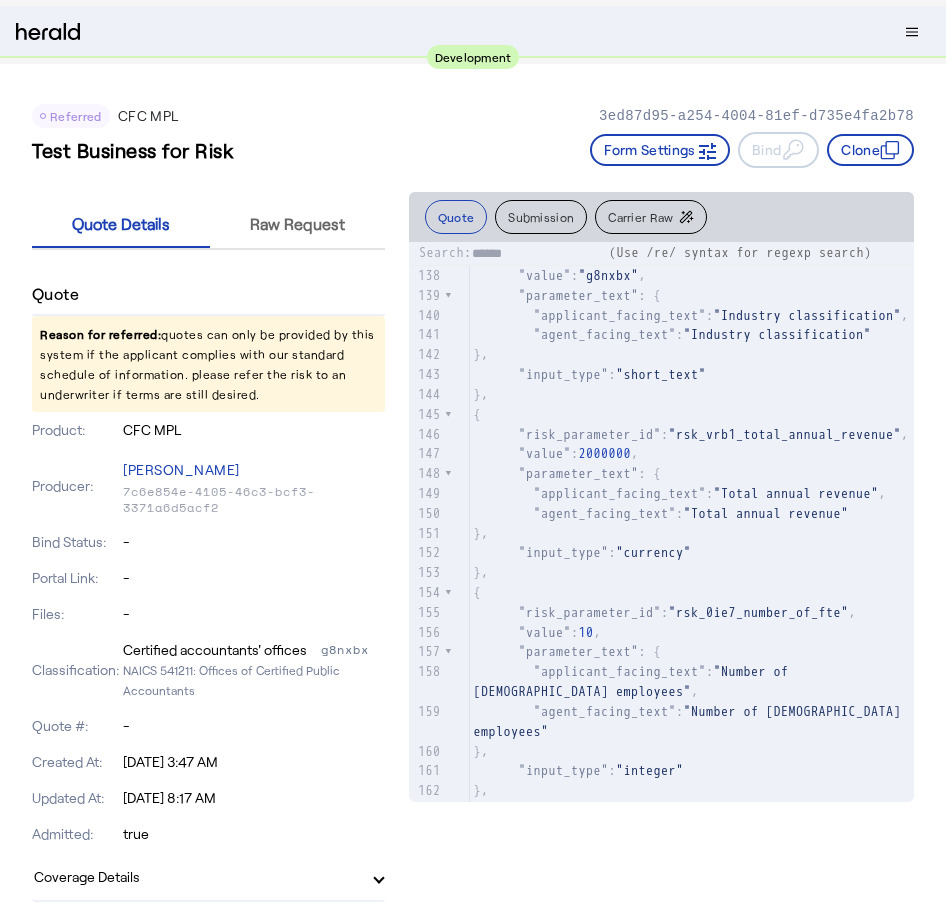 scroll, scrollTop: 6109, scrollLeft: 0, axis: vertical 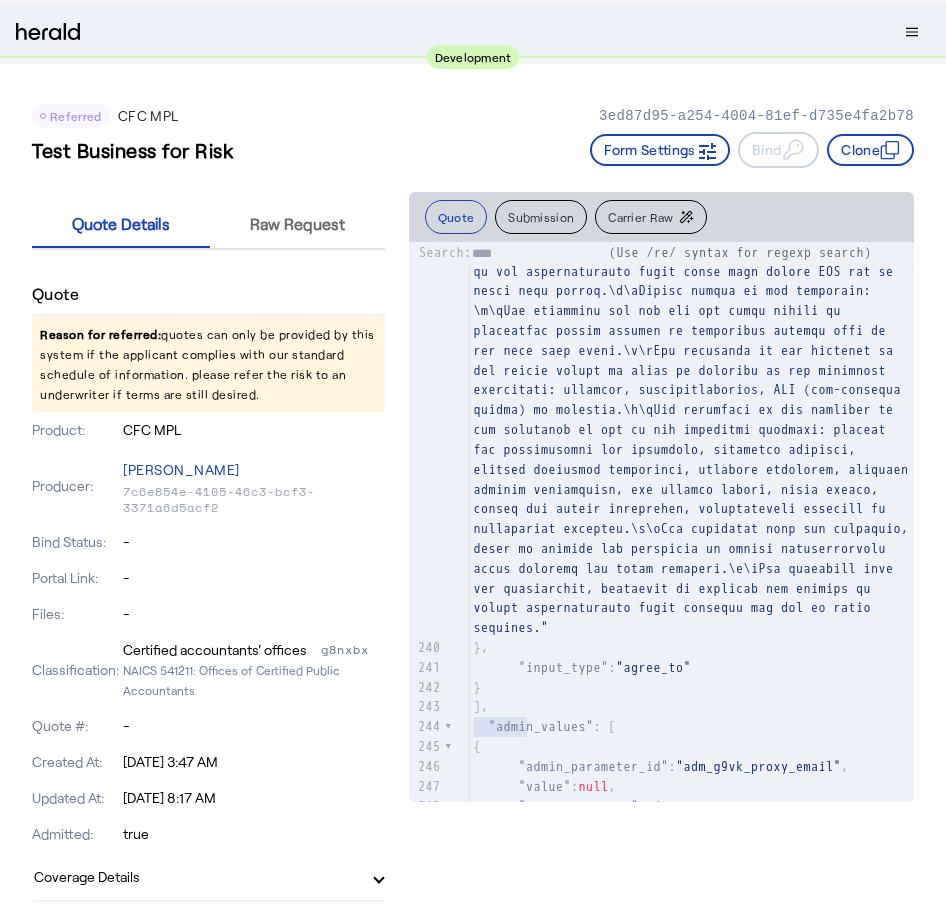 paste on "**********" 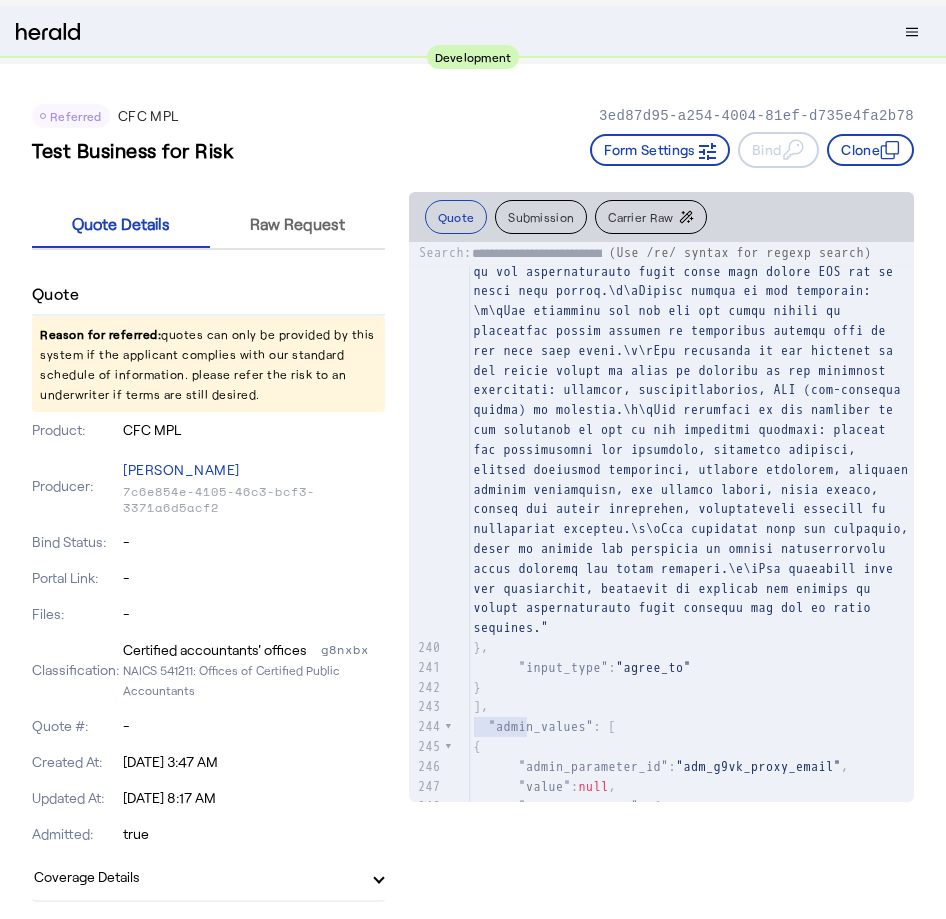 scroll, scrollTop: 0, scrollLeft: 183, axis: horizontal 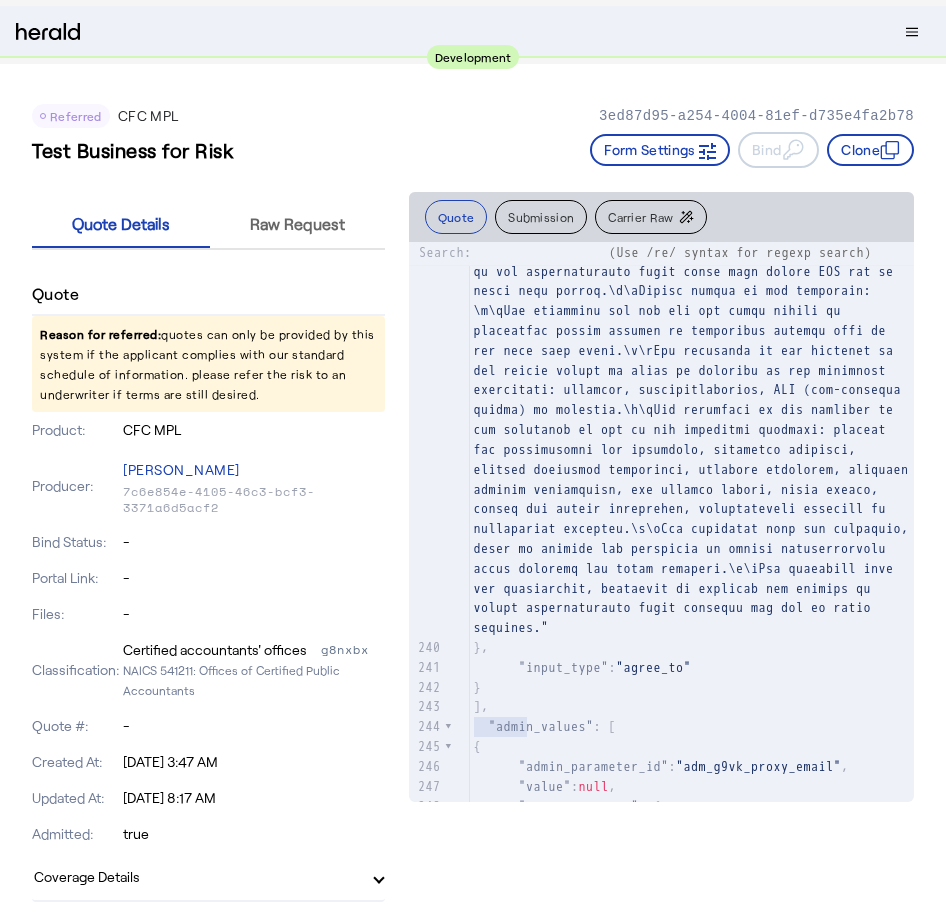 paste on "**********" 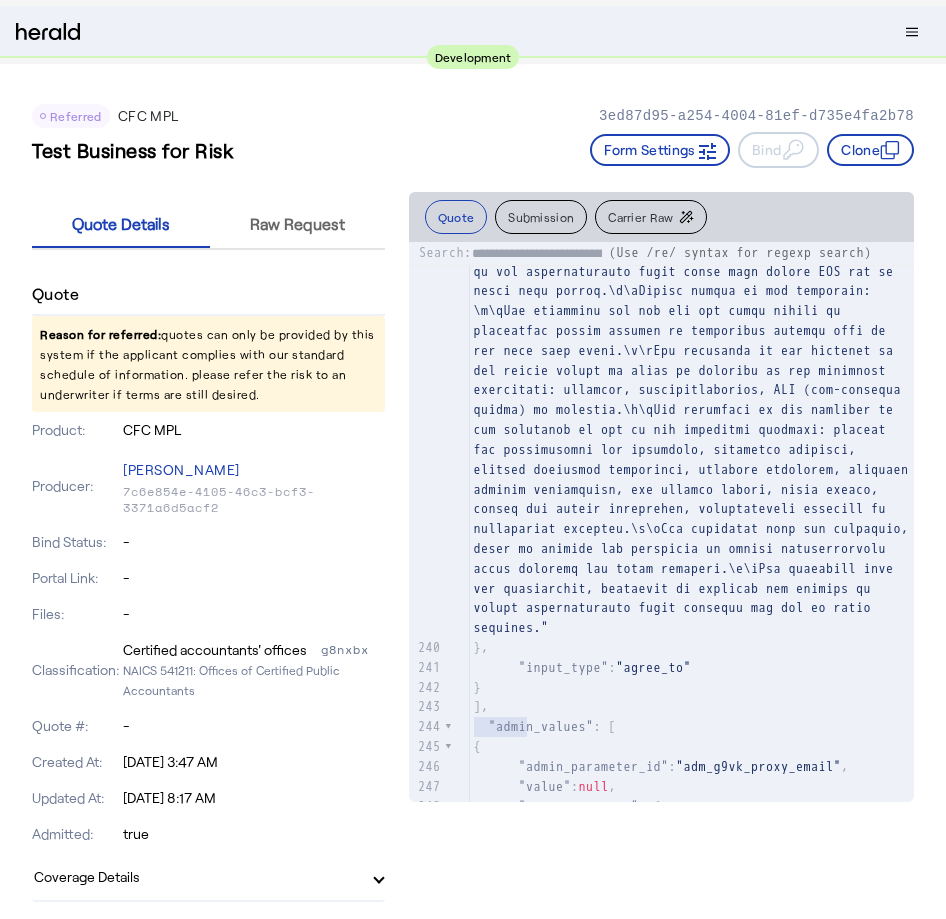scroll, scrollTop: 0, scrollLeft: 151, axis: horizontal 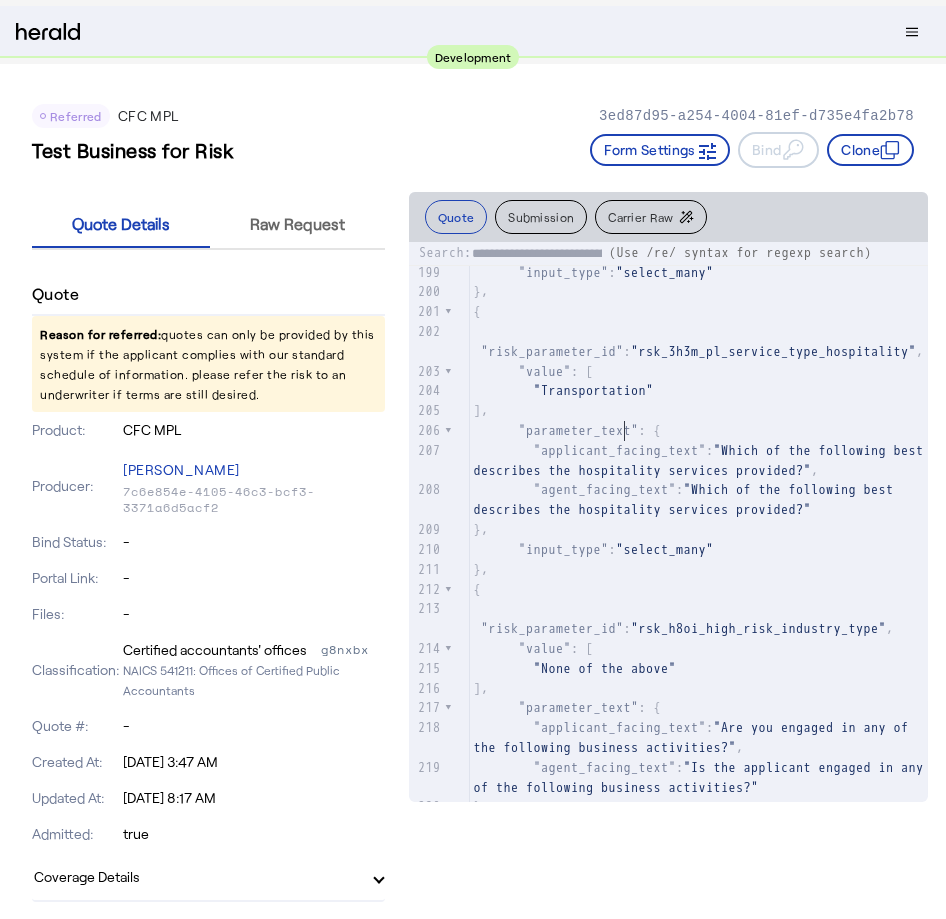 type on "**********" 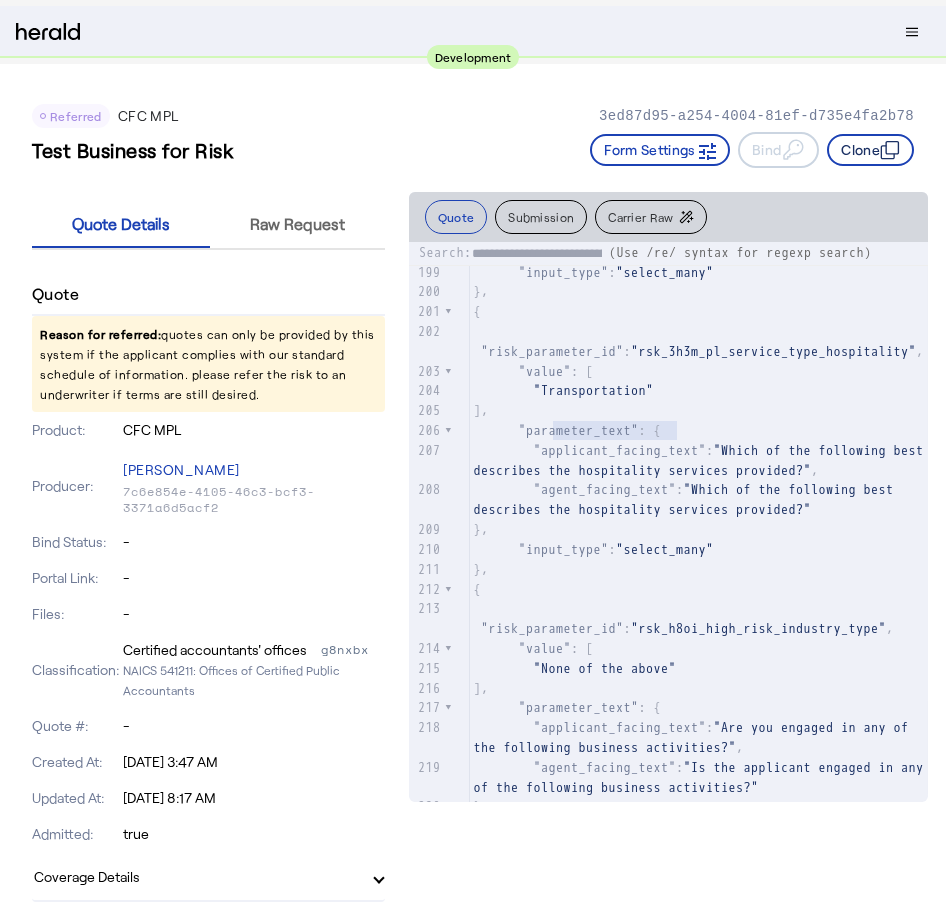 click on "Clone" 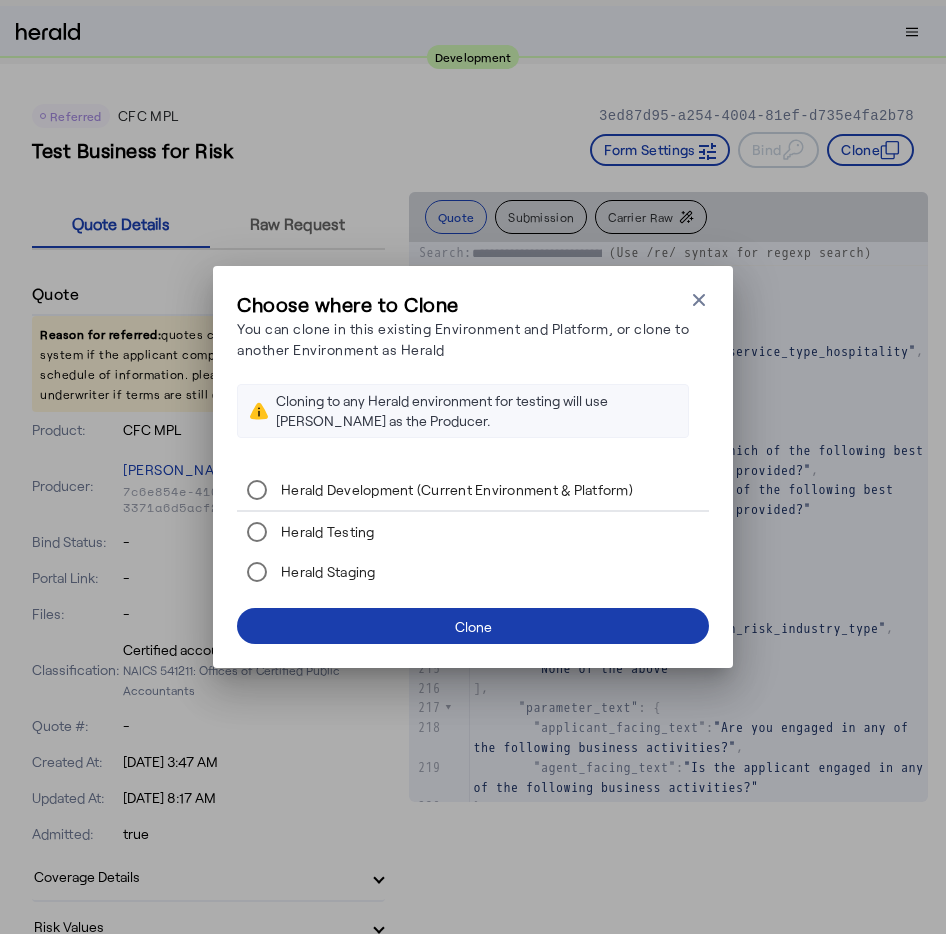 click at bounding box center [473, 626] 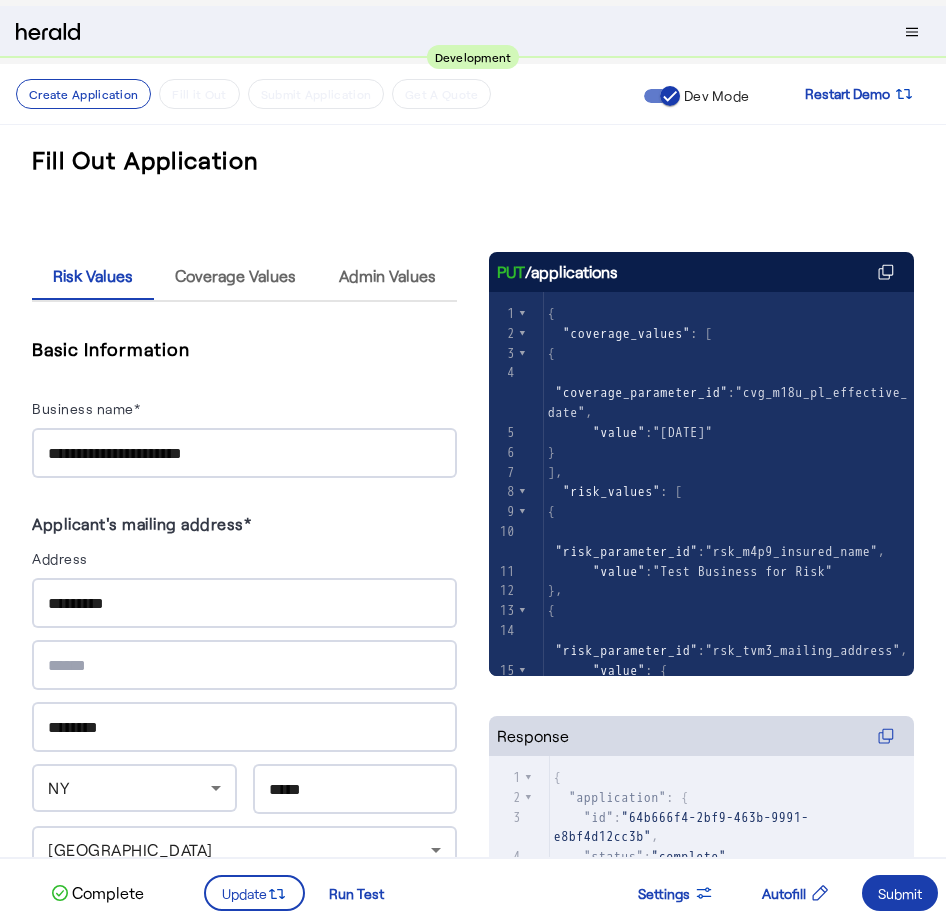 click on "Submit" at bounding box center (900, 893) 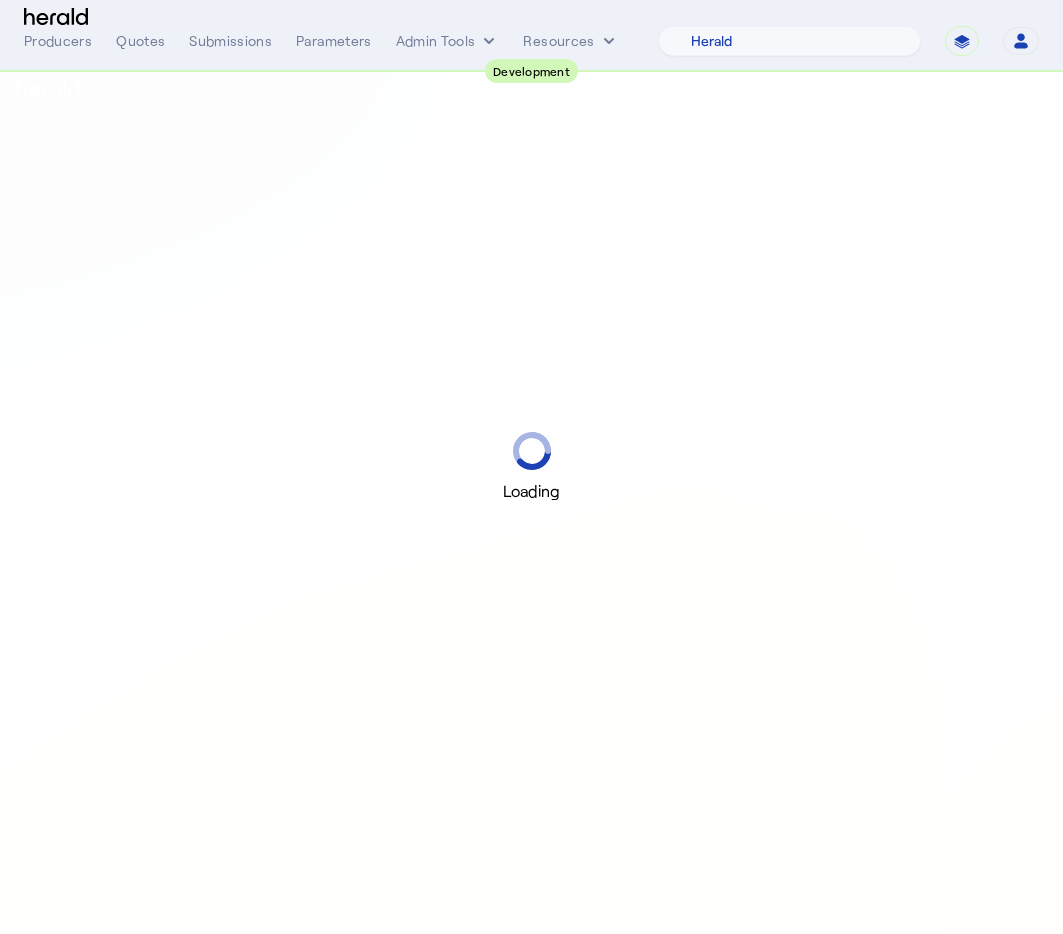 select on "pfm_2v8p_herald_api" 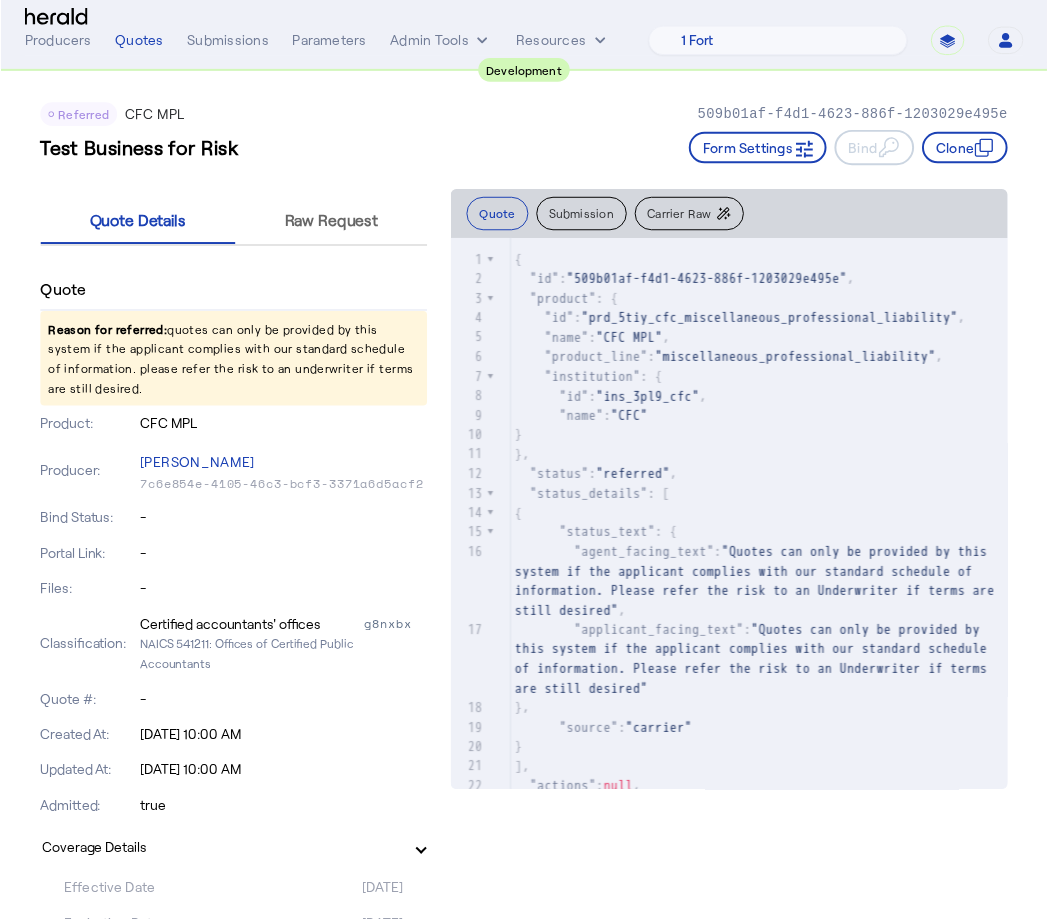 scroll, scrollTop: 0, scrollLeft: 0, axis: both 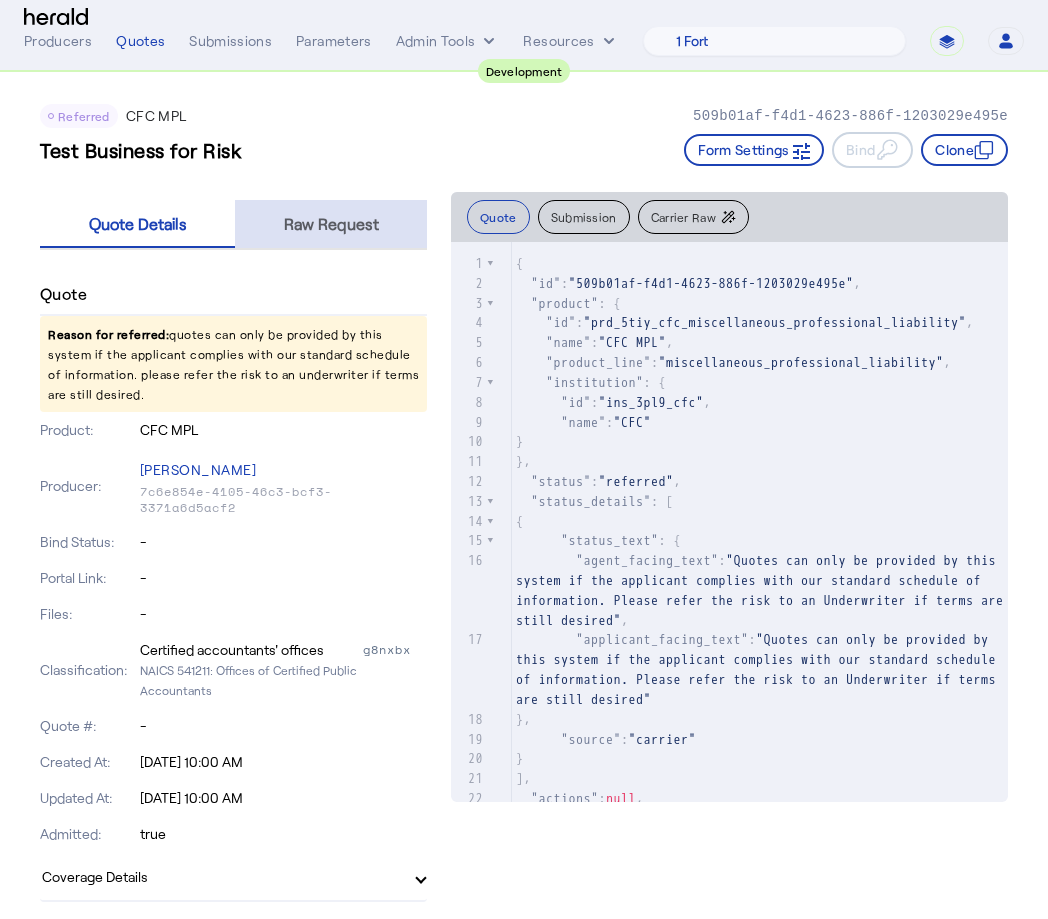 click on "Raw Request" at bounding box center [331, 224] 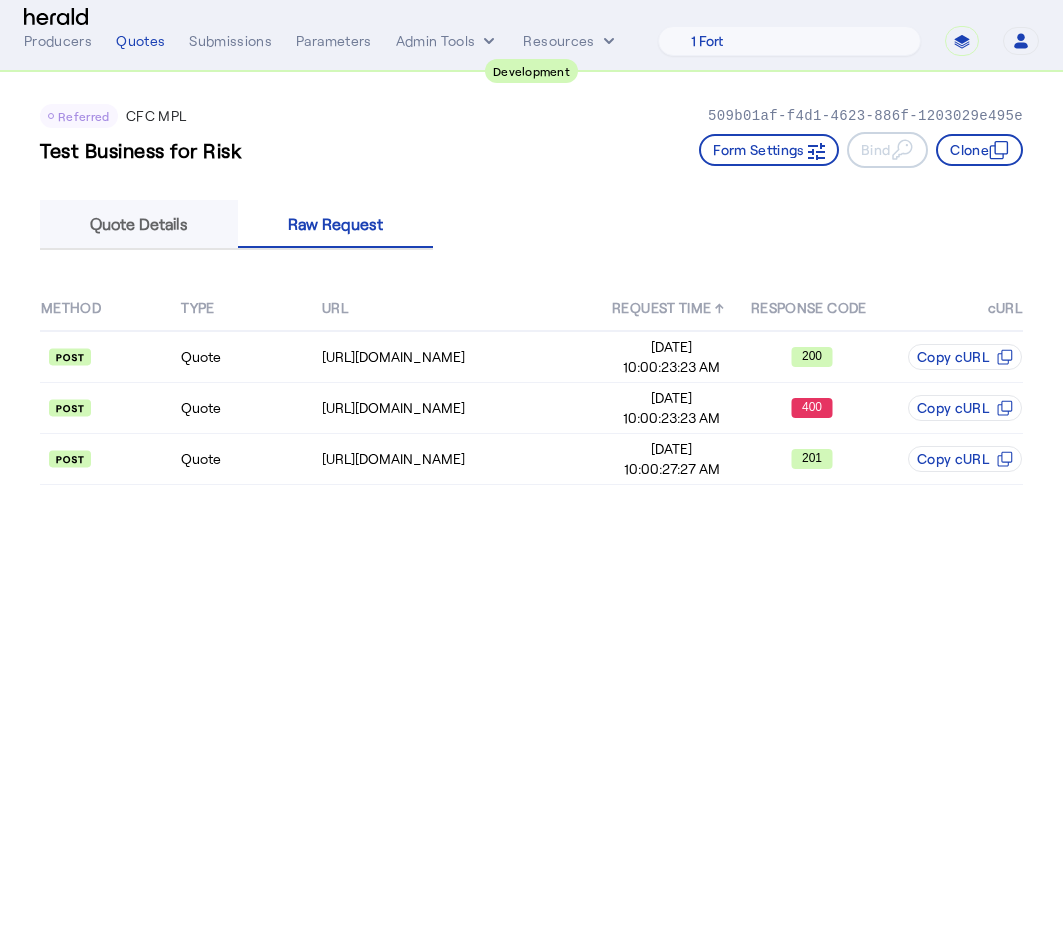click on "Quote Details" at bounding box center (139, 224) 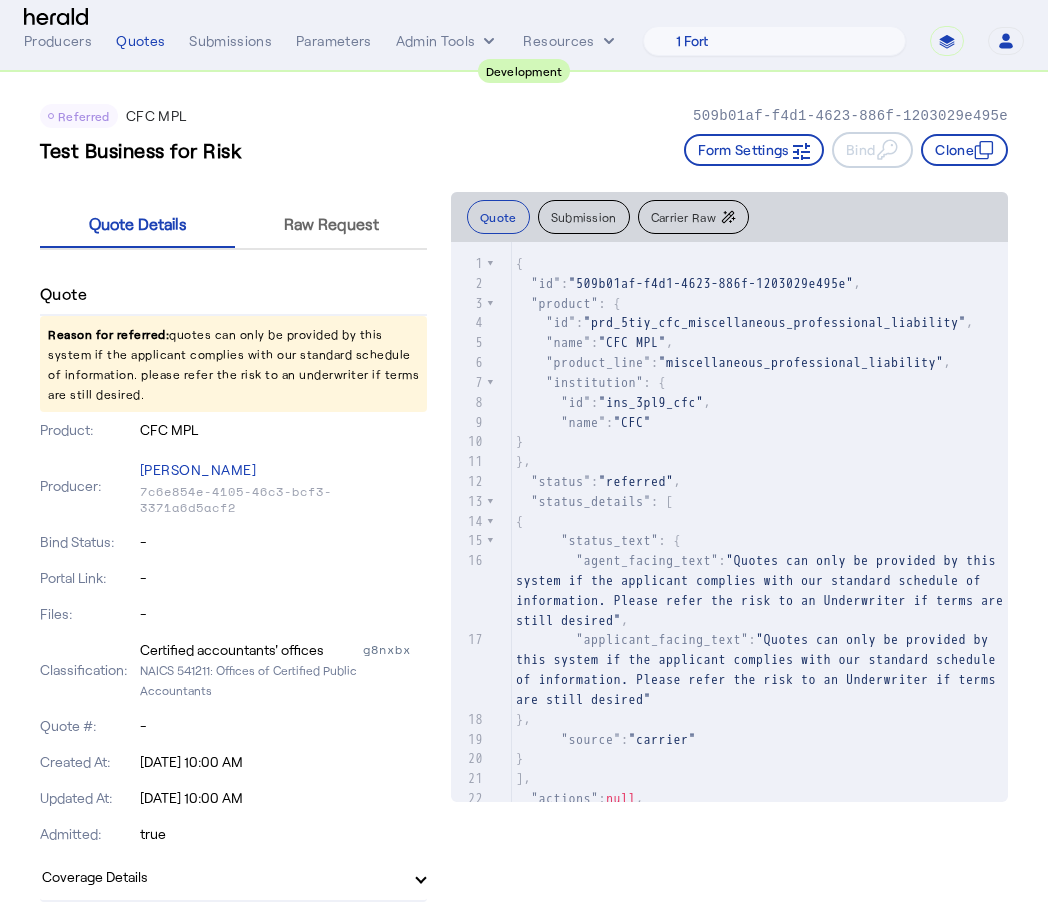 click on "Quote Details Raw Request" 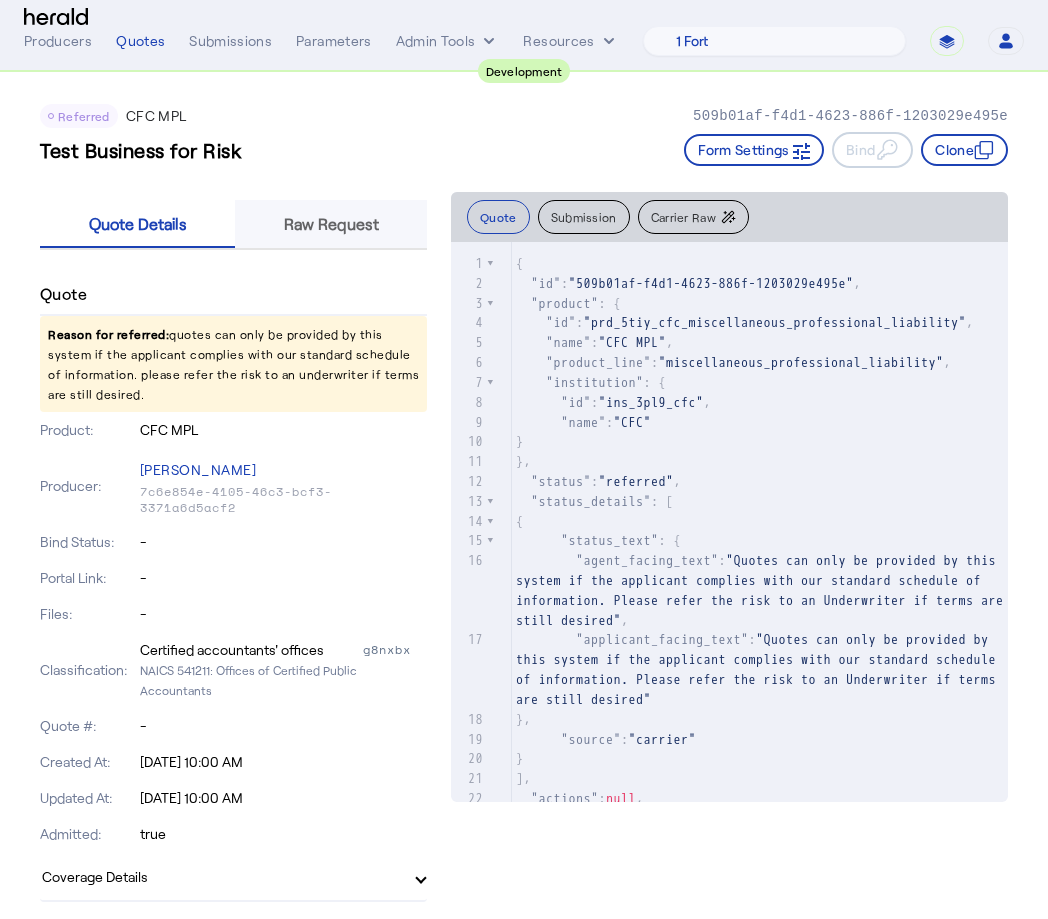 click on "Raw Request" at bounding box center (331, 224) 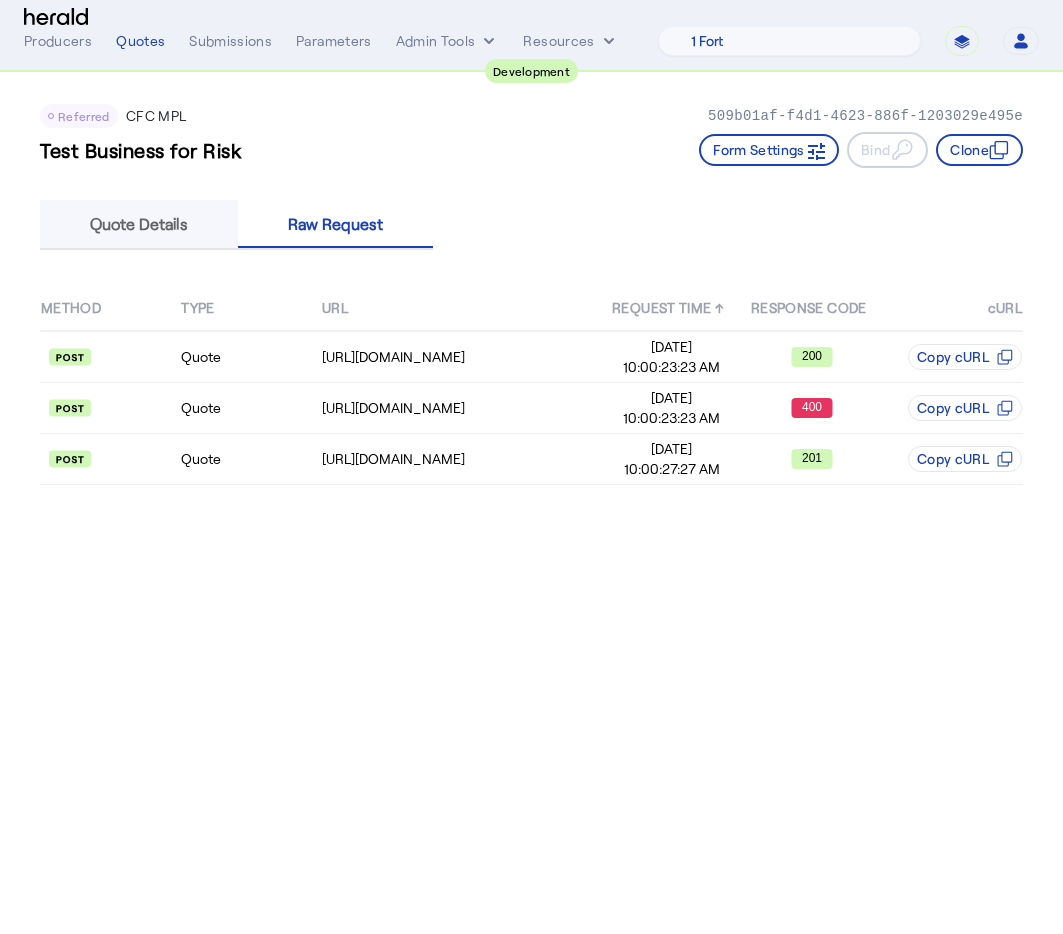 click on "Quote Details" at bounding box center (139, 224) 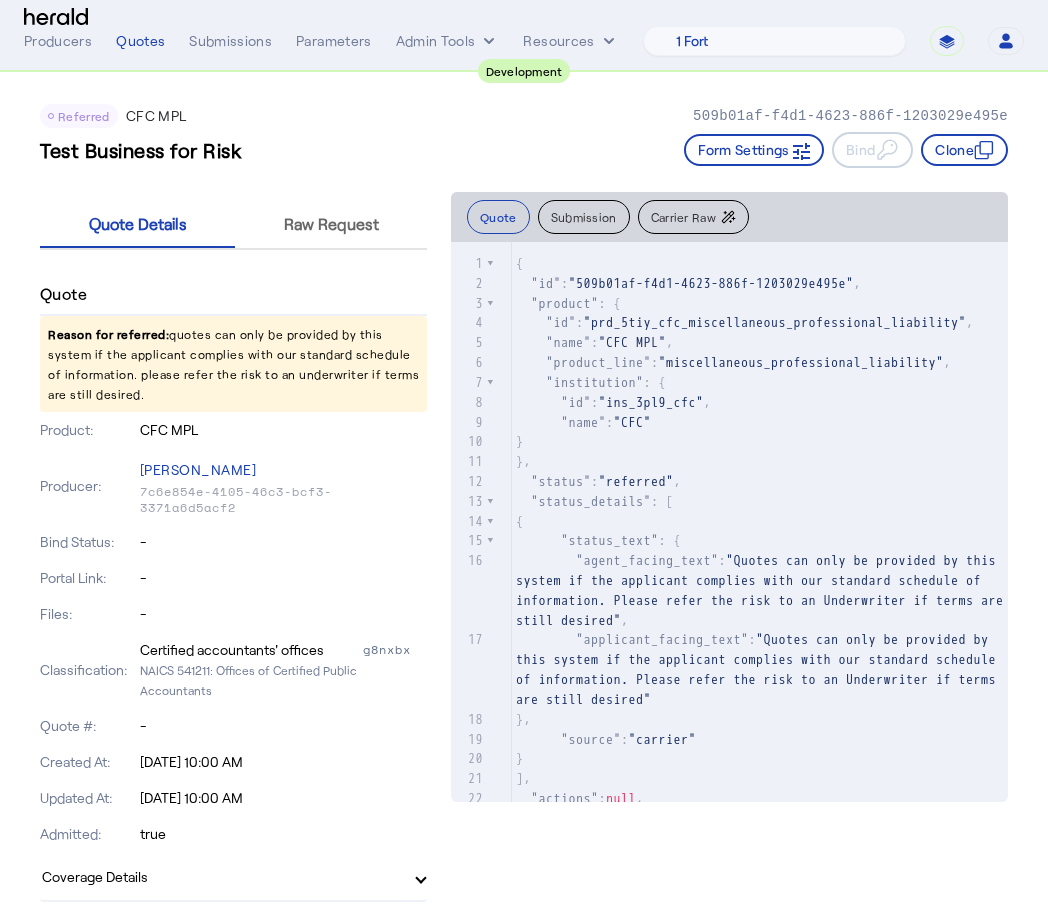 click on ""status_details" : [" 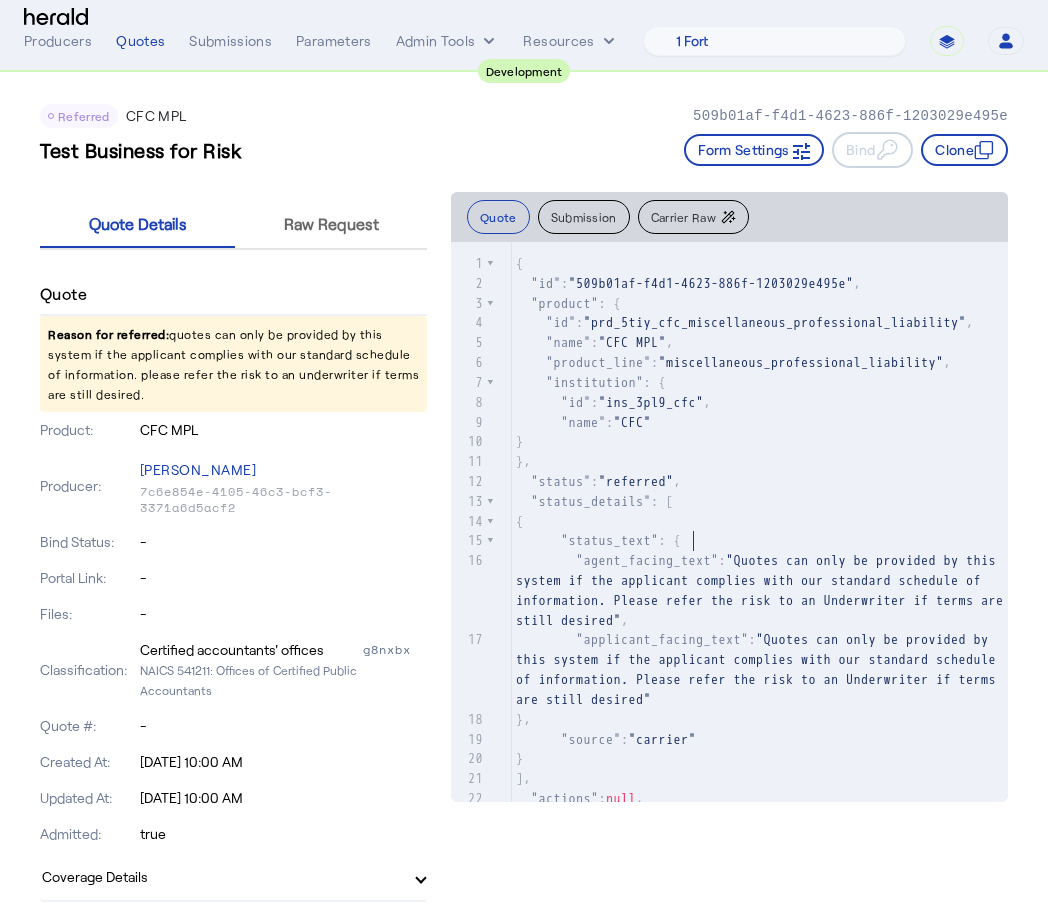 scroll, scrollTop: 2, scrollLeft: 0, axis: vertical 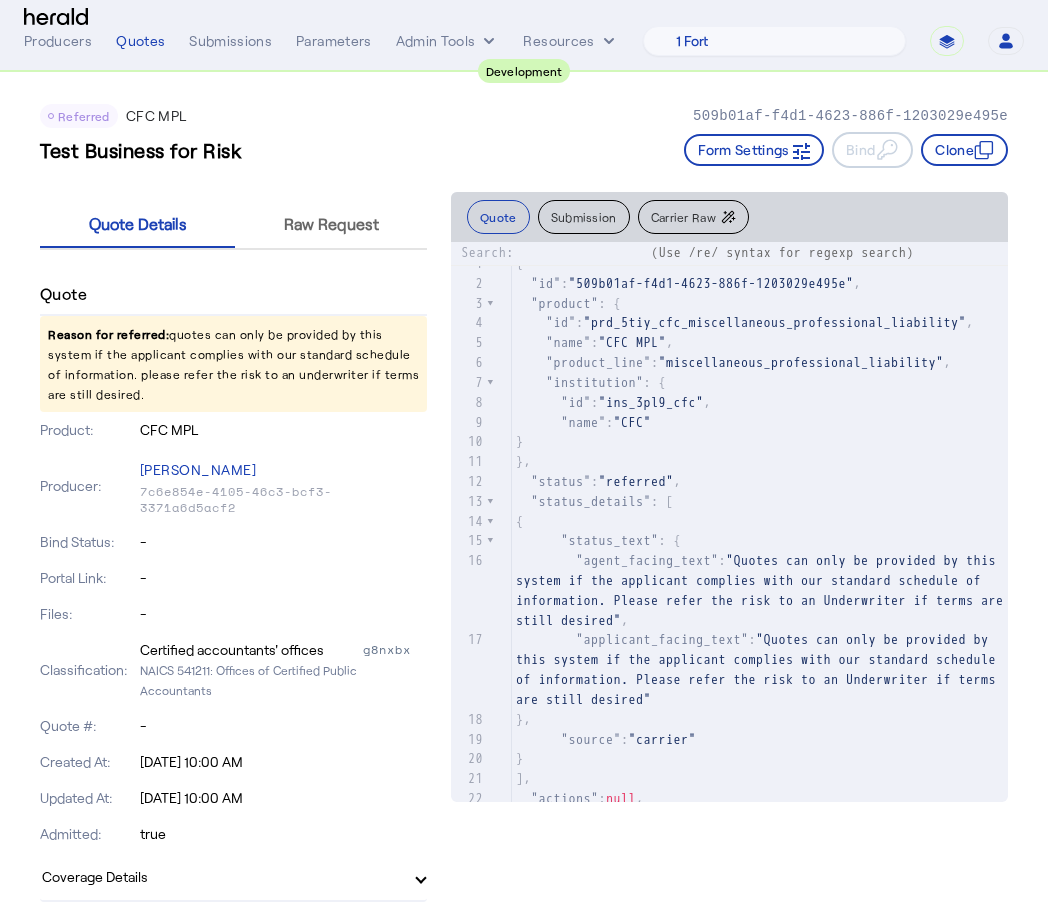 type on "**********" 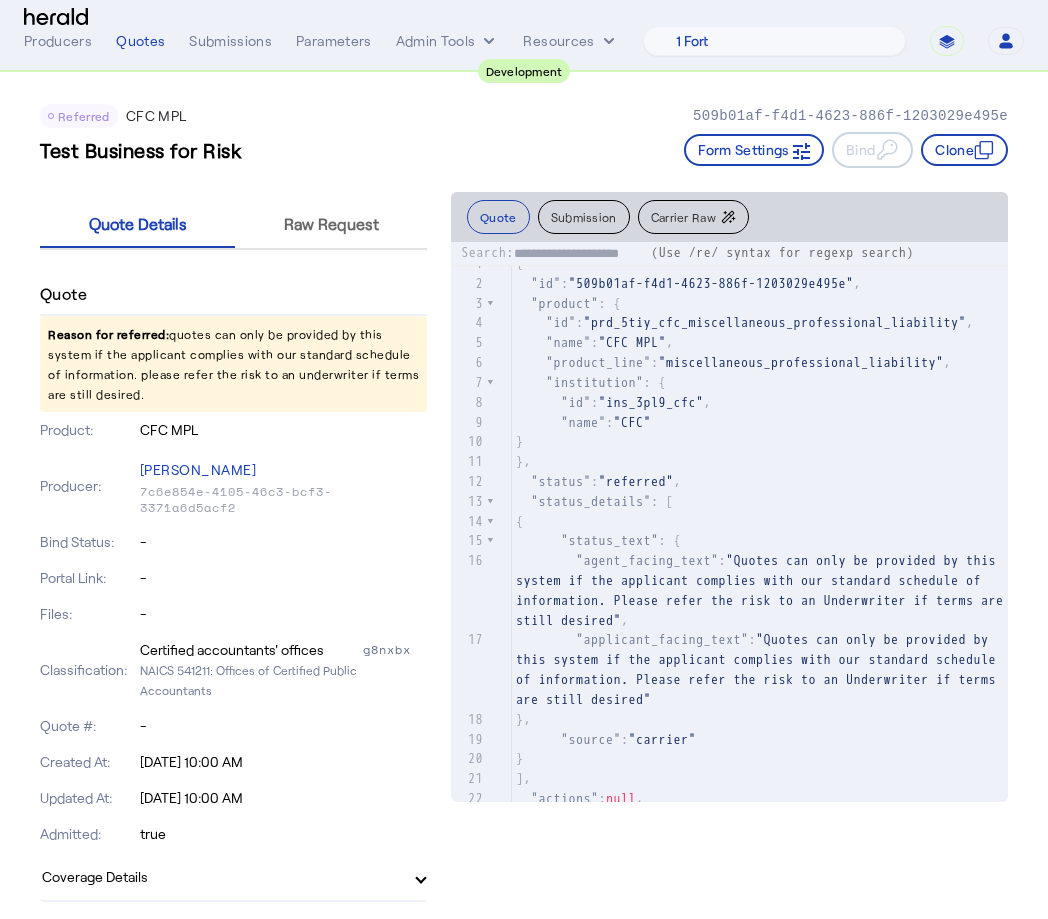 scroll, scrollTop: 0, scrollLeft: 34, axis: horizontal 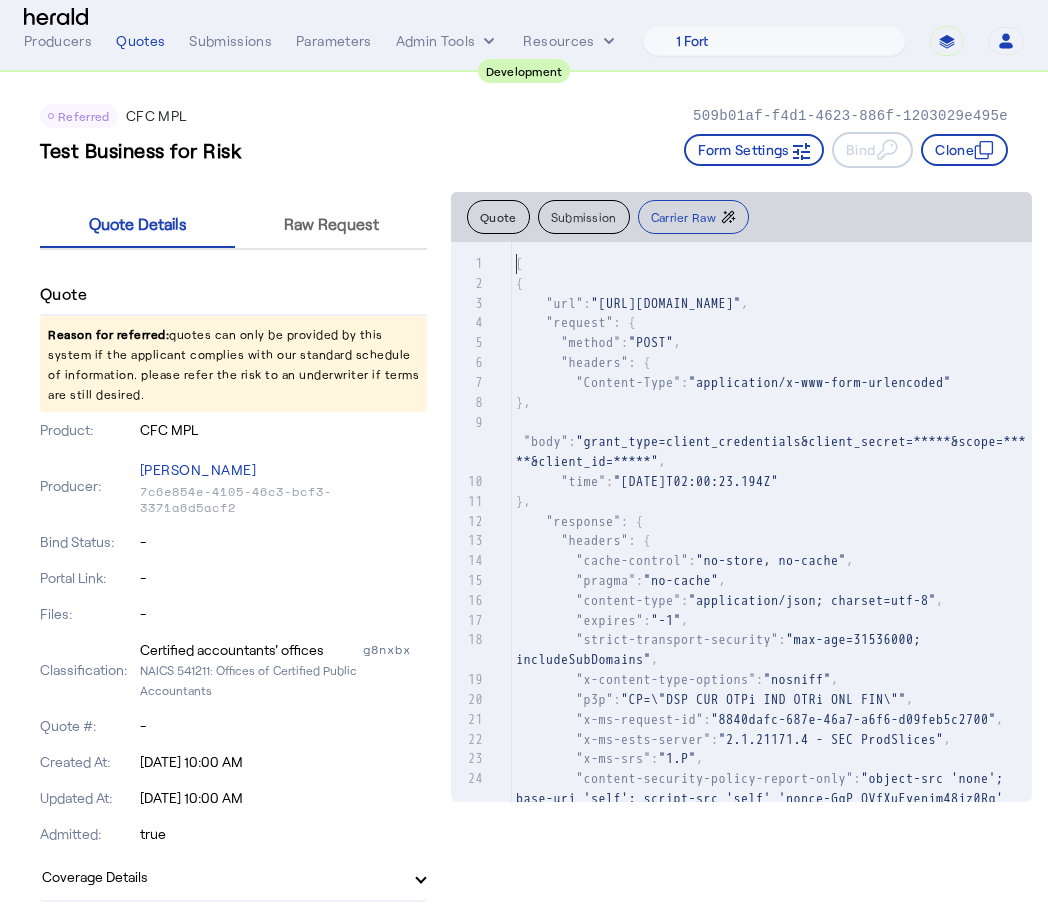 click on ""request" : {" 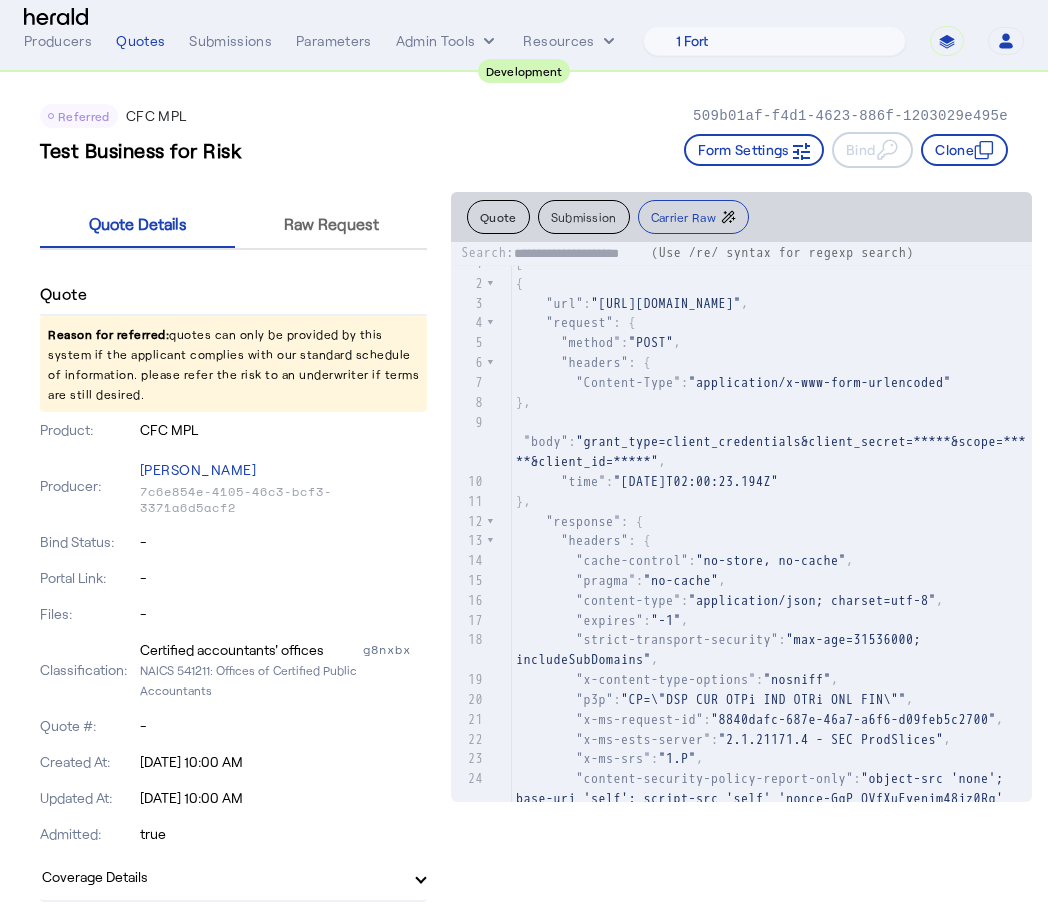 scroll, scrollTop: 0, scrollLeft: 34, axis: horizontal 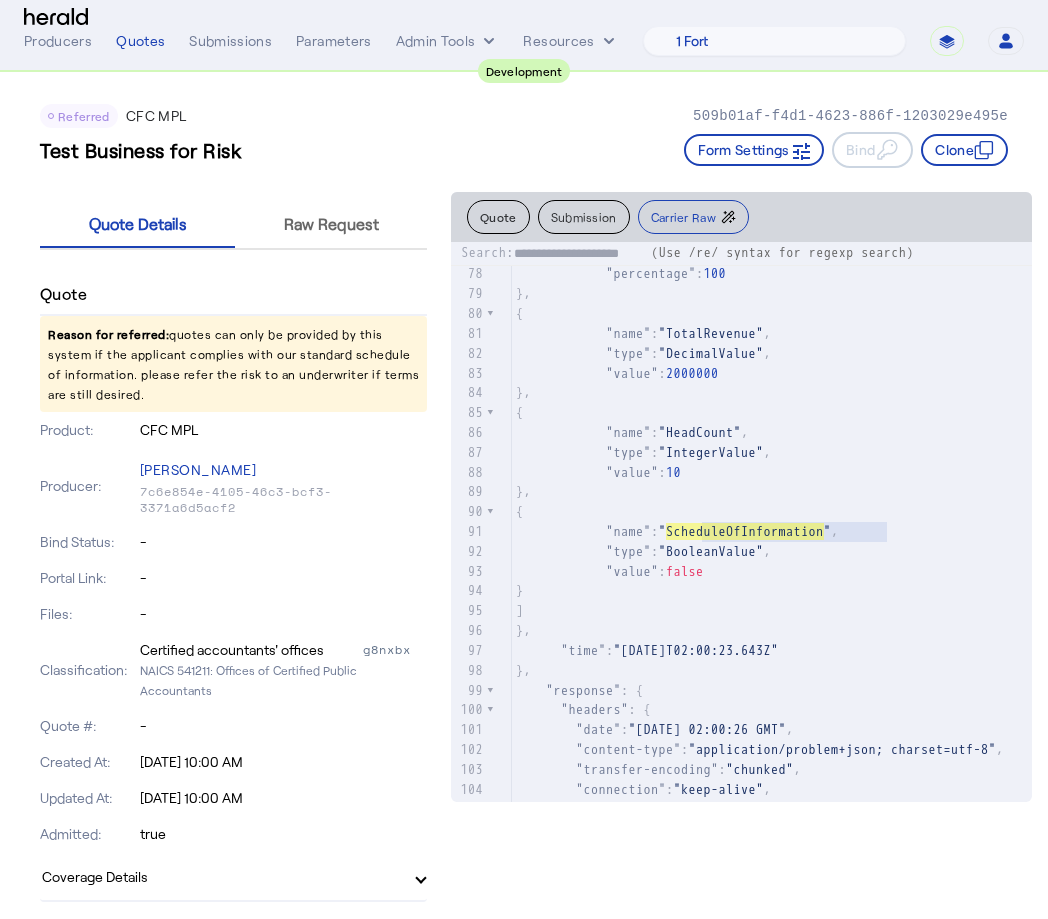 type on "**********" 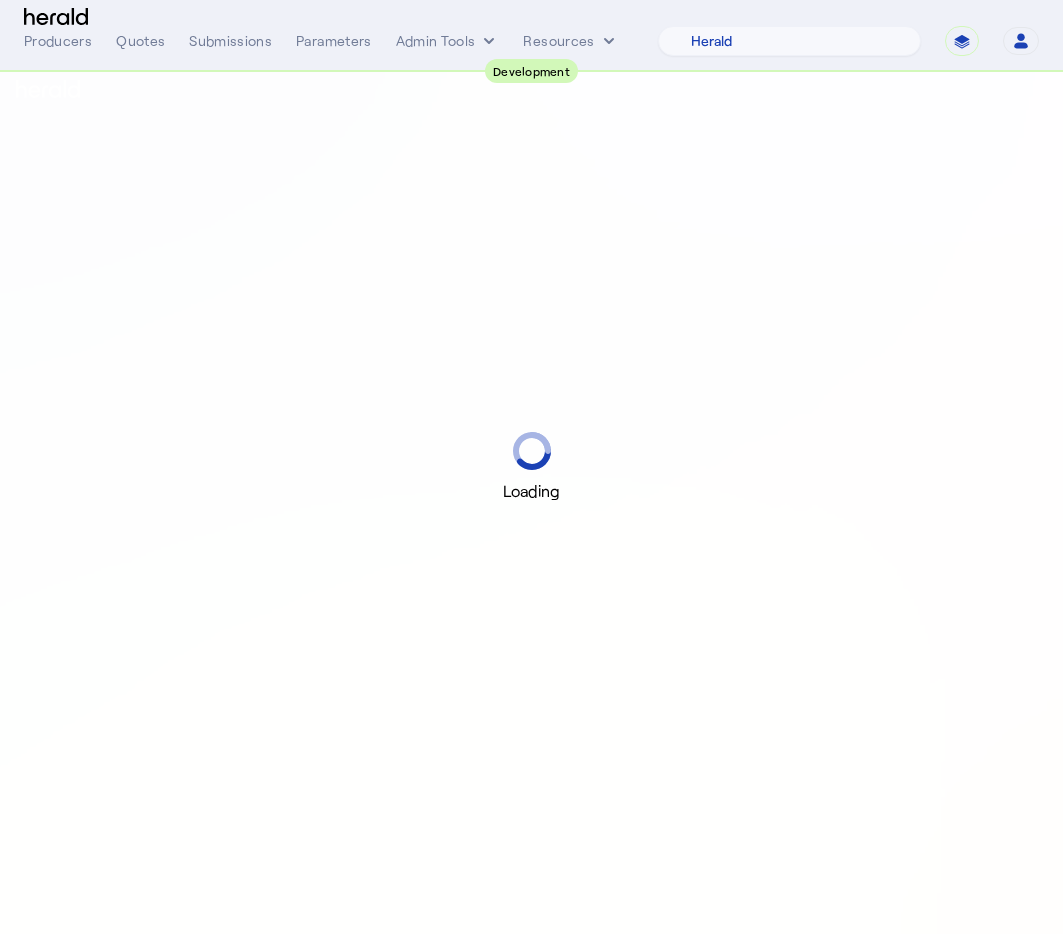 select on "pfm_2v8p_herald_api" 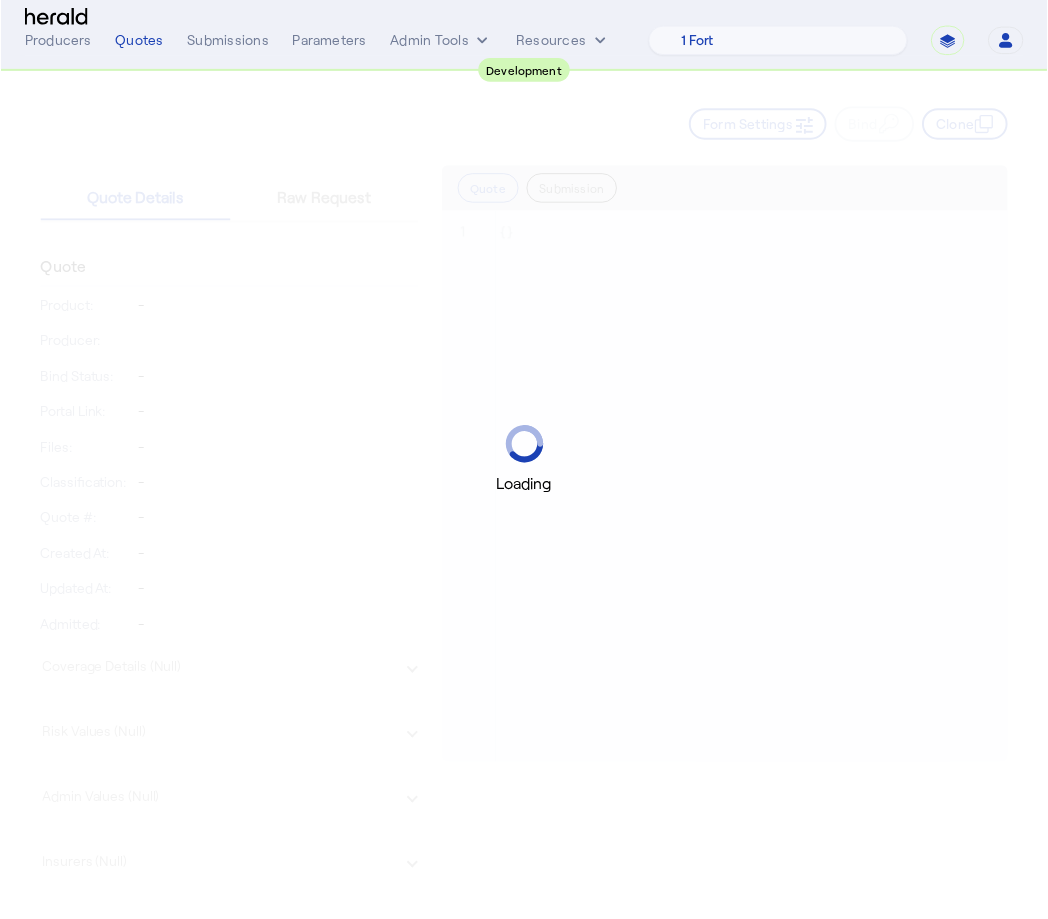 scroll, scrollTop: 0, scrollLeft: 0, axis: both 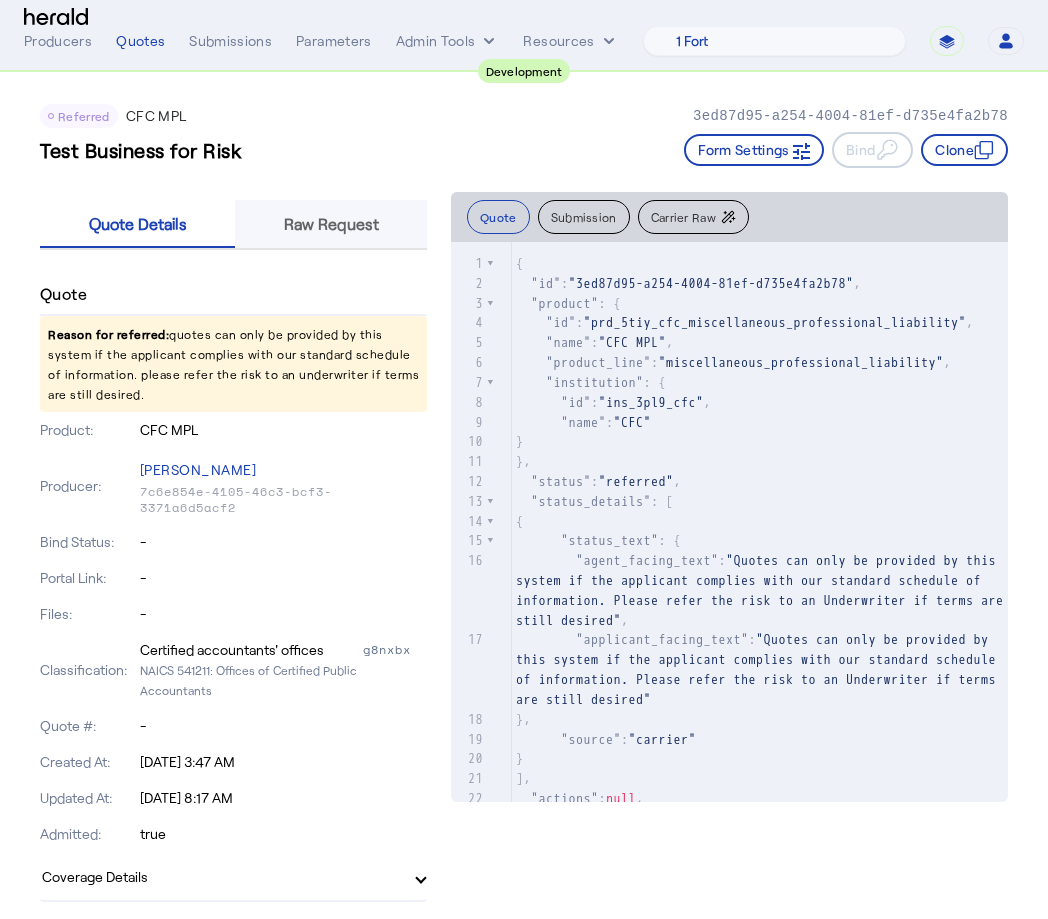 click on "Raw Request" at bounding box center (331, 224) 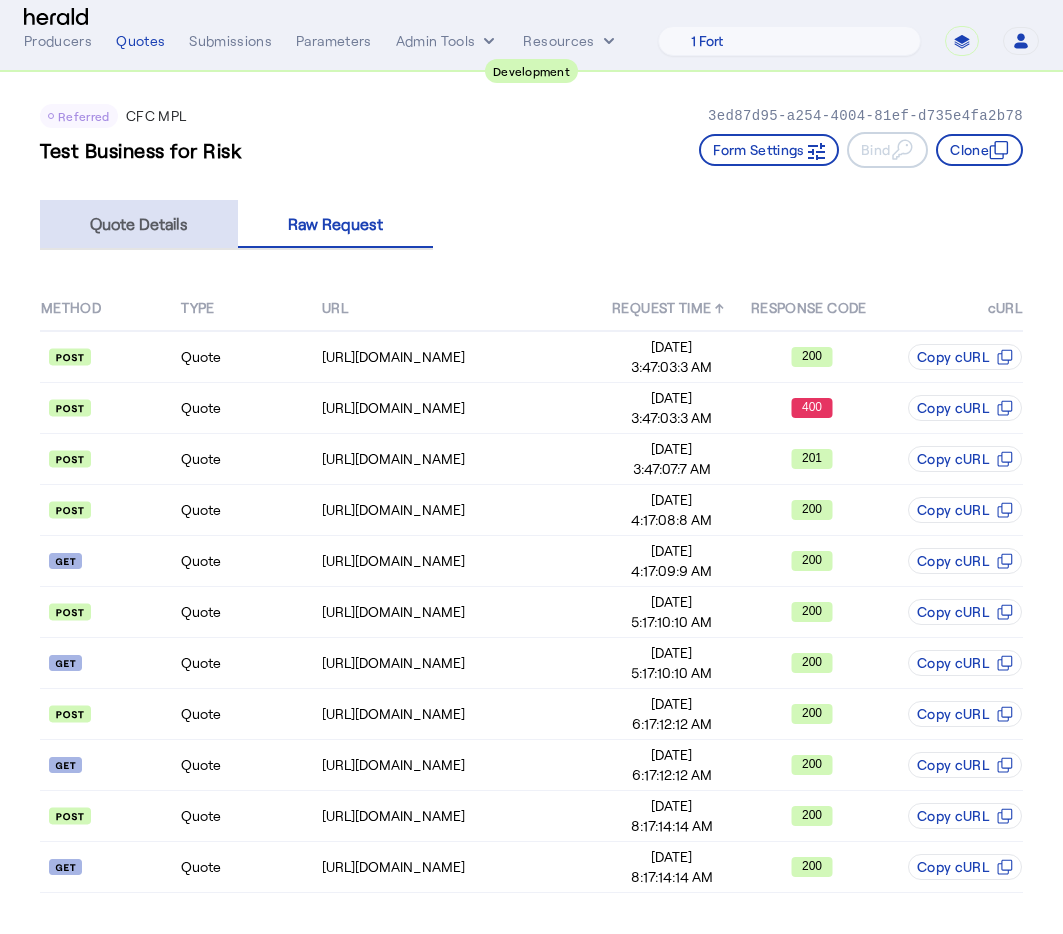 click on "Quote Details" at bounding box center (139, 224) 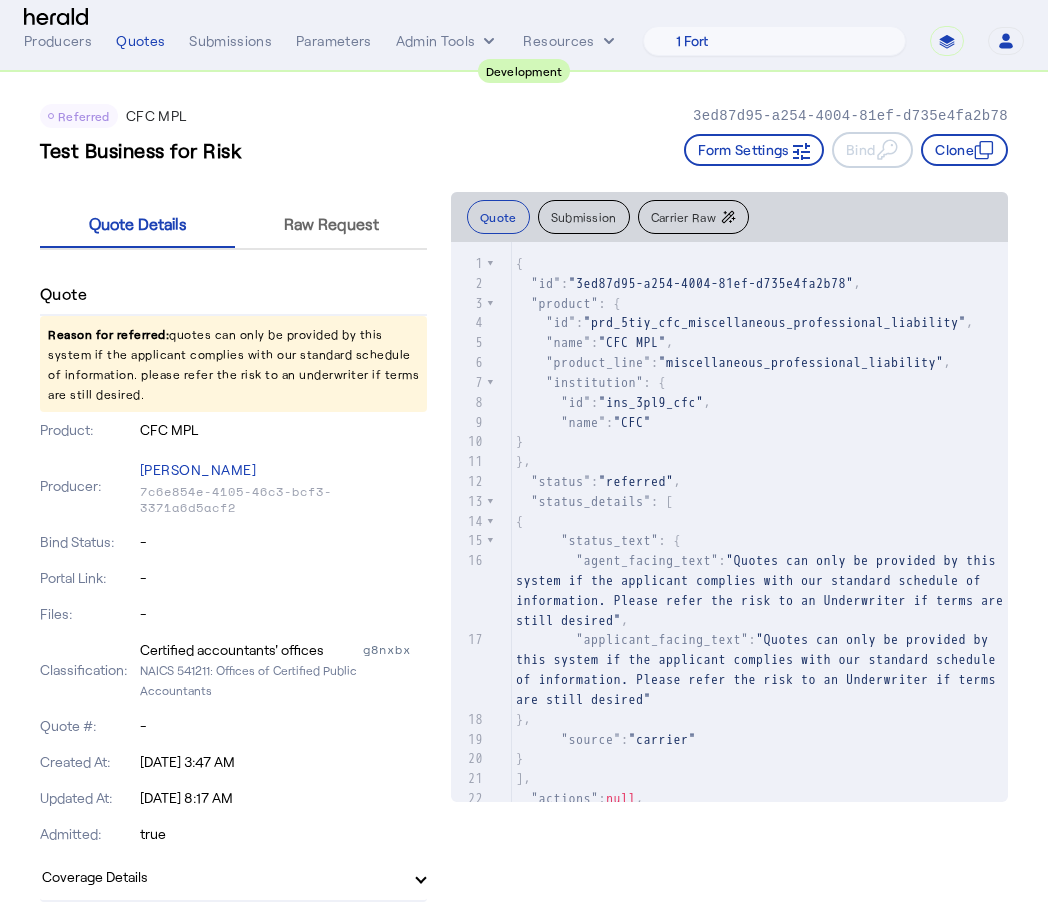 click on "Carrier Raw" 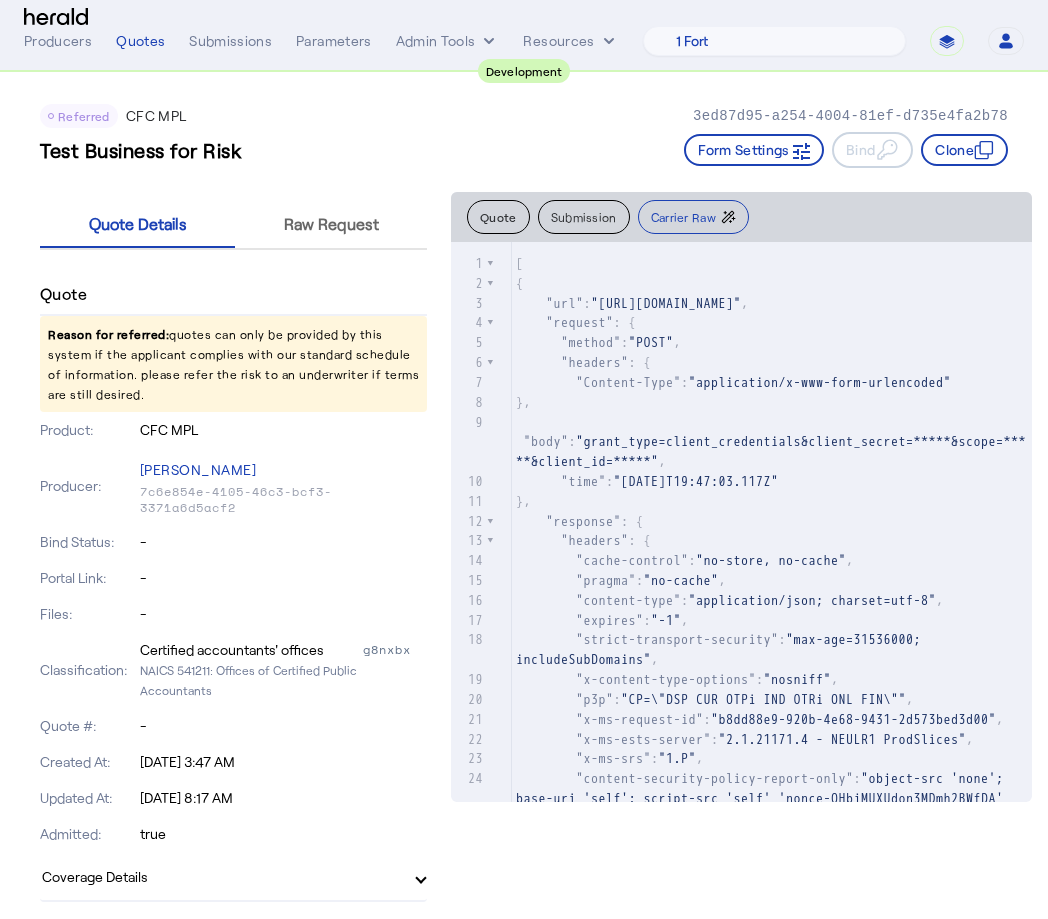 type 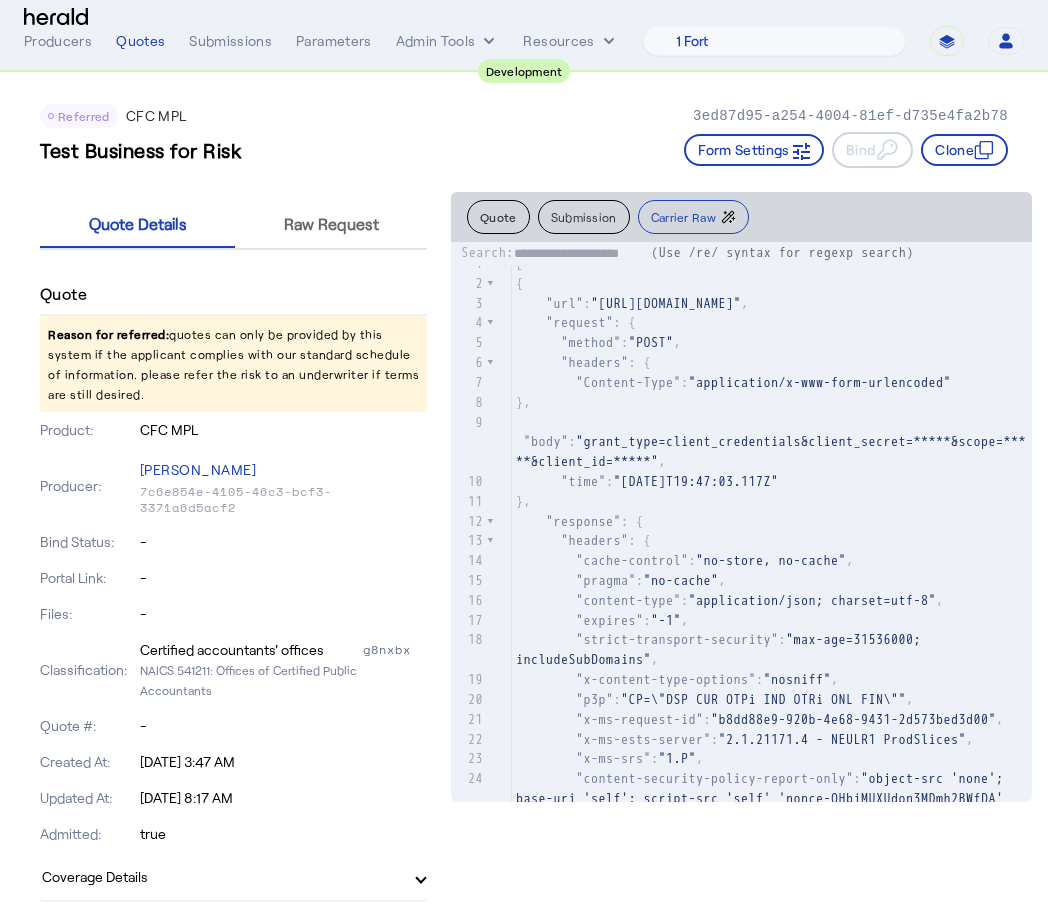 scroll, scrollTop: 0, scrollLeft: 34, axis: horizontal 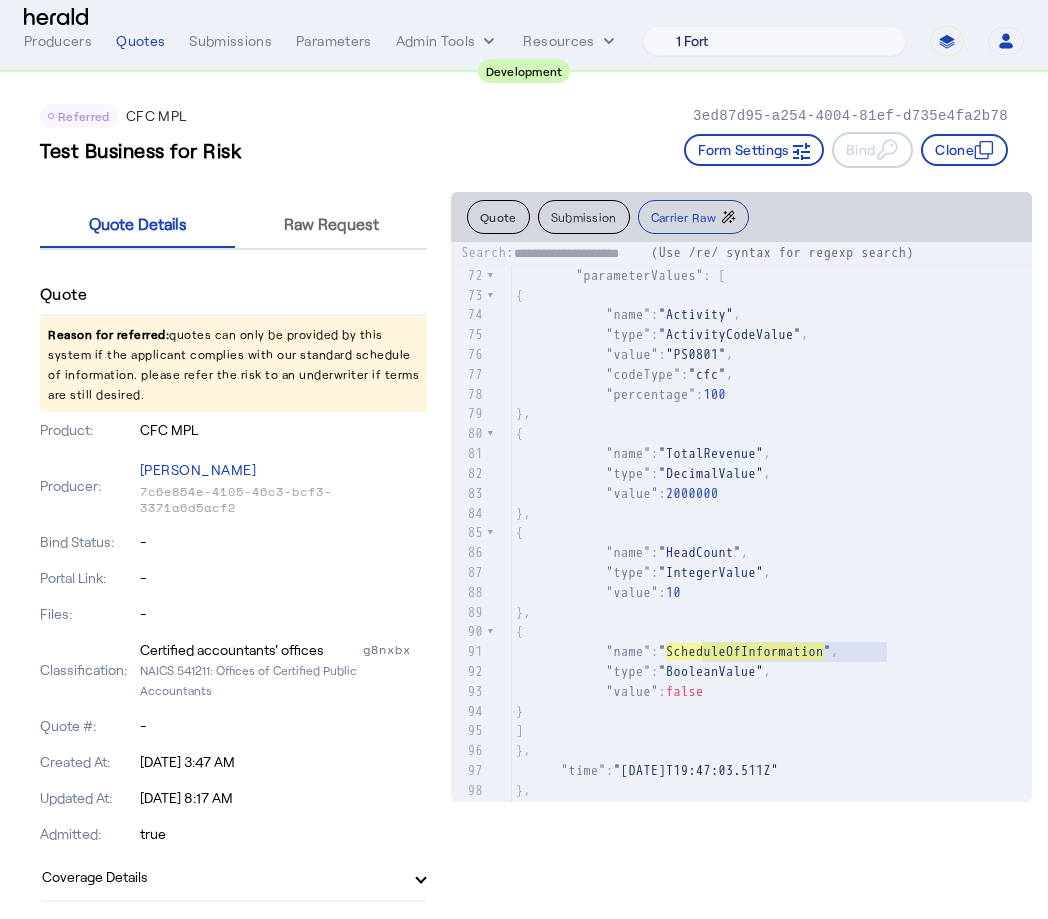 type on "**********" 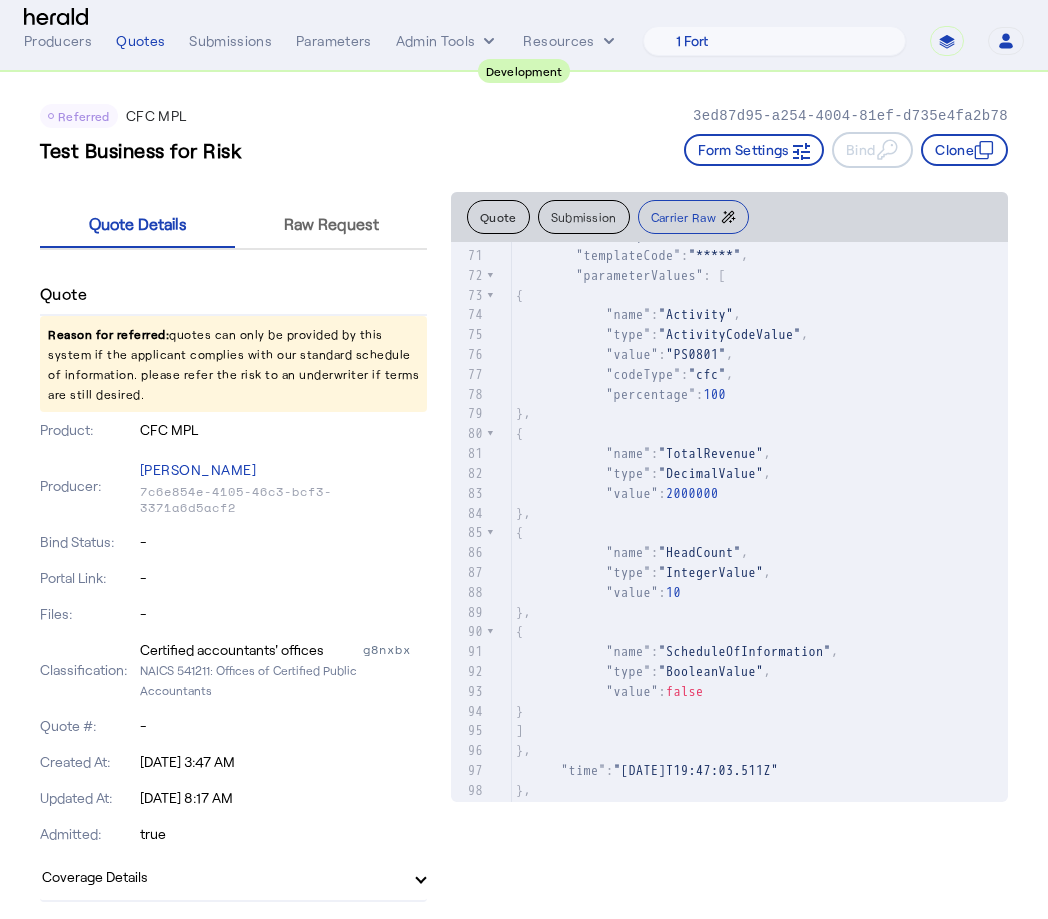 click on ""ScheduleOfInformation"" 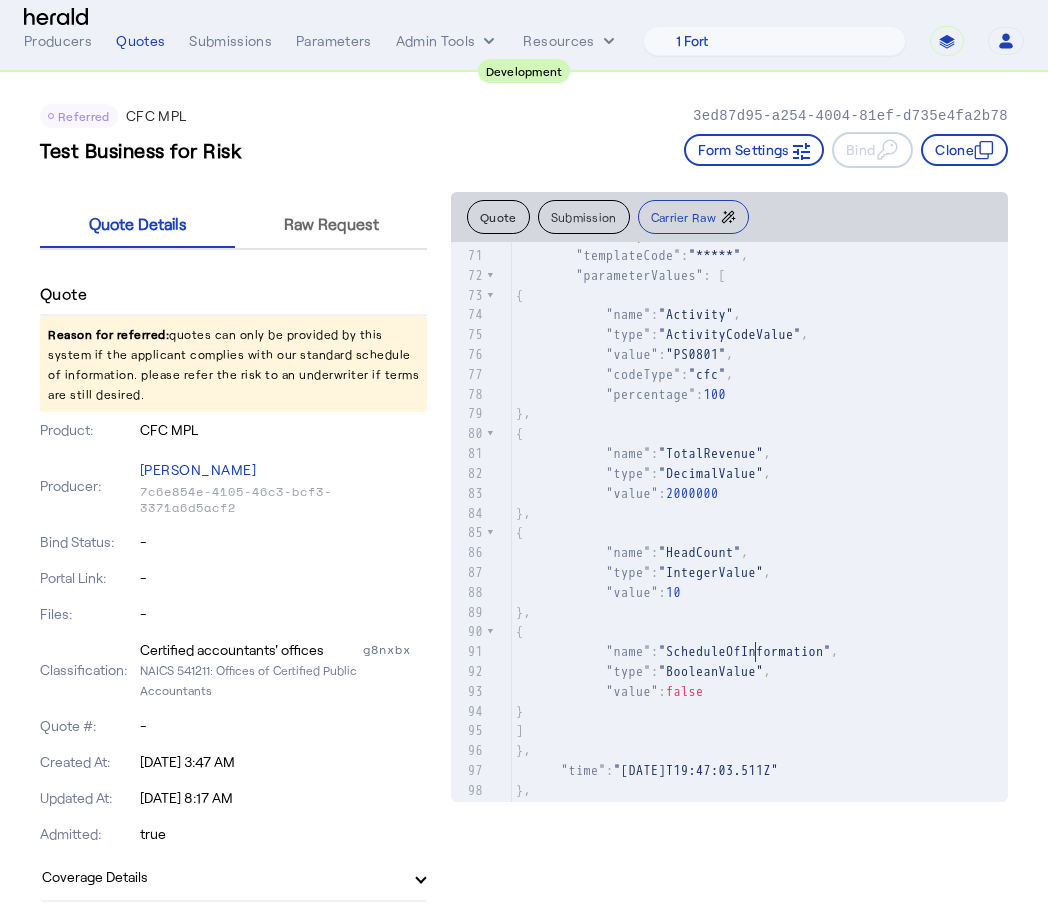 type on "**********" 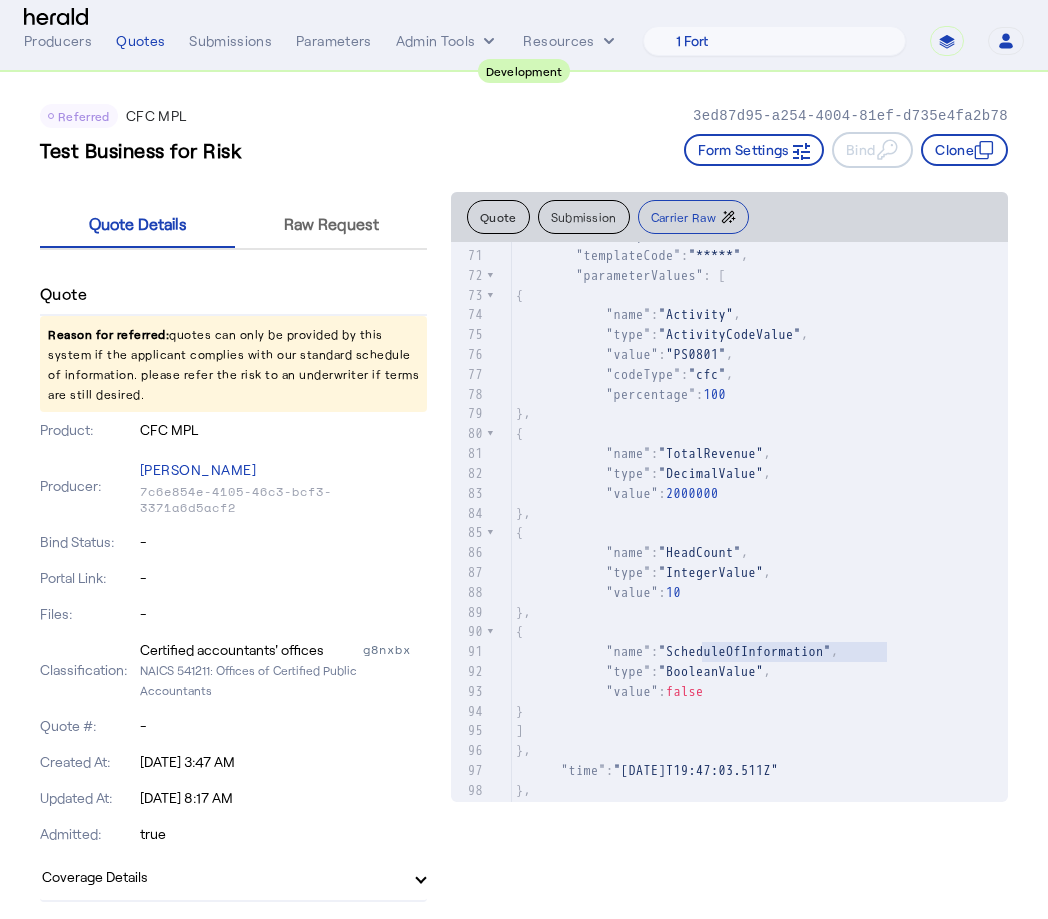 type 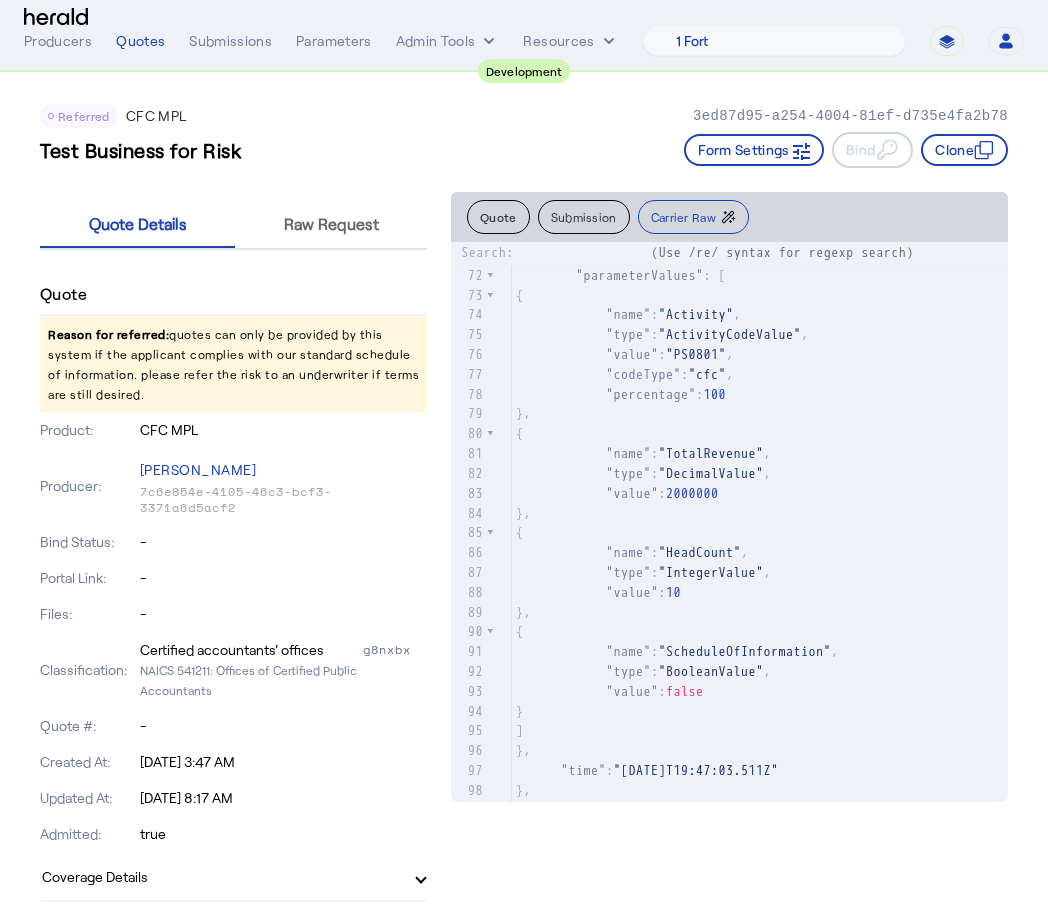 type on "**********" 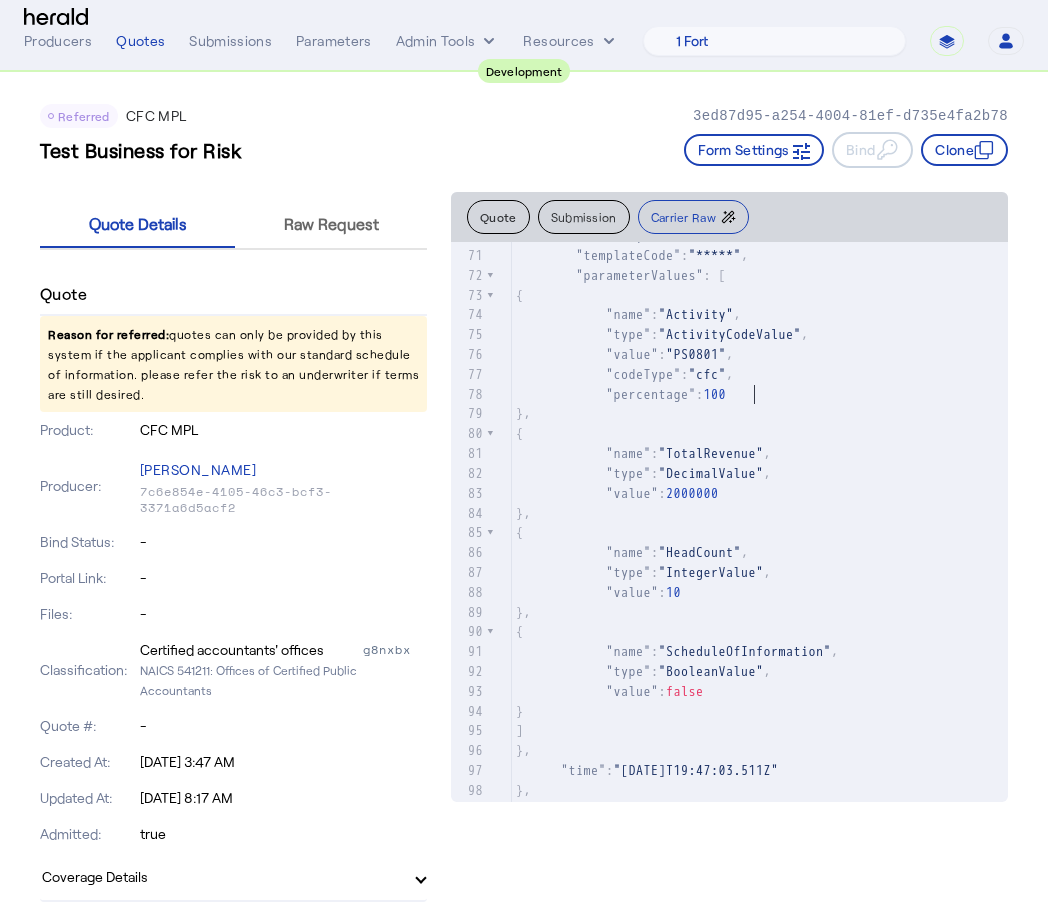 scroll, scrollTop: 7, scrollLeft: 0, axis: vertical 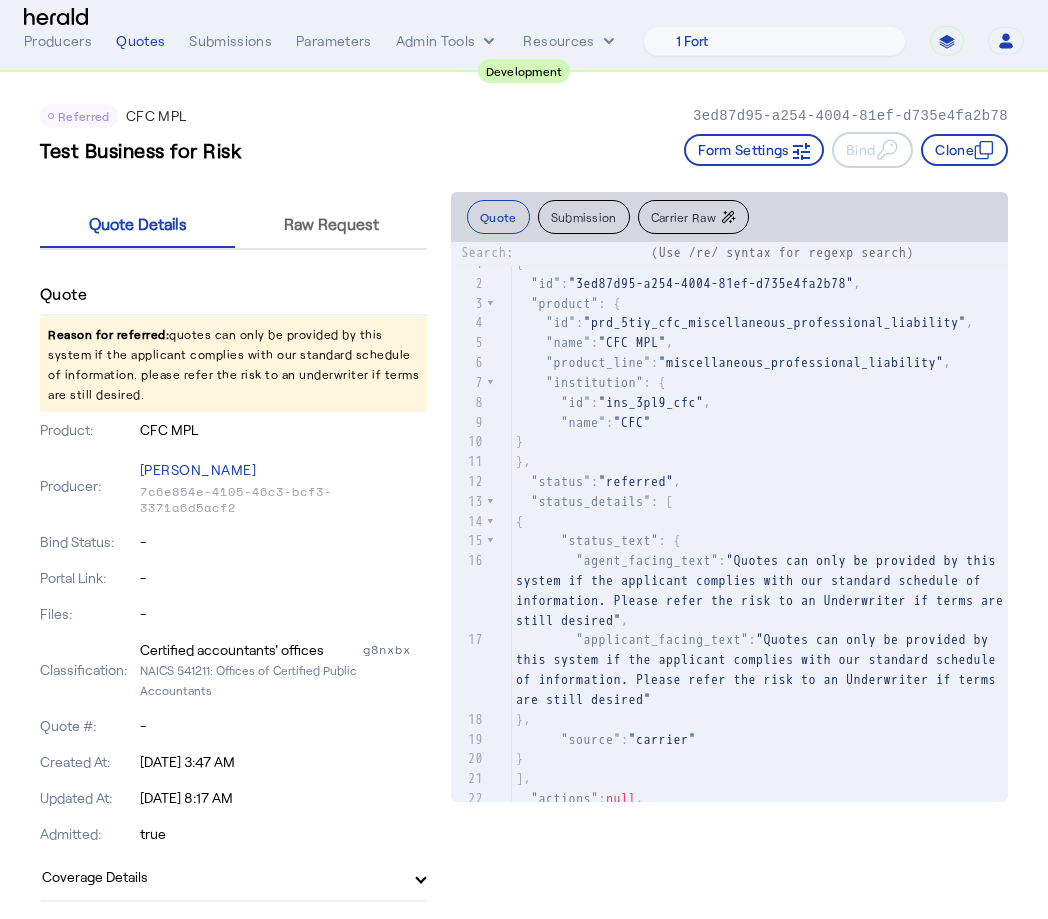 type on "**********" 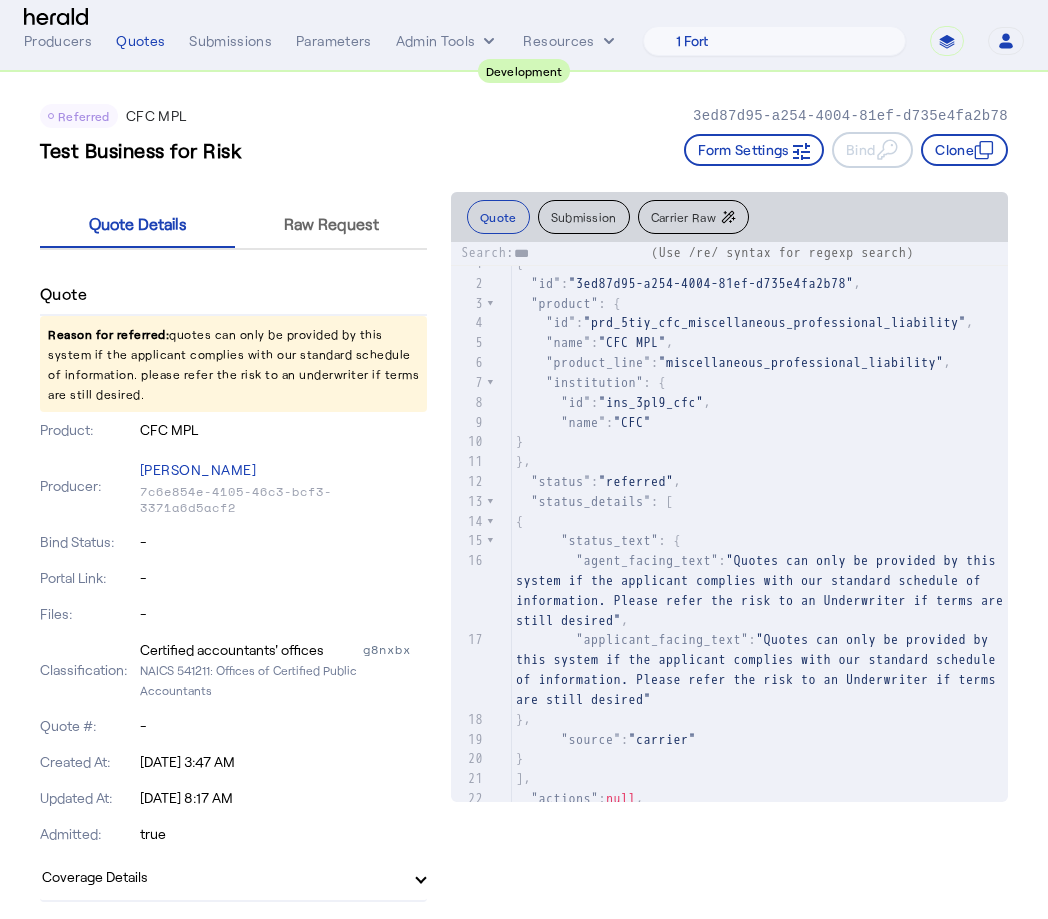 type on "****" 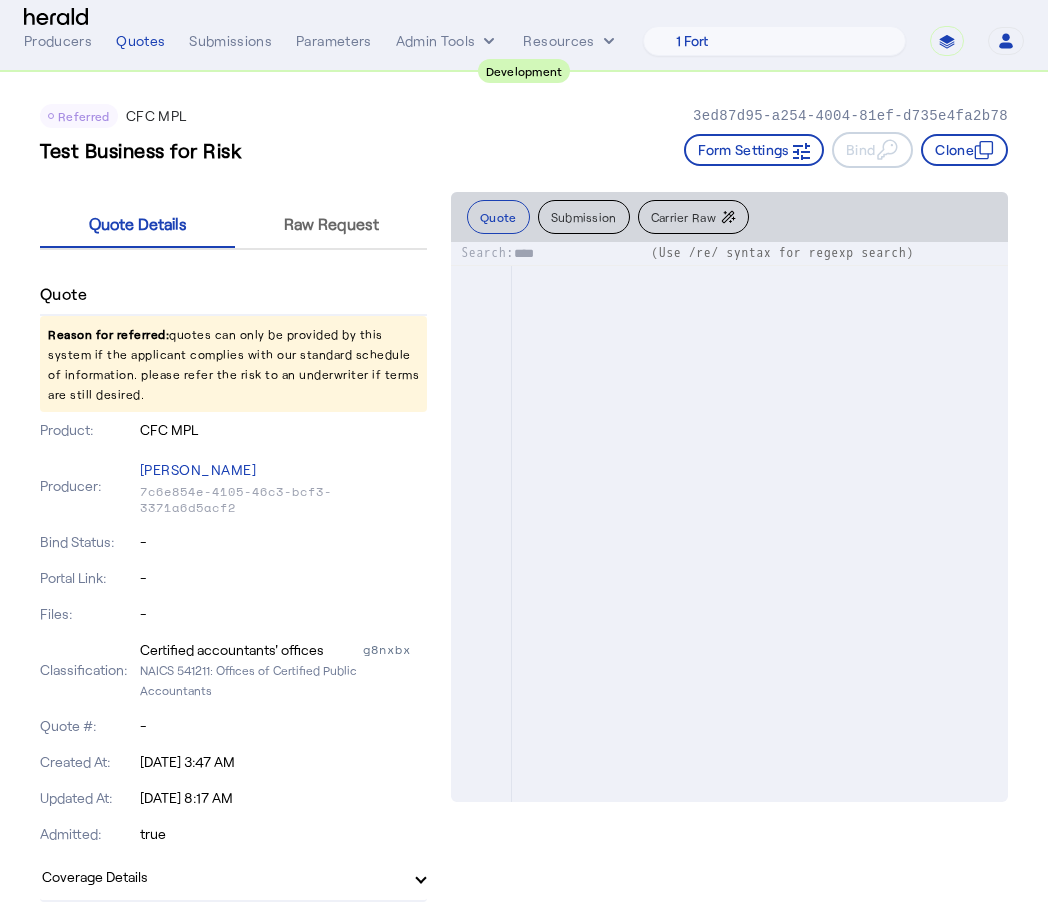 scroll, scrollTop: 2425, scrollLeft: 0, axis: vertical 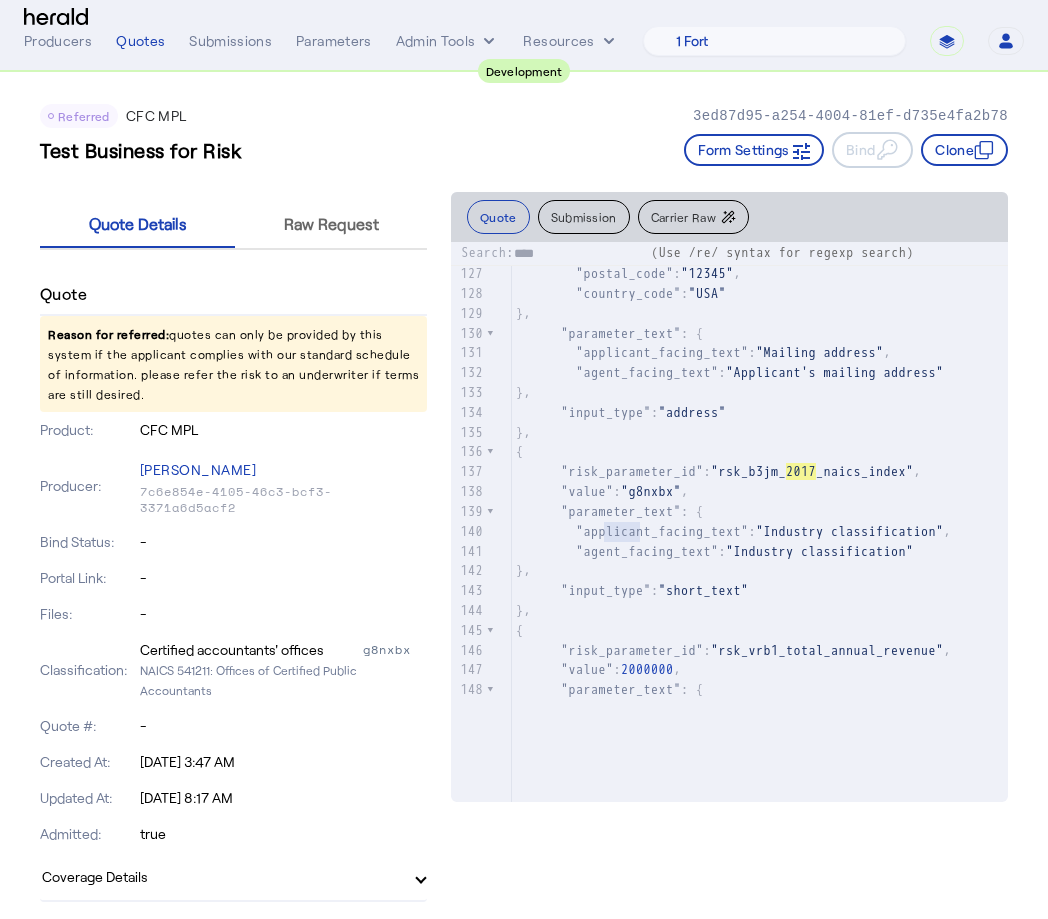 type on "******" 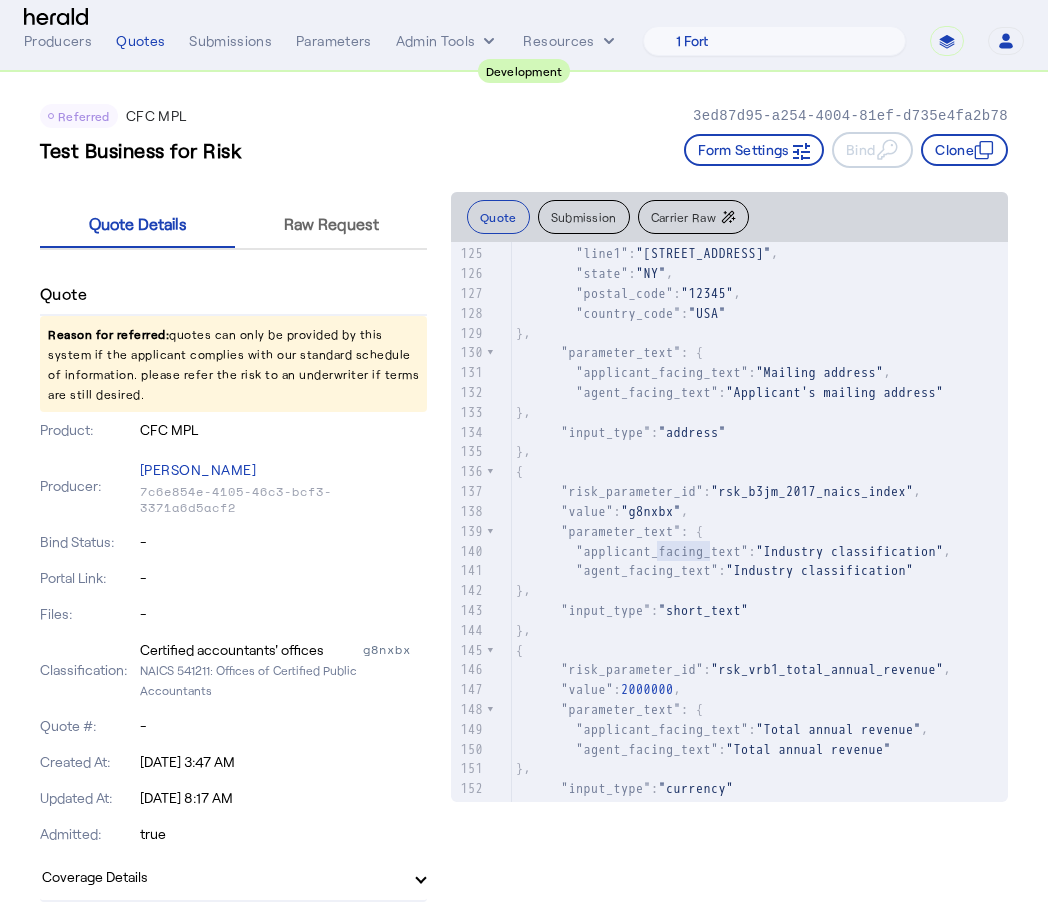 click on ""g8nxbx"" 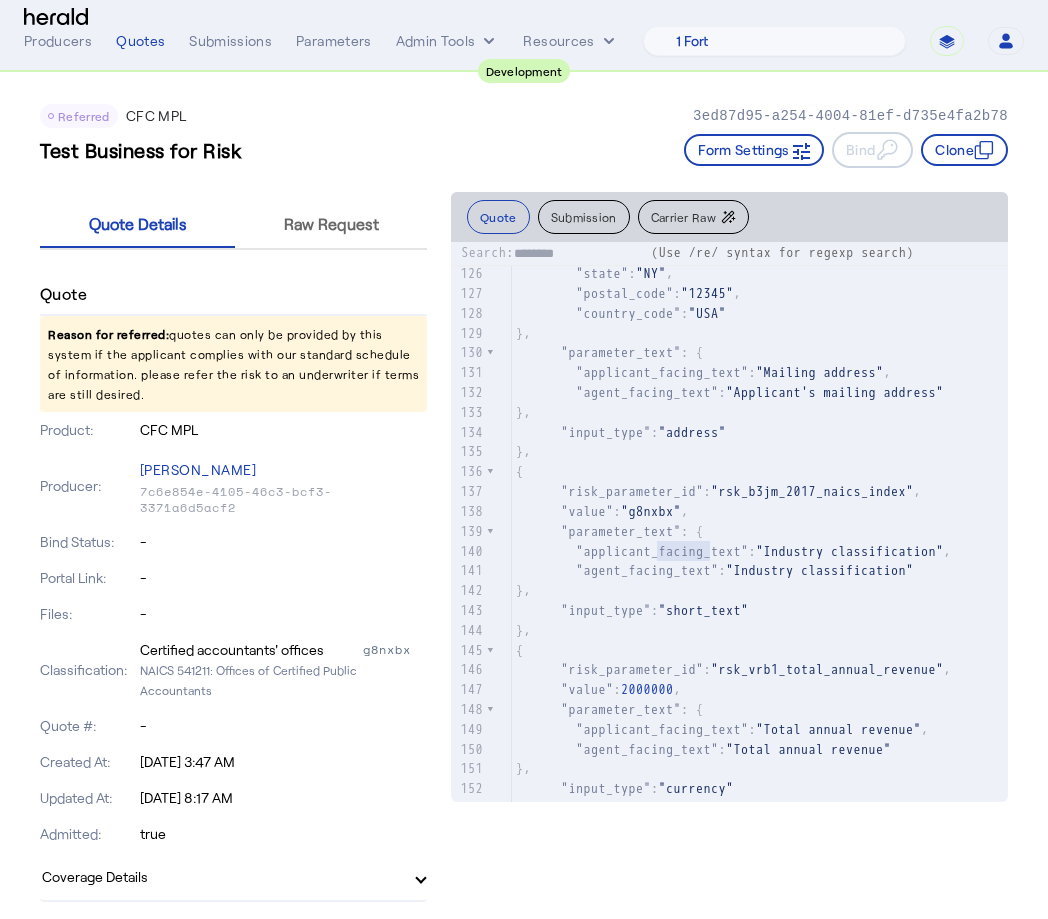 type on "*******" 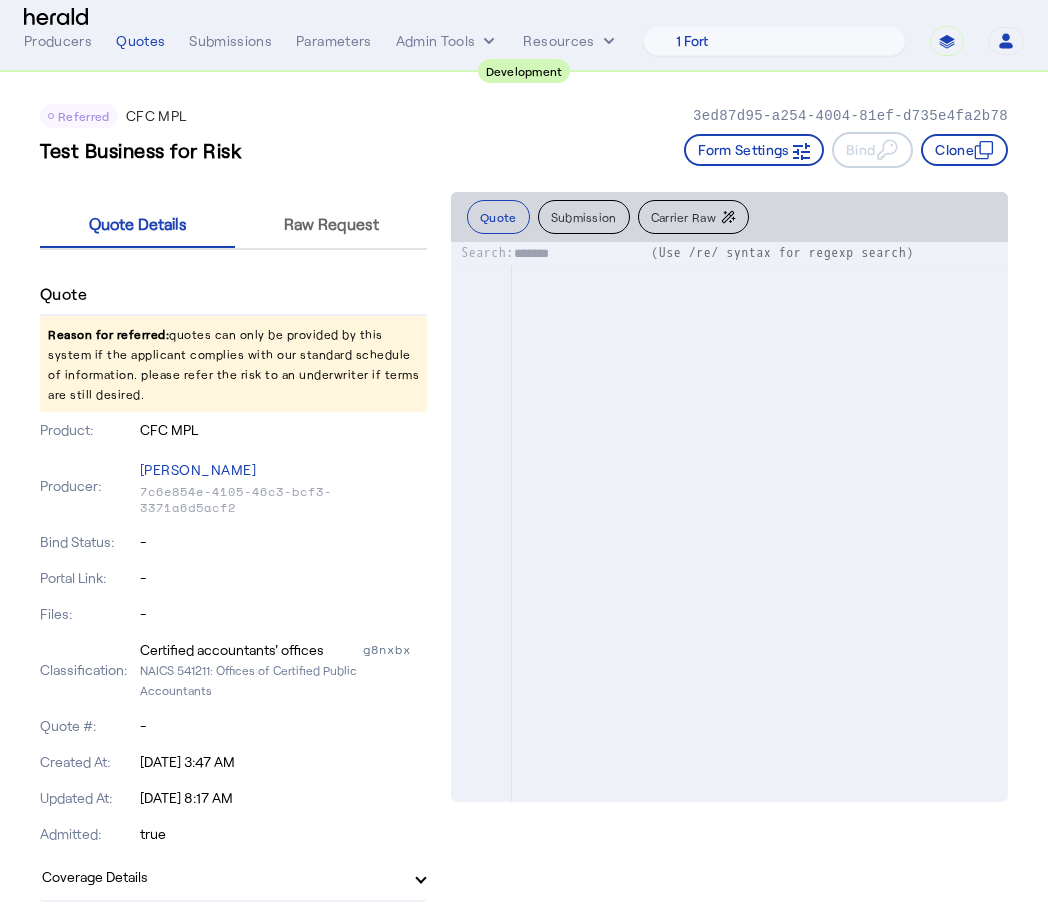 scroll, scrollTop: 5476, scrollLeft: 0, axis: vertical 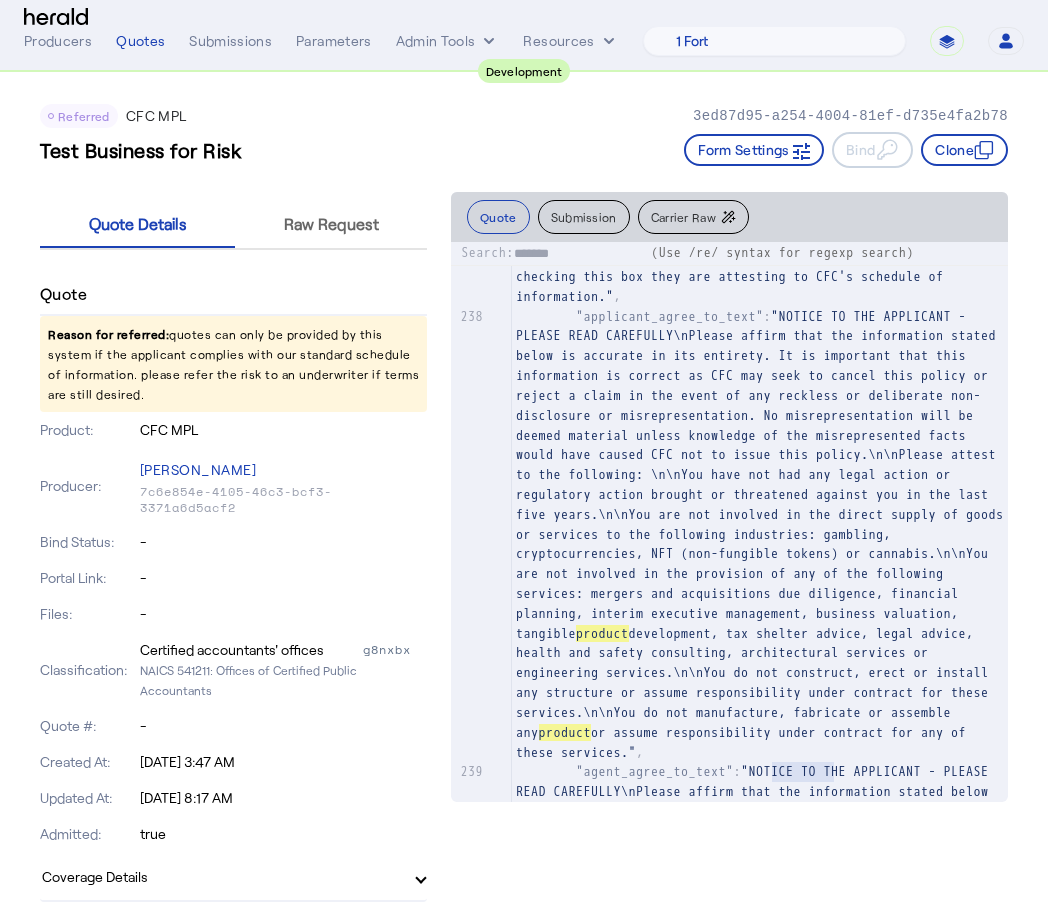 type on "********" 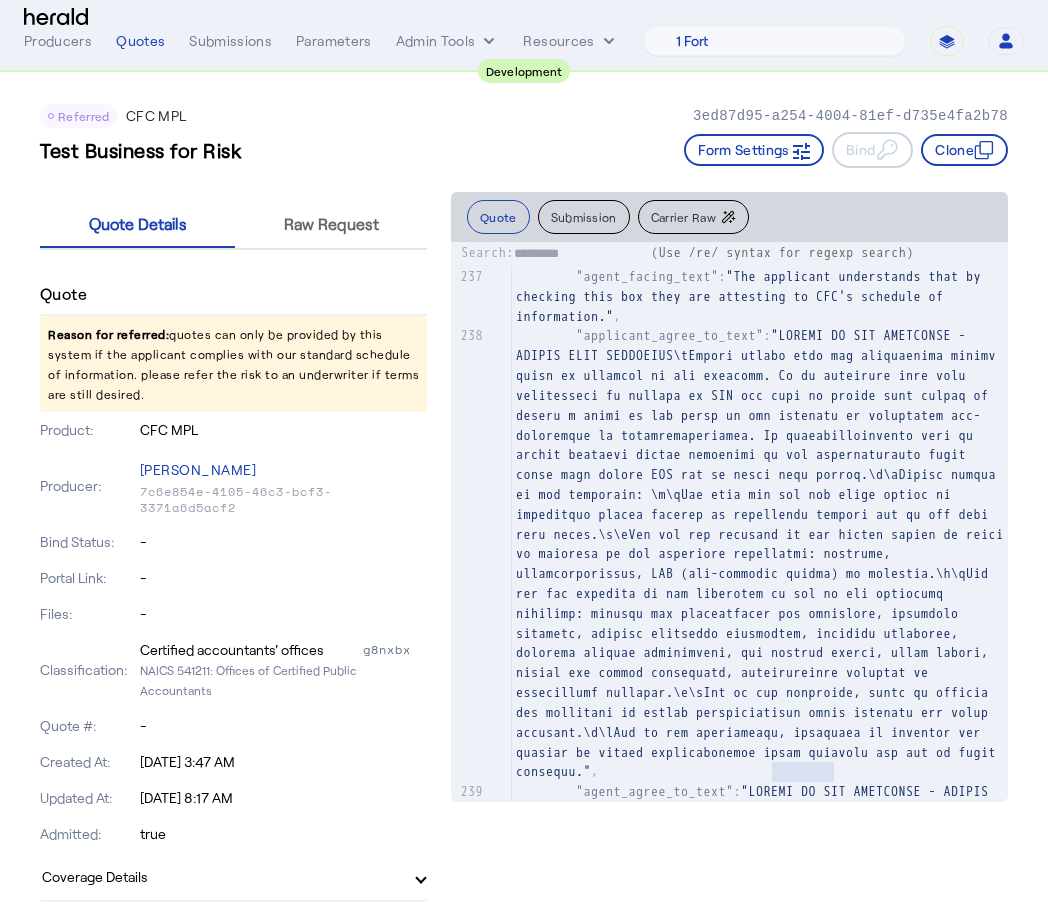 type on "**********" 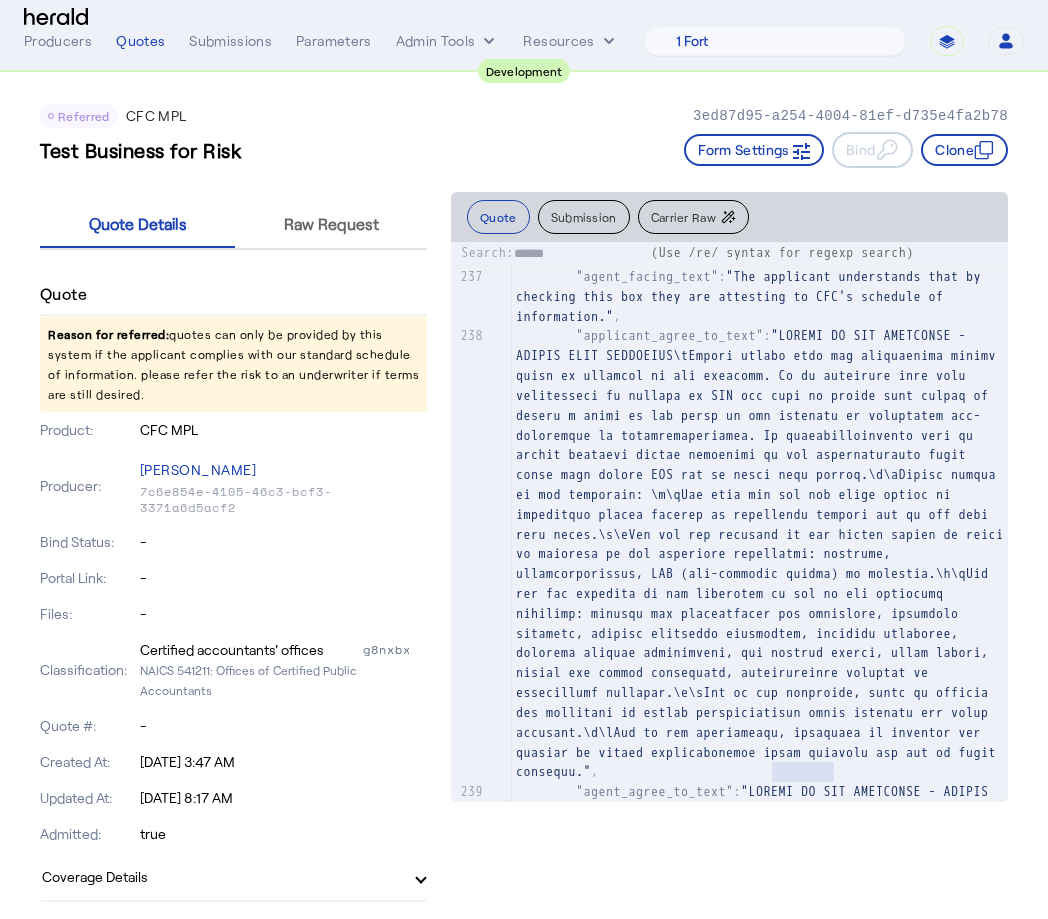 type on "*******" 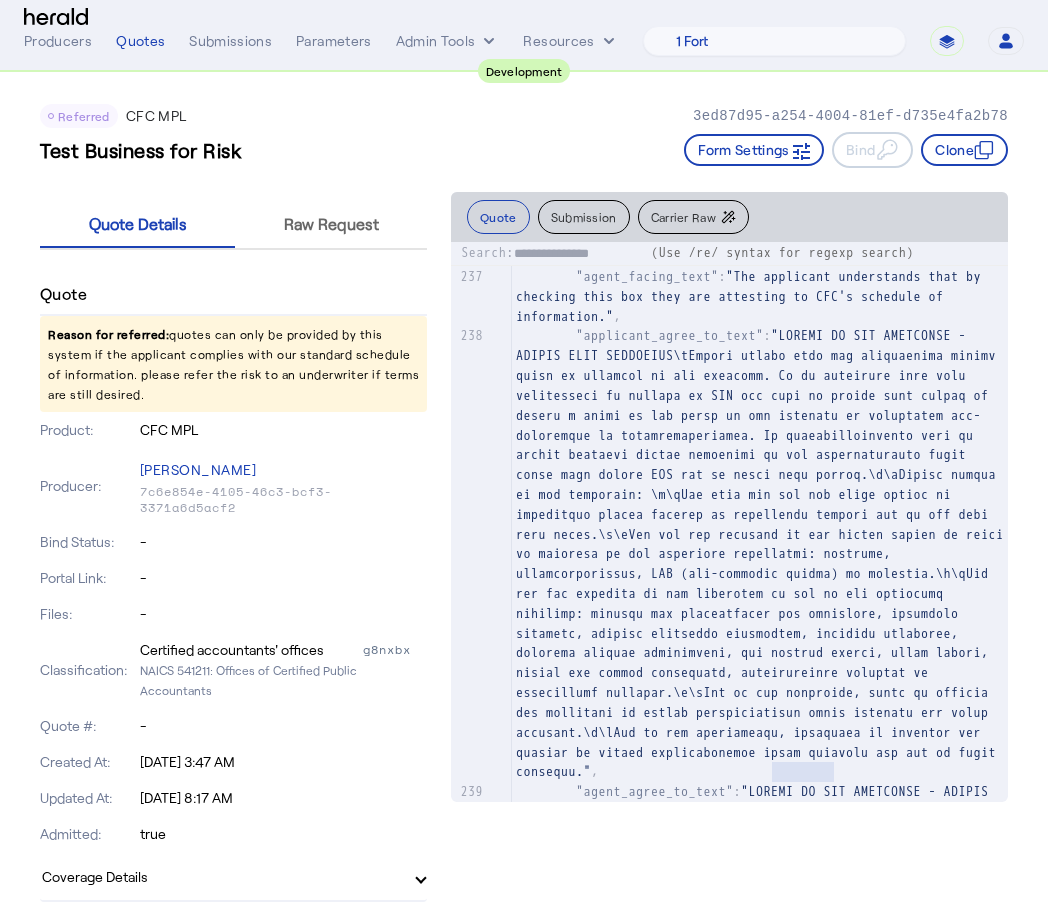 type on "**********" 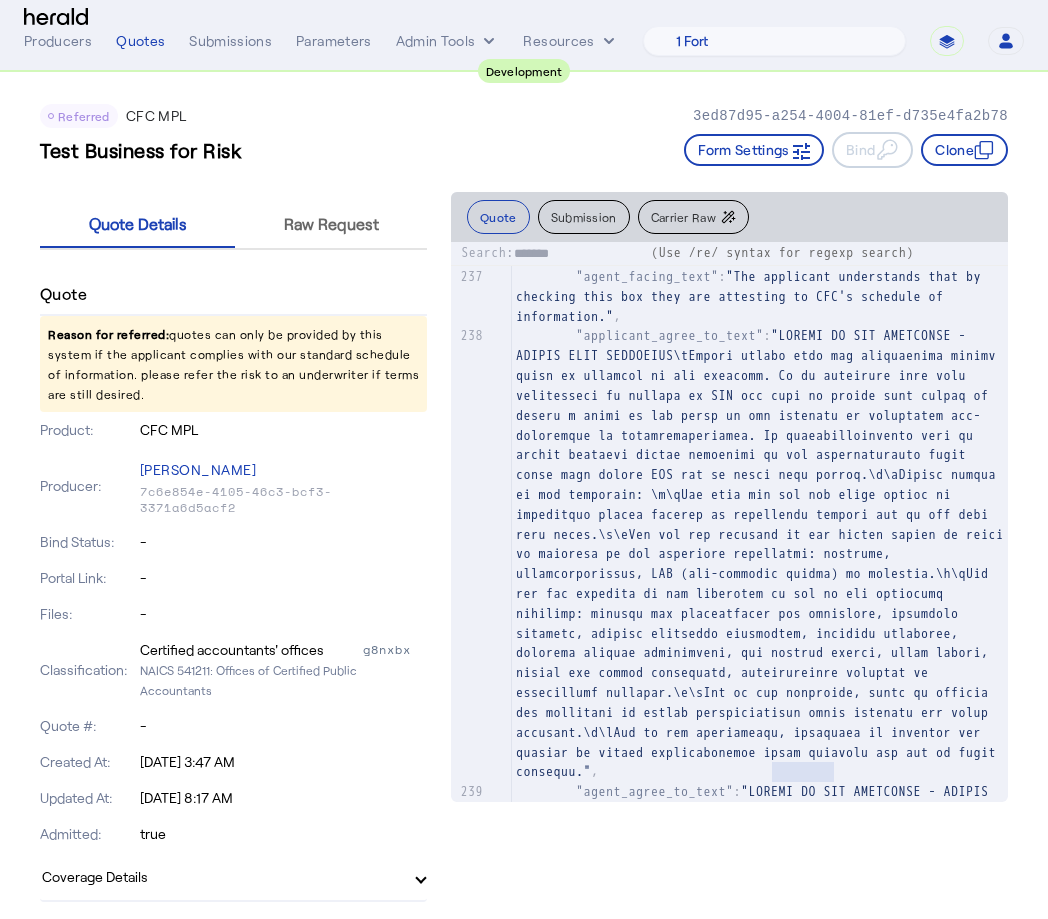 type on "********" 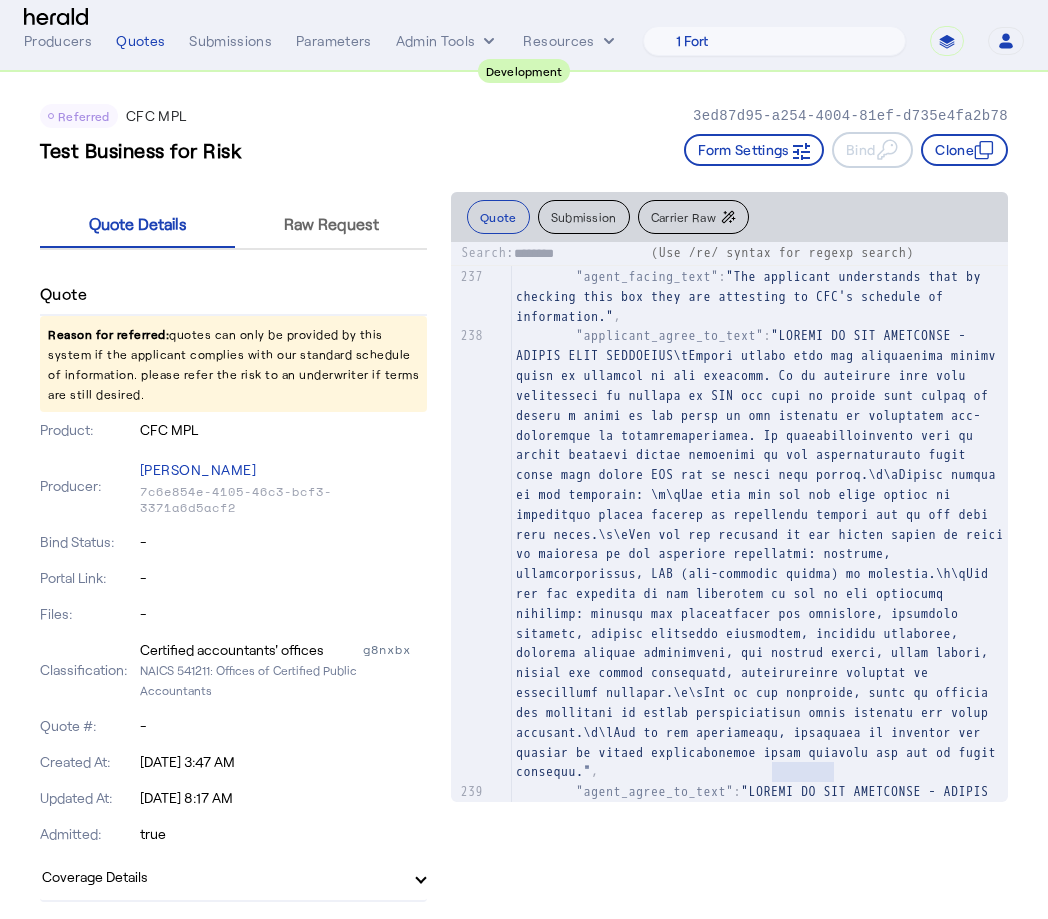 type on "*******" 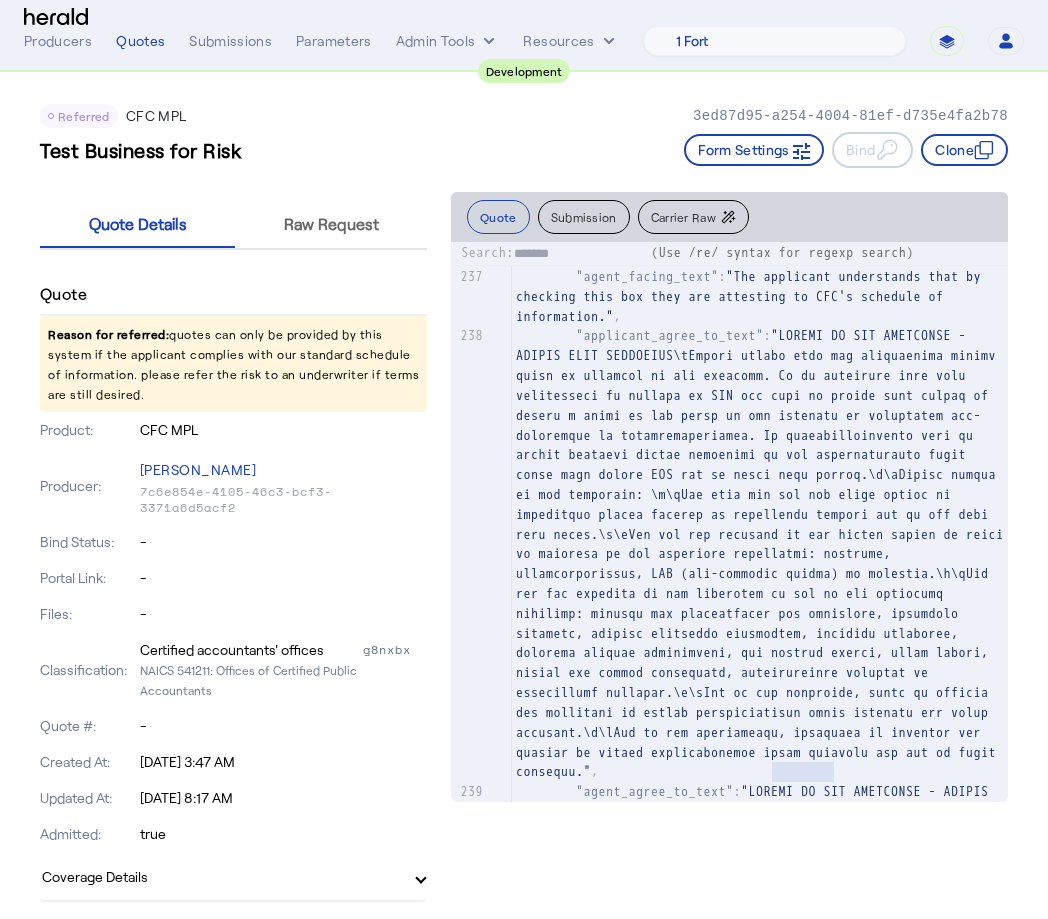 scroll, scrollTop: 349, scrollLeft: 0, axis: vertical 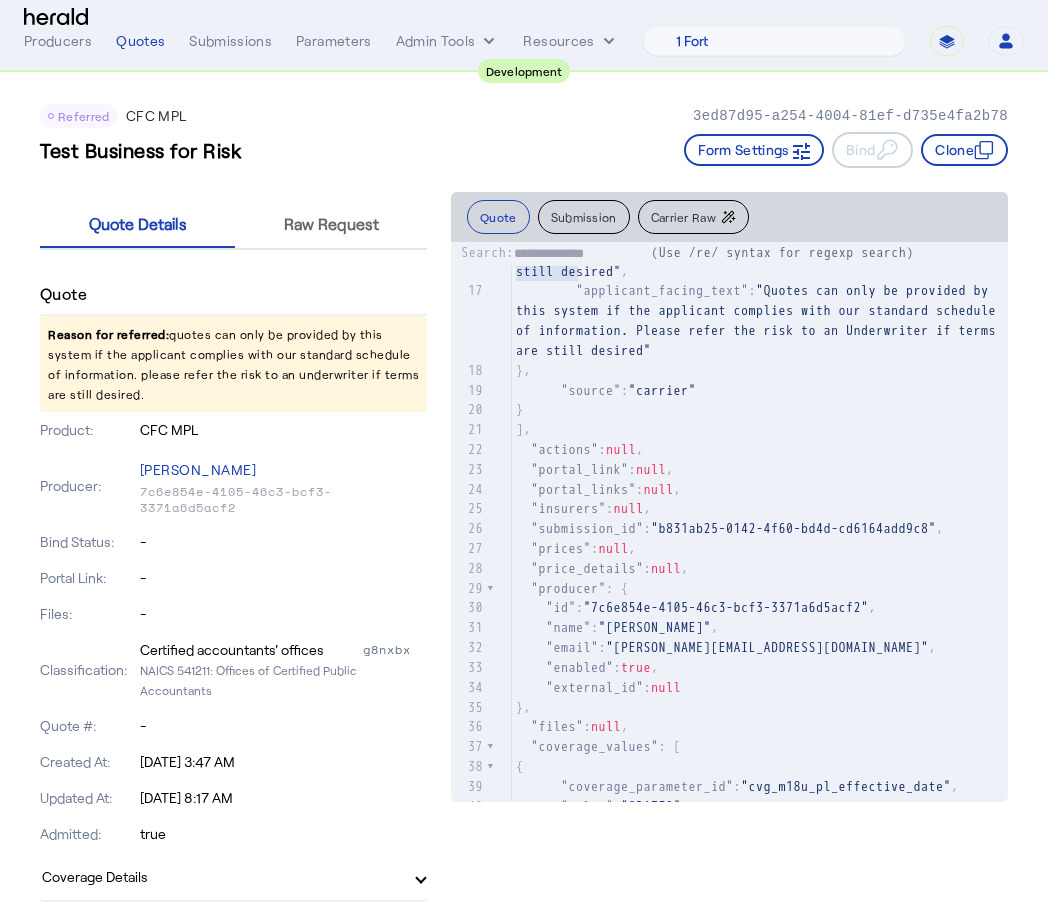 type on "**********" 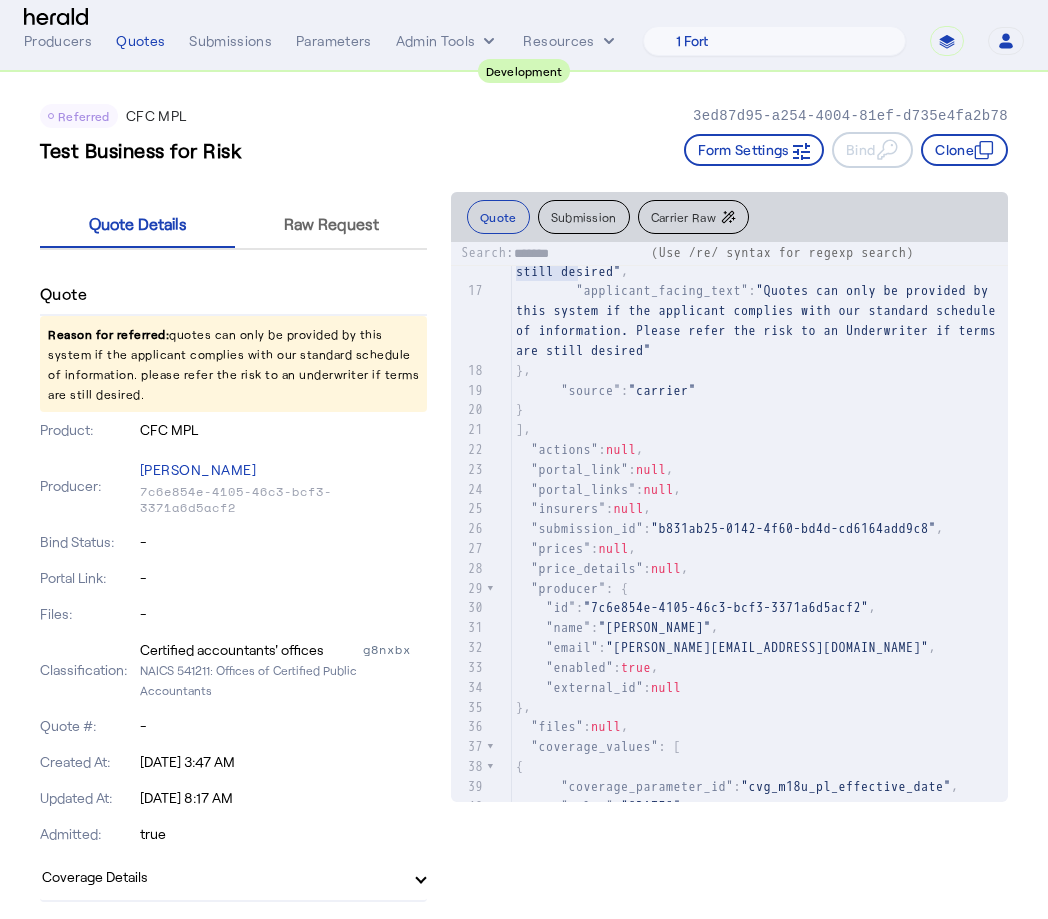 type on "********" 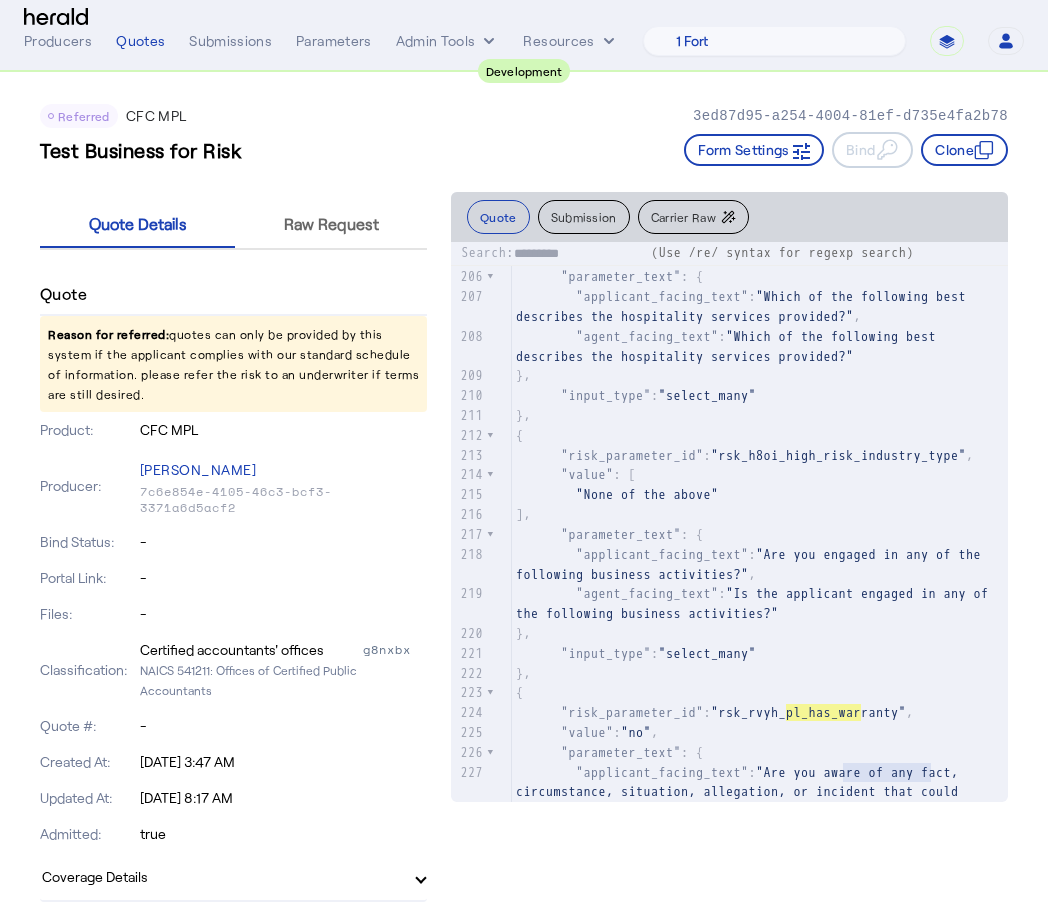 type on "*********" 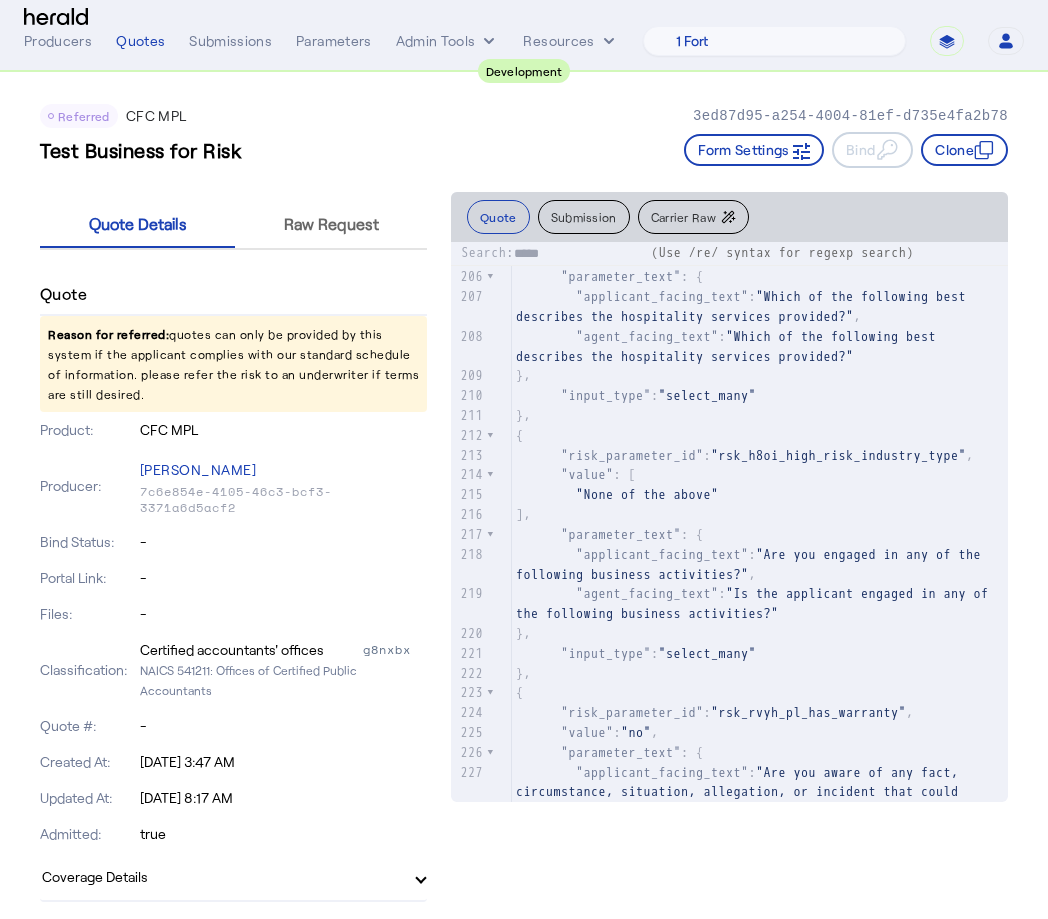 type on "******" 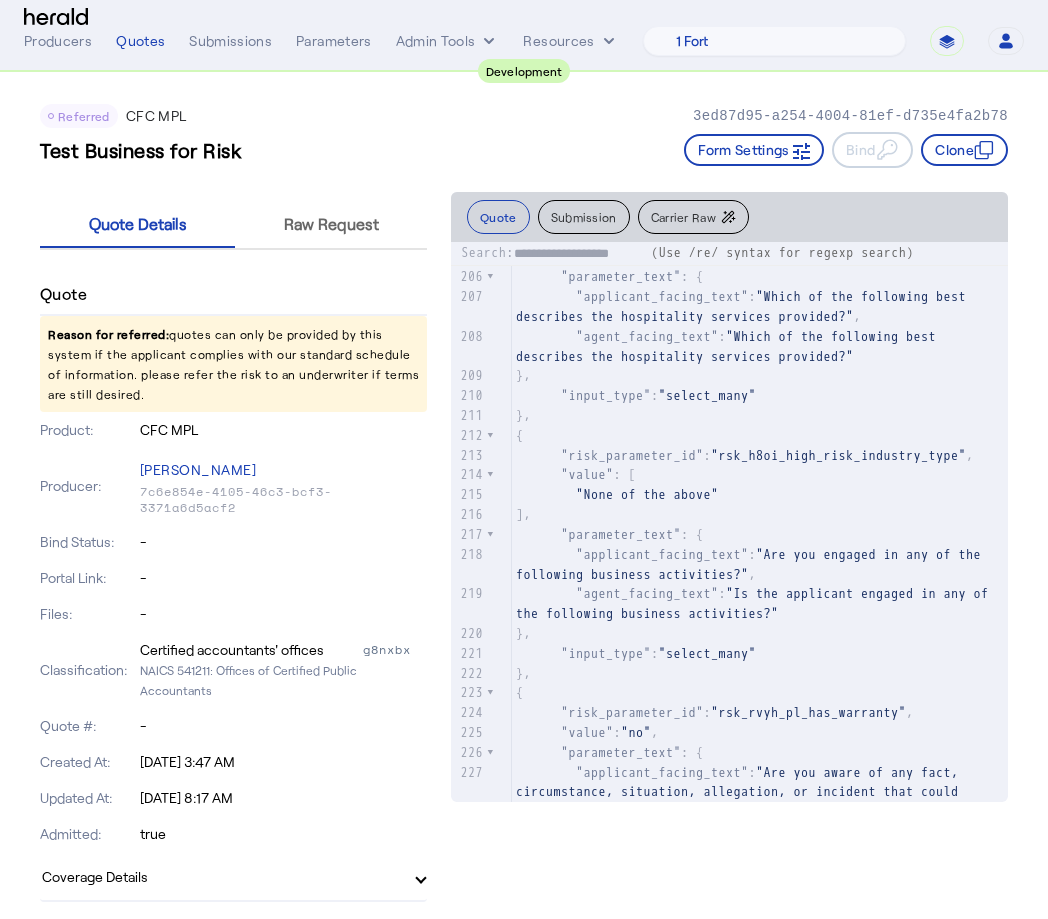 type on "**********" 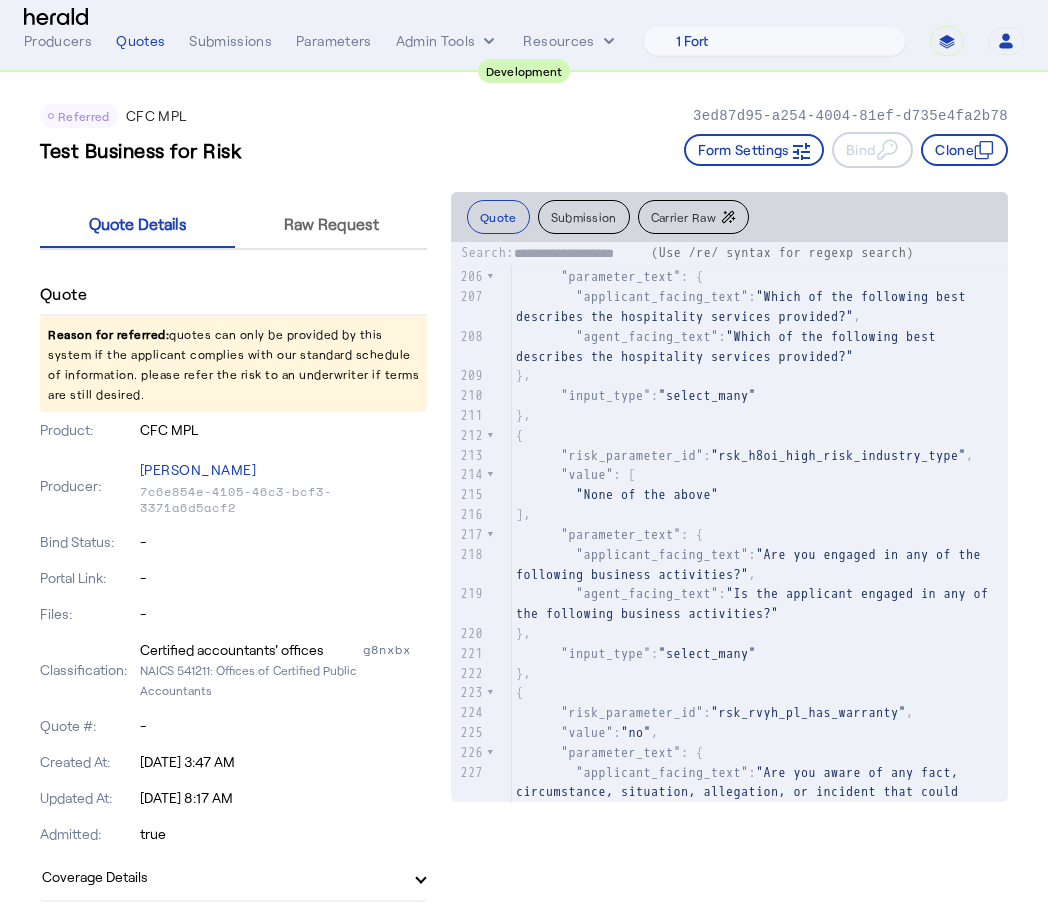 scroll, scrollTop: 0, scrollLeft: 27, axis: horizontal 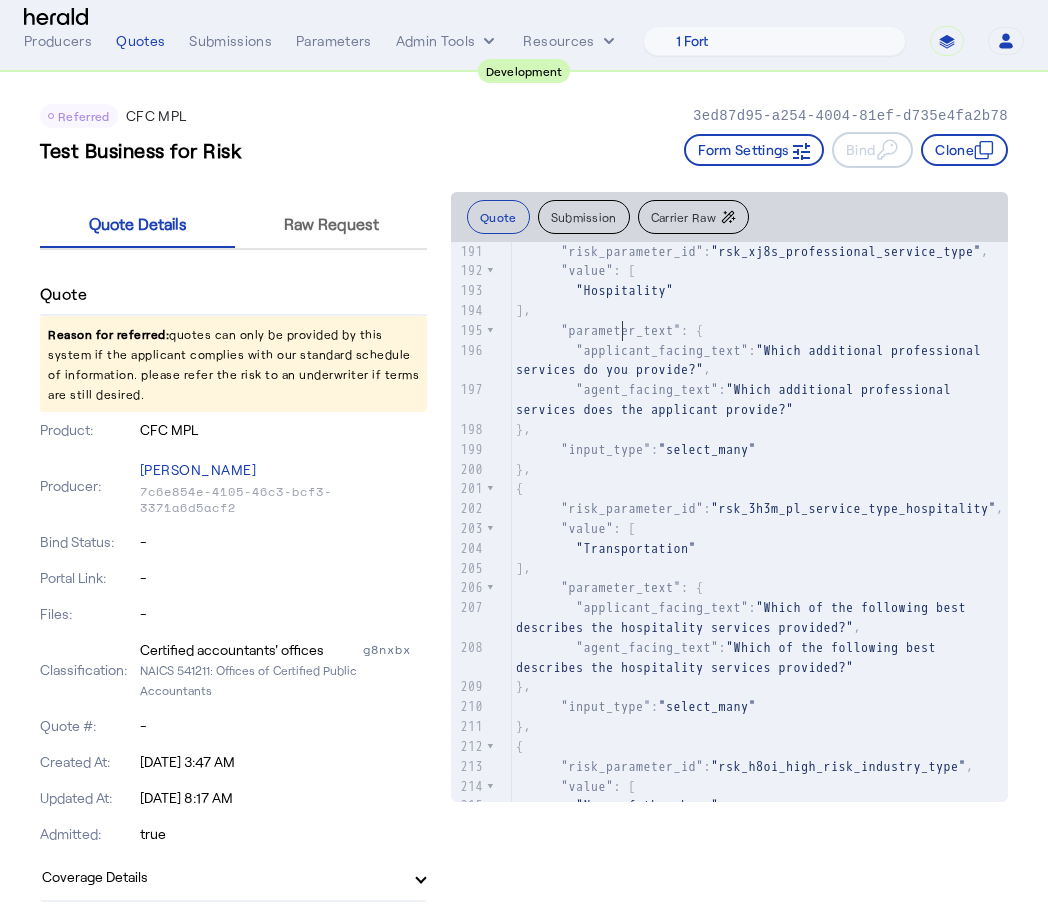 type on "**********" 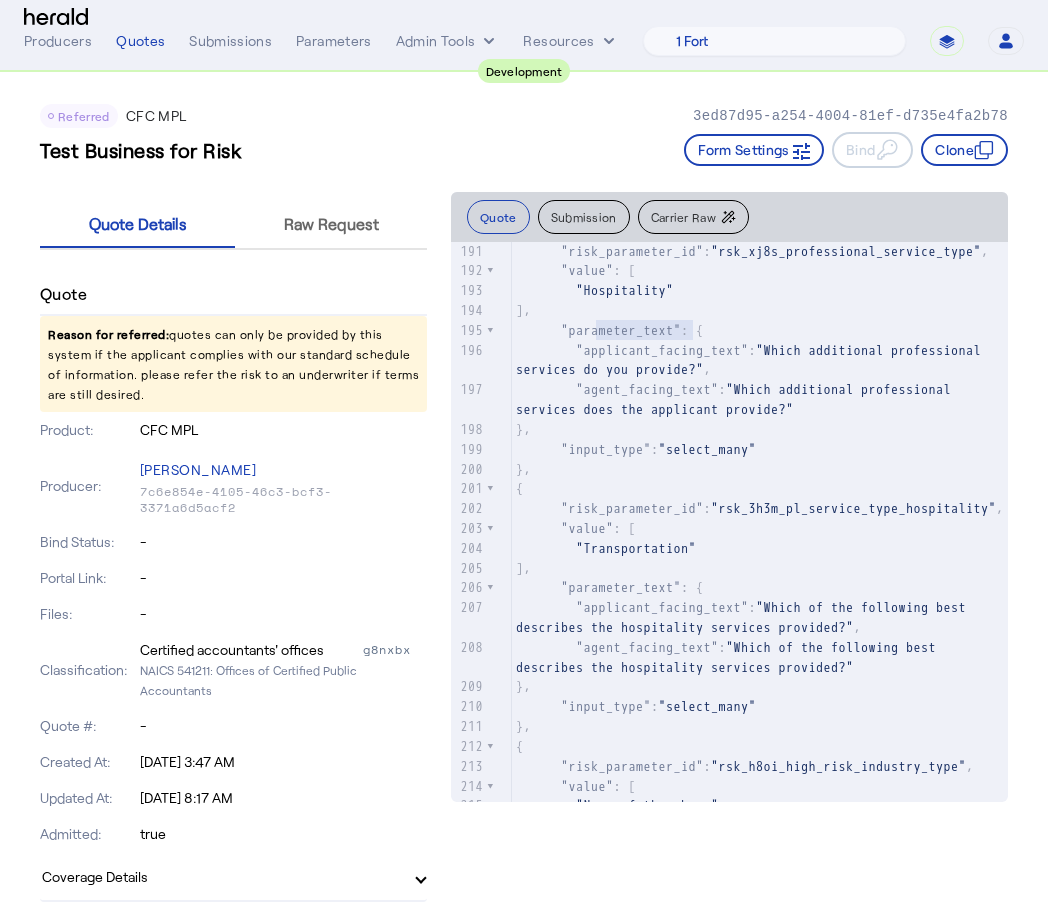 click on ""Hospitality"" 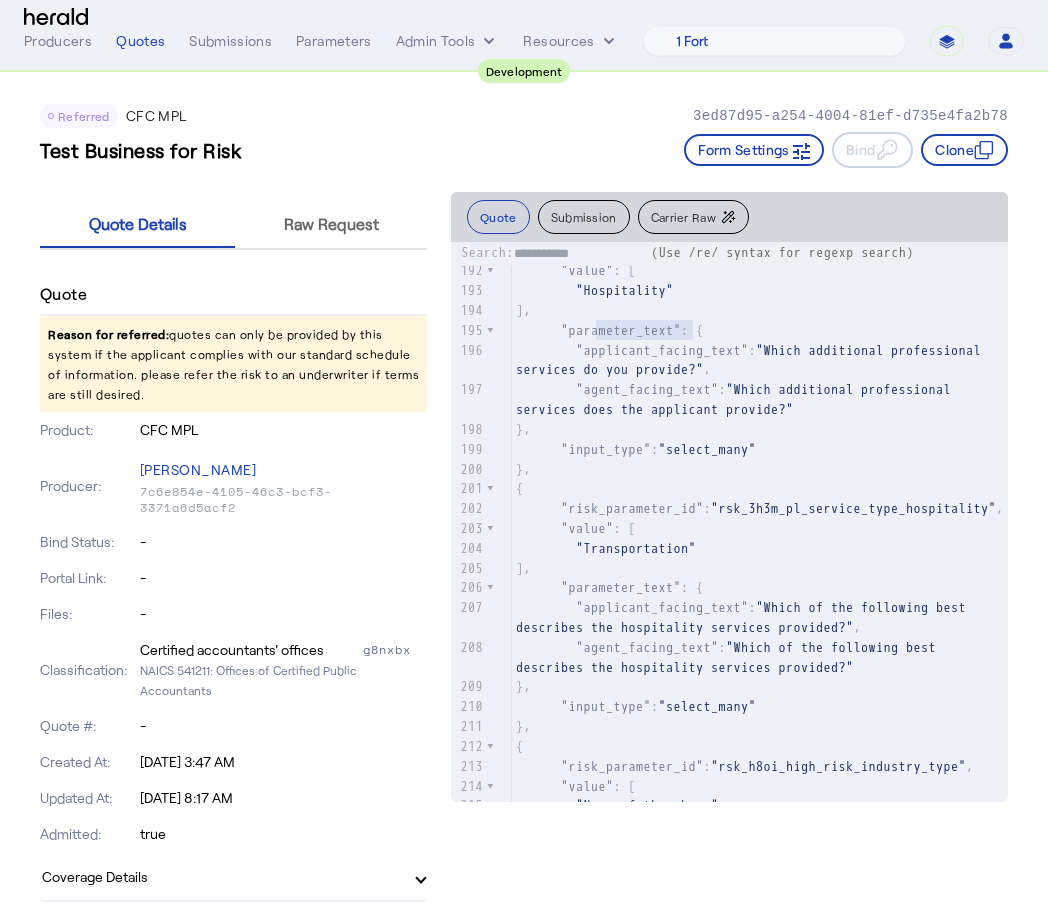 type 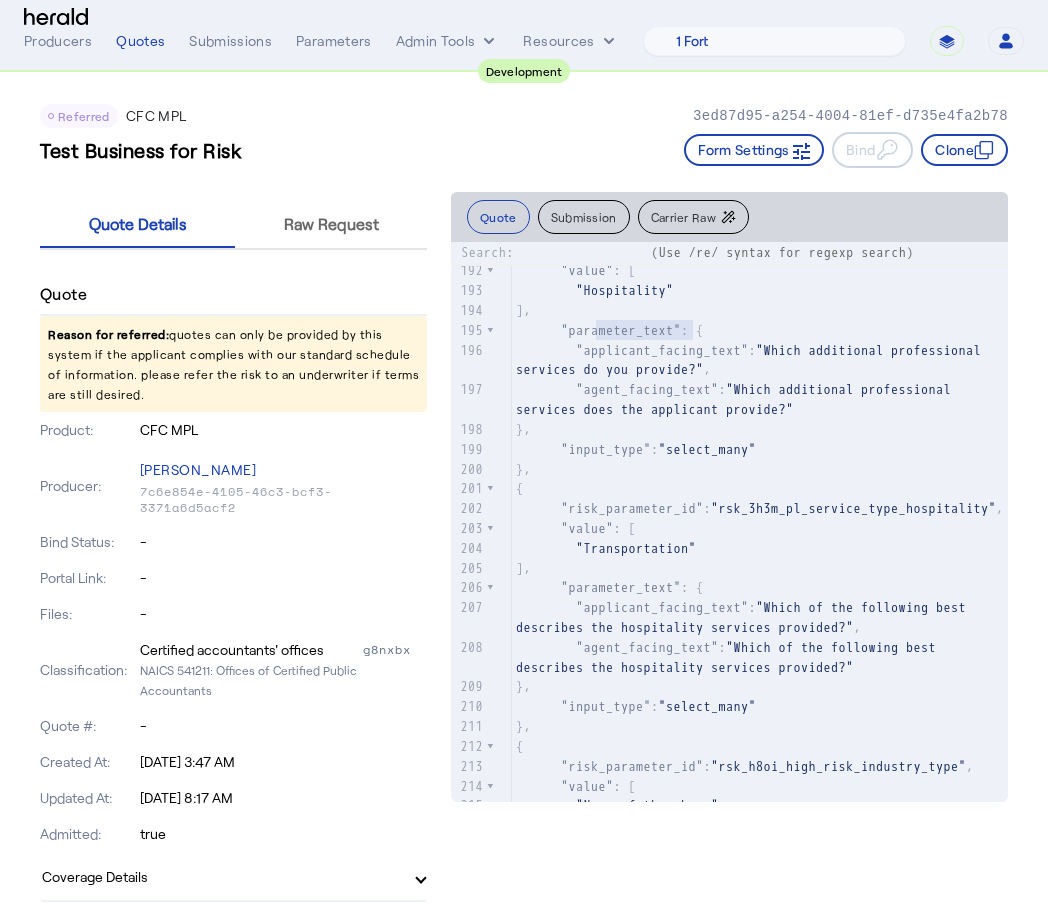click on ""rsk_3h3m_pl_service_type_hospitality"" 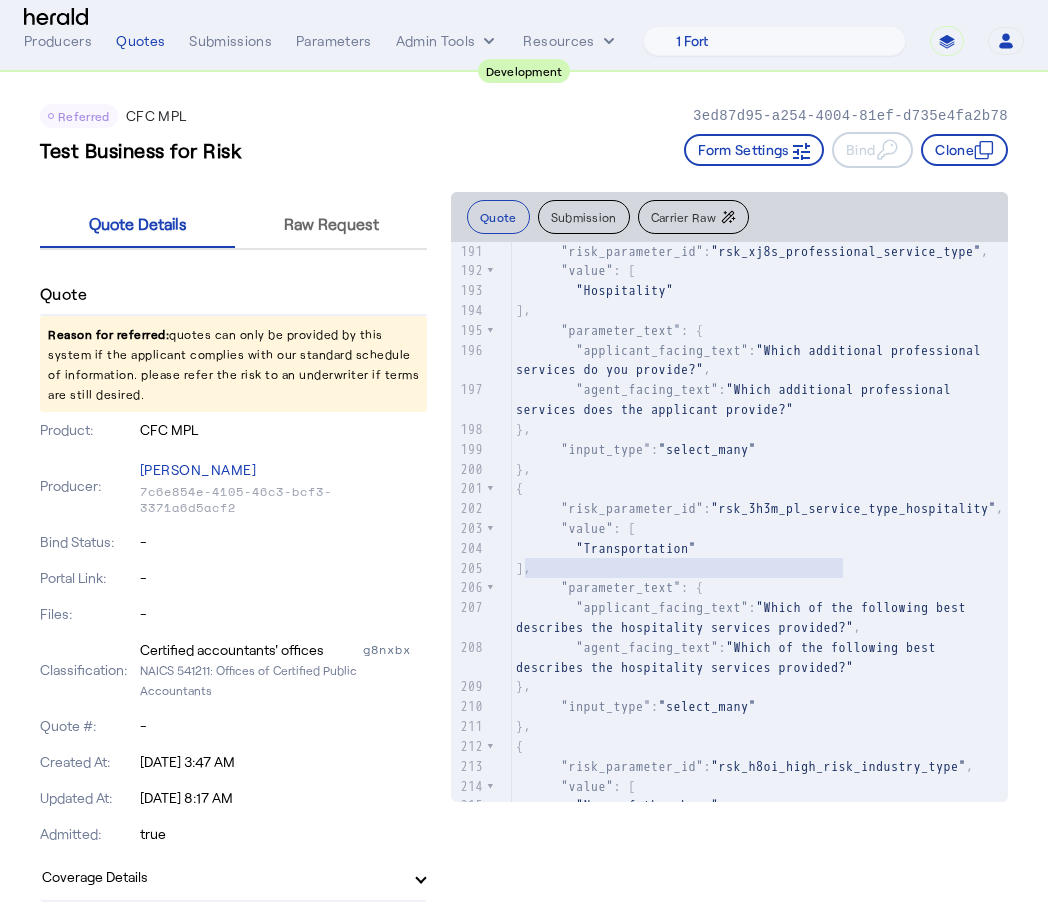 click on ""rsk_3h3m_pl_service_type_hospitality"" 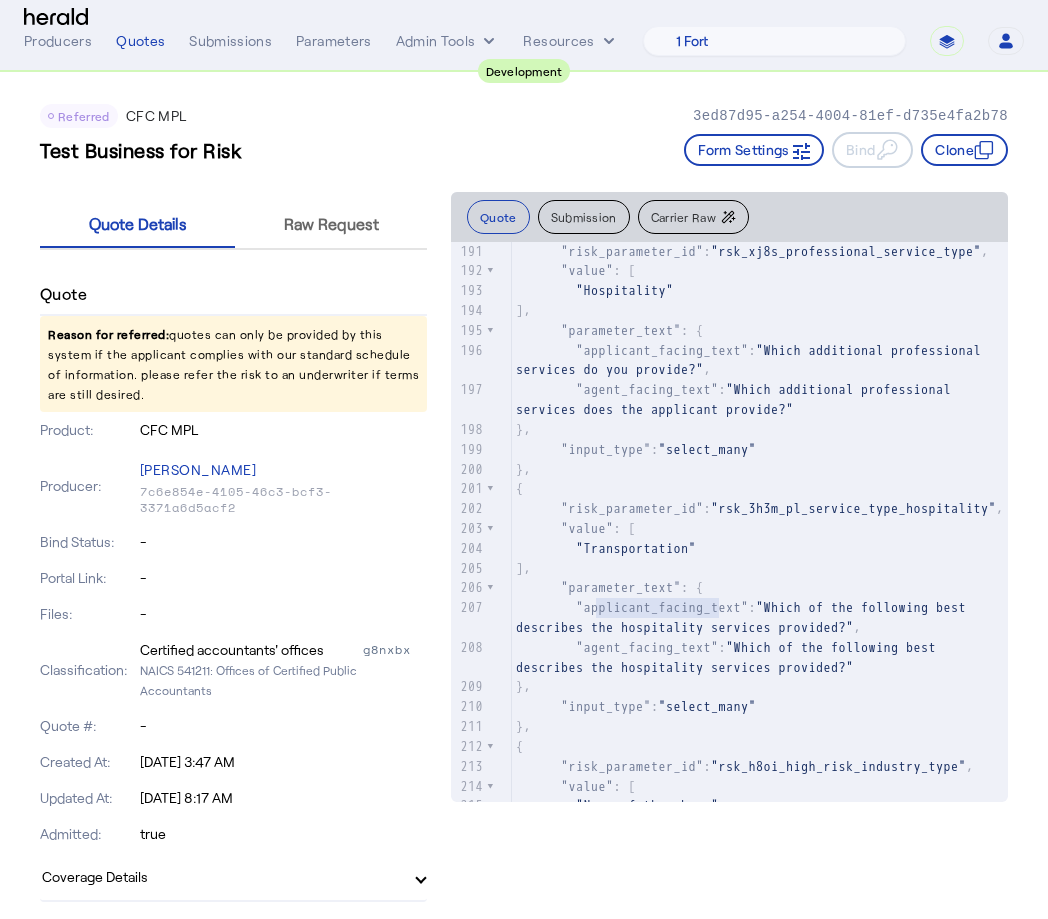 type 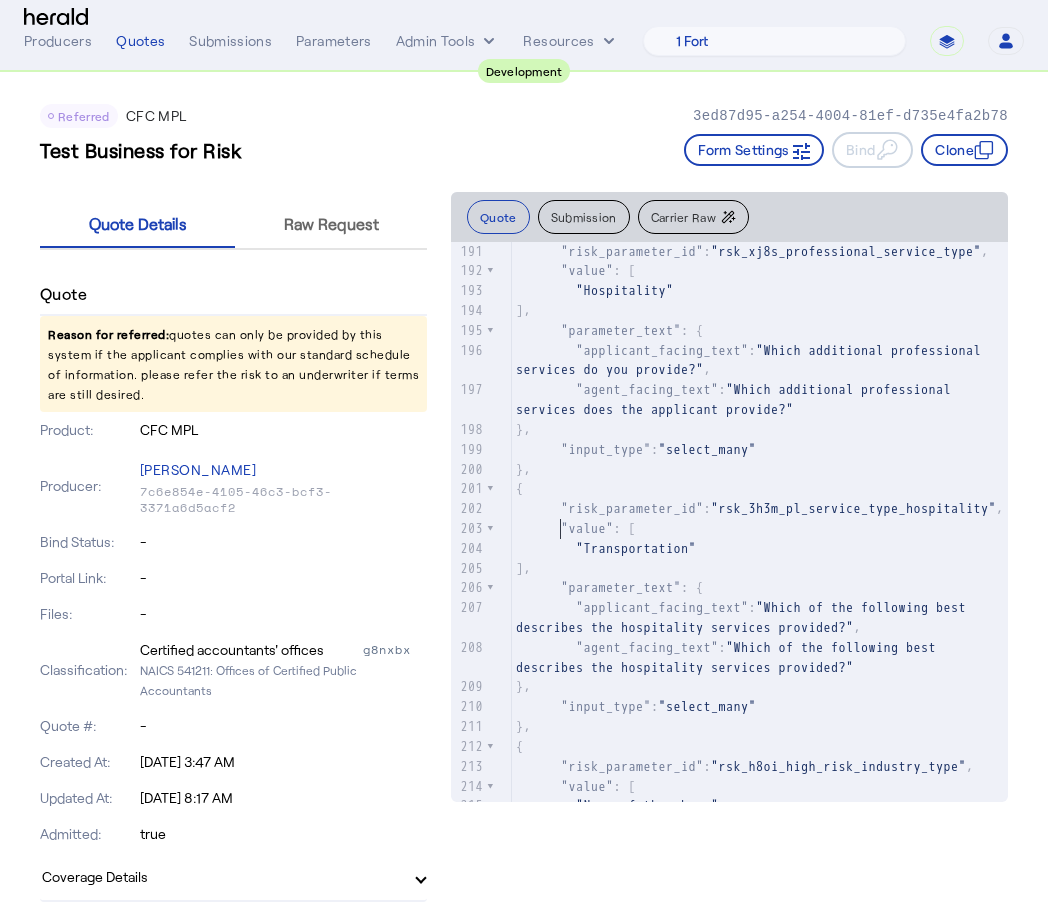 click on "{" 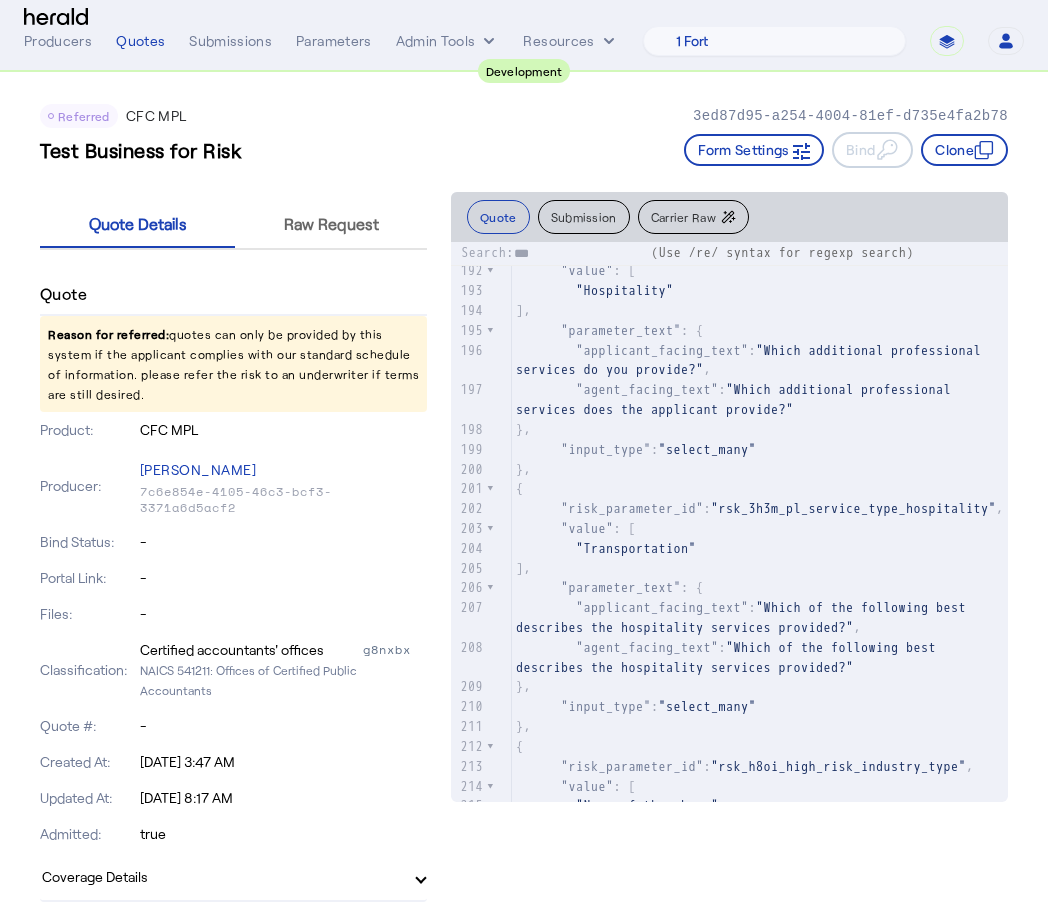 scroll, scrollTop: 4445, scrollLeft: 0, axis: vertical 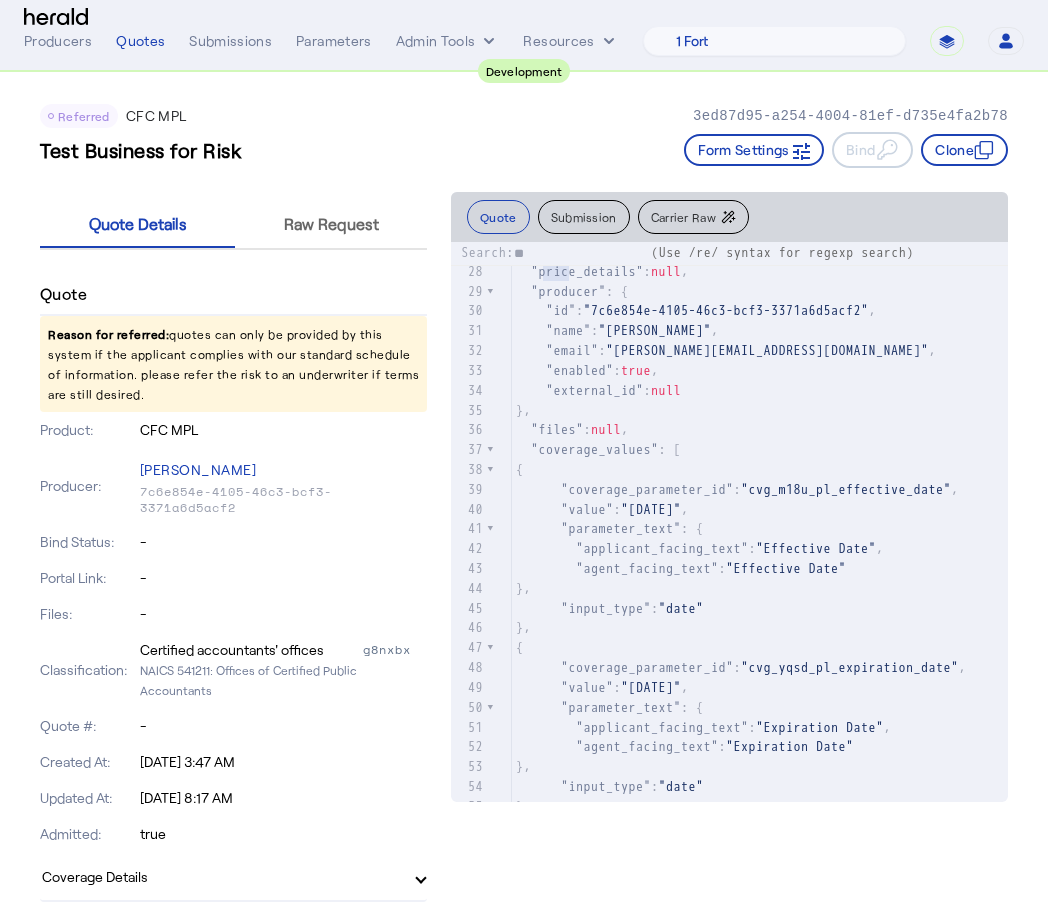 type on "*" 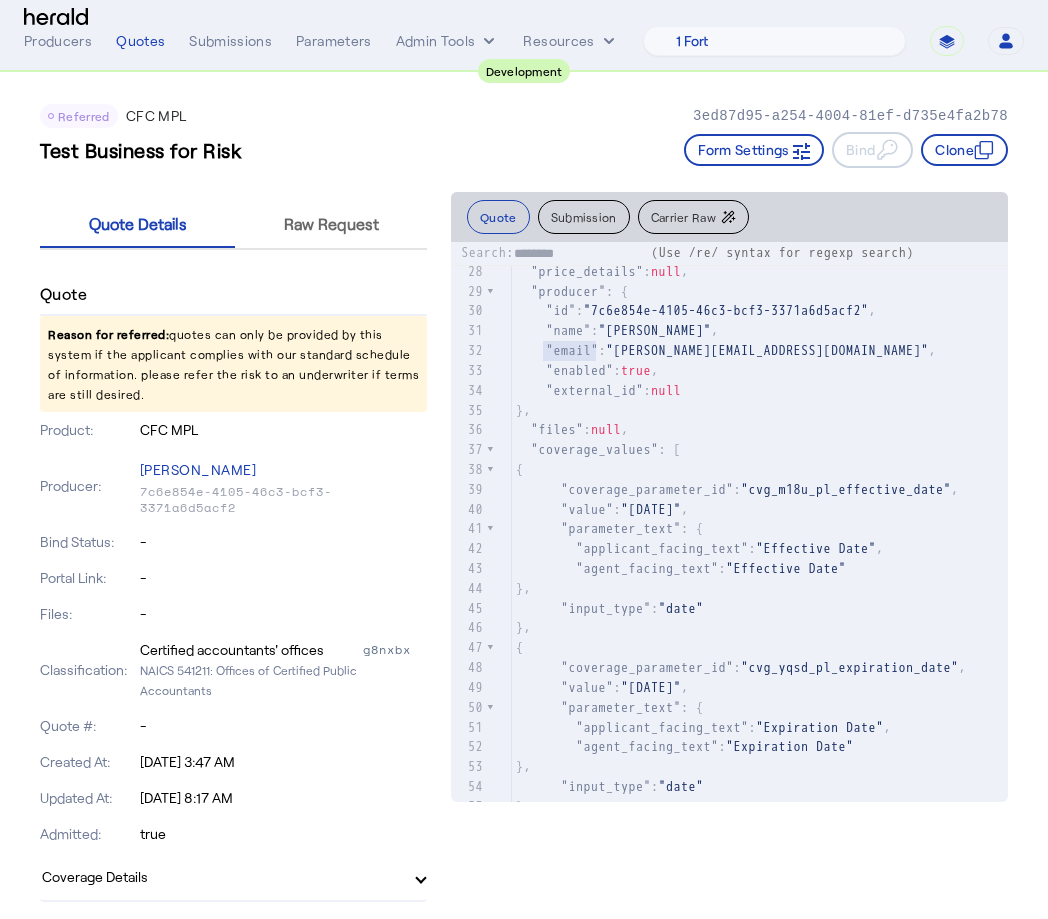 type on "********" 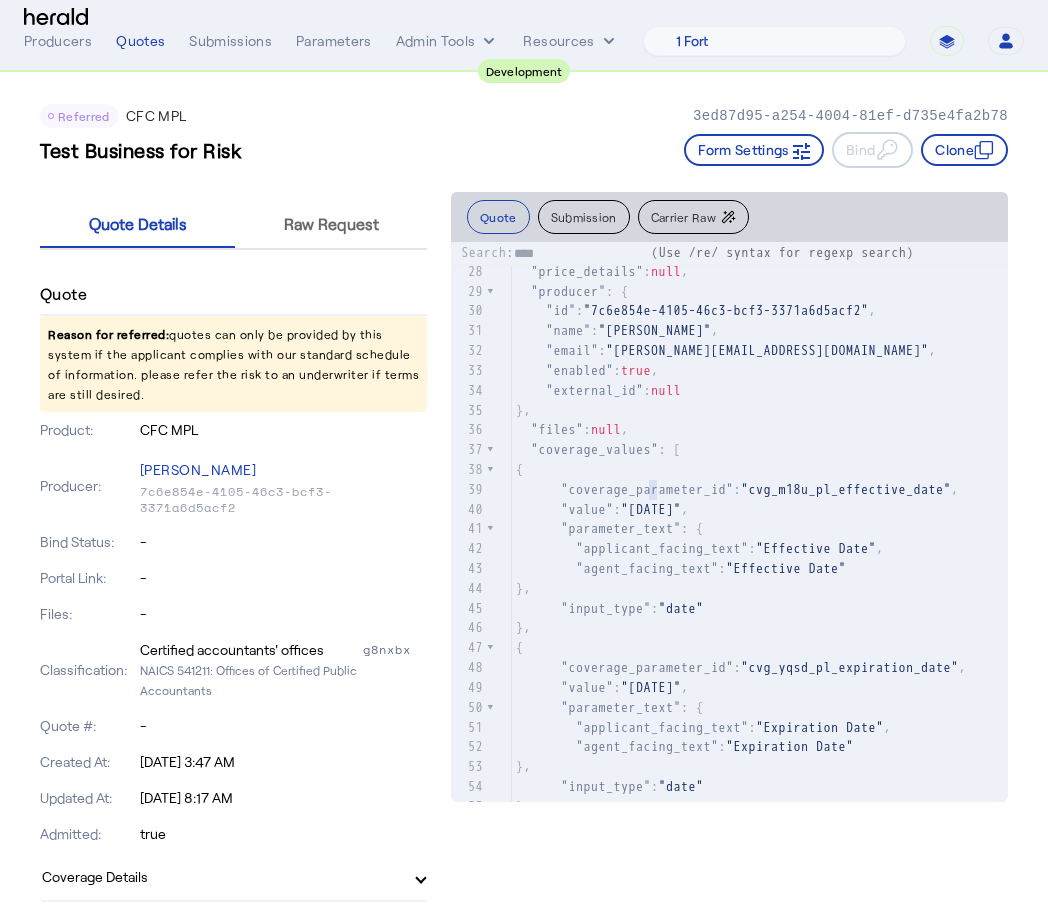 scroll, scrollTop: 4366, scrollLeft: 0, axis: vertical 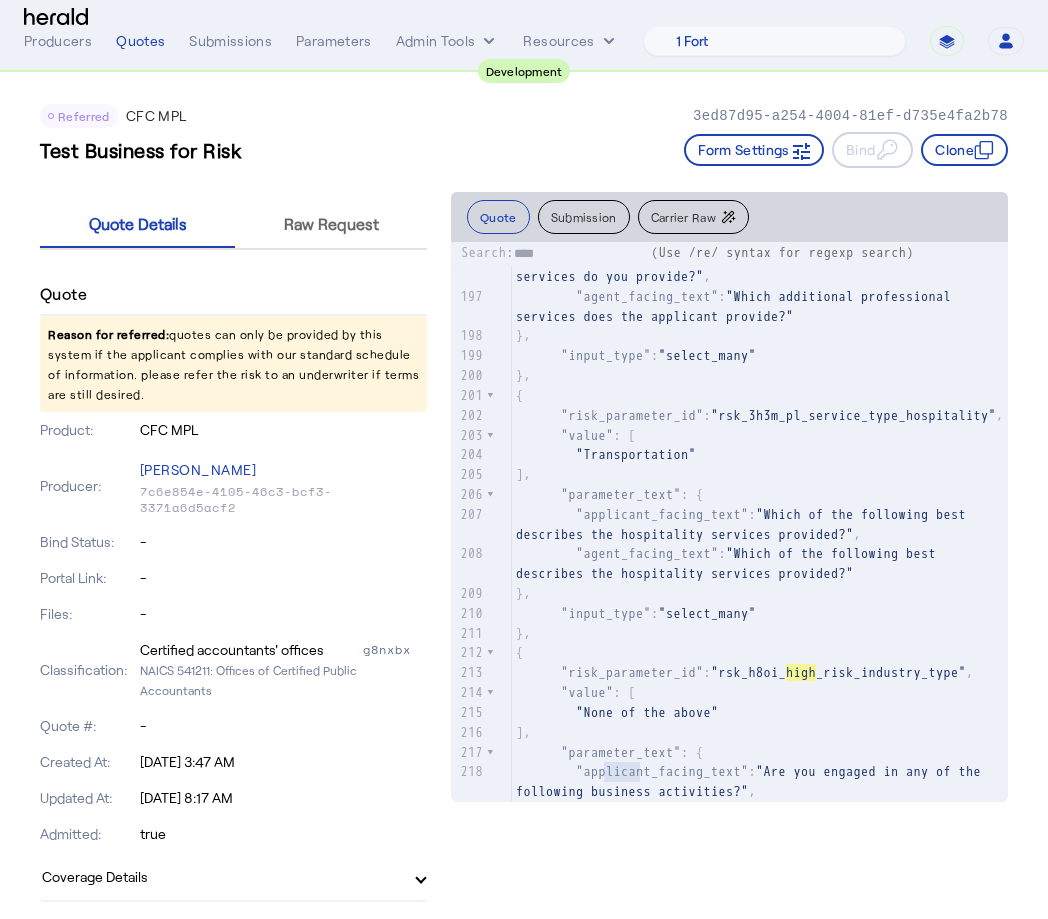type on "*****" 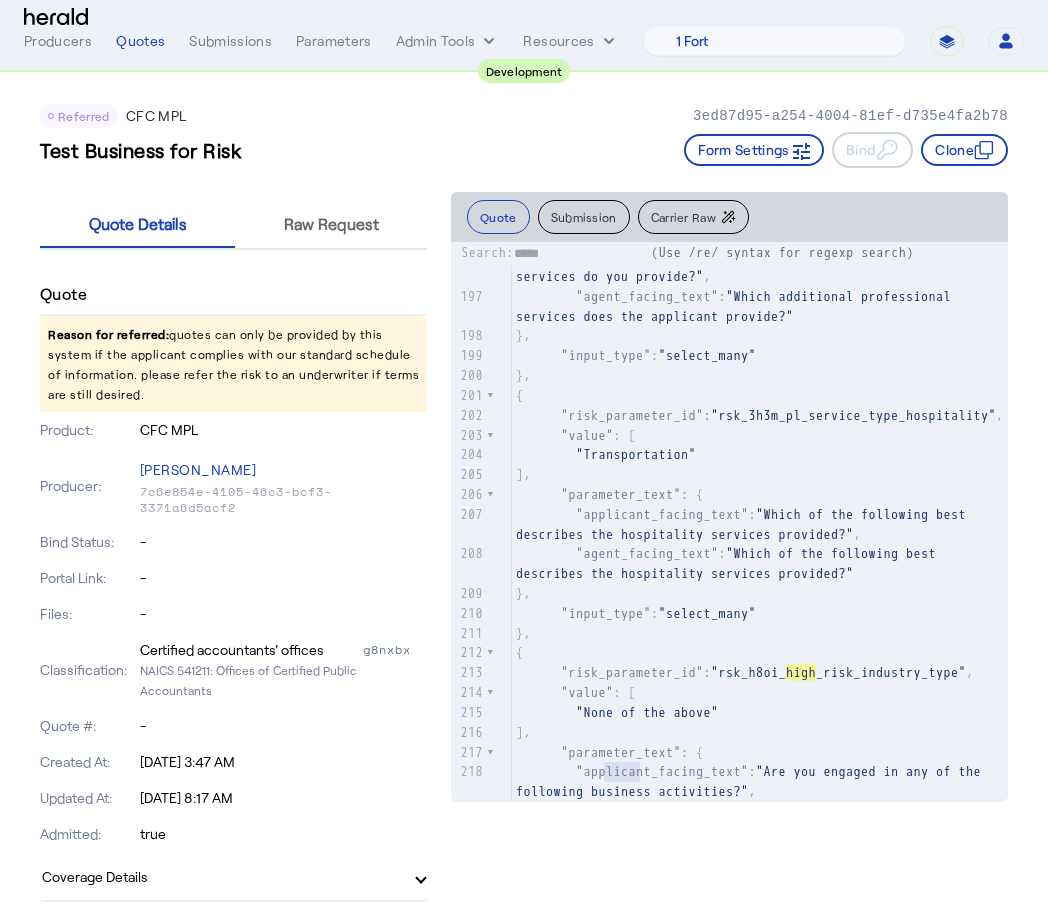 scroll, scrollTop: 4537, scrollLeft: 0, axis: vertical 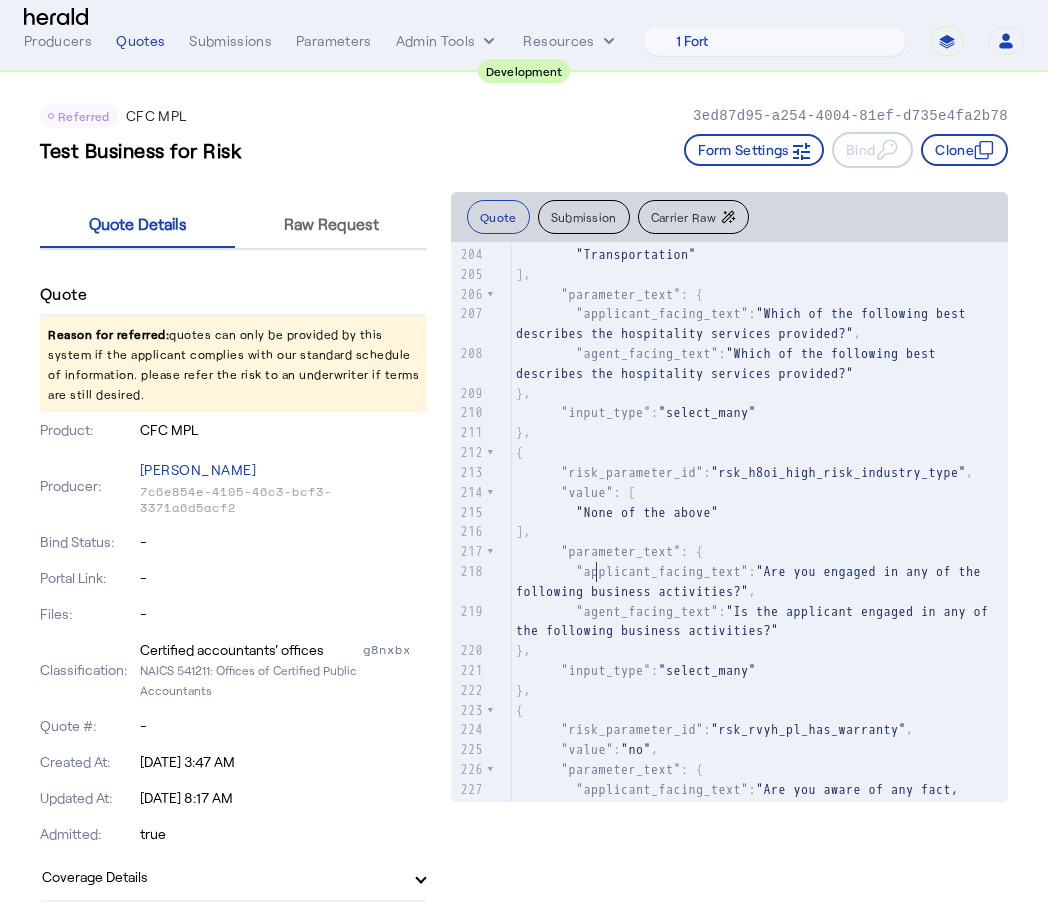 type on "**********" 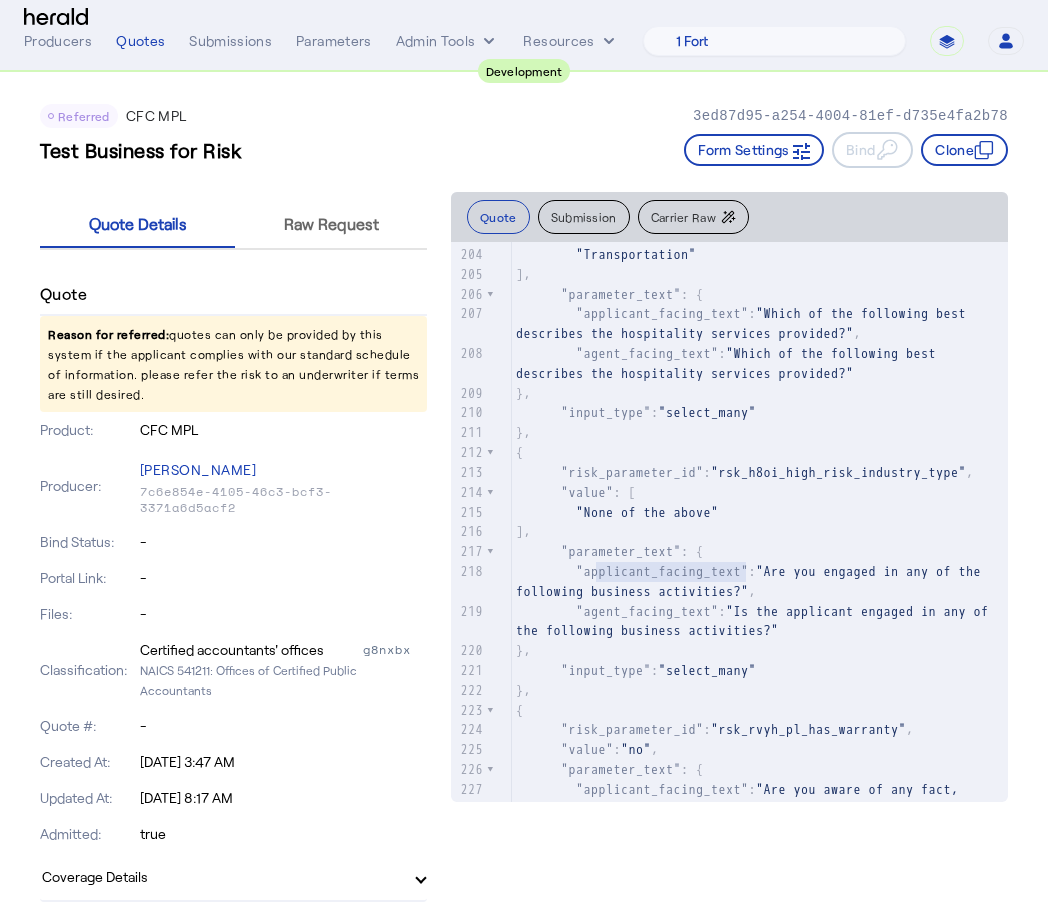 drag, startPoint x: 602, startPoint y: 569, endPoint x: 748, endPoint y: 567, distance: 146.0137 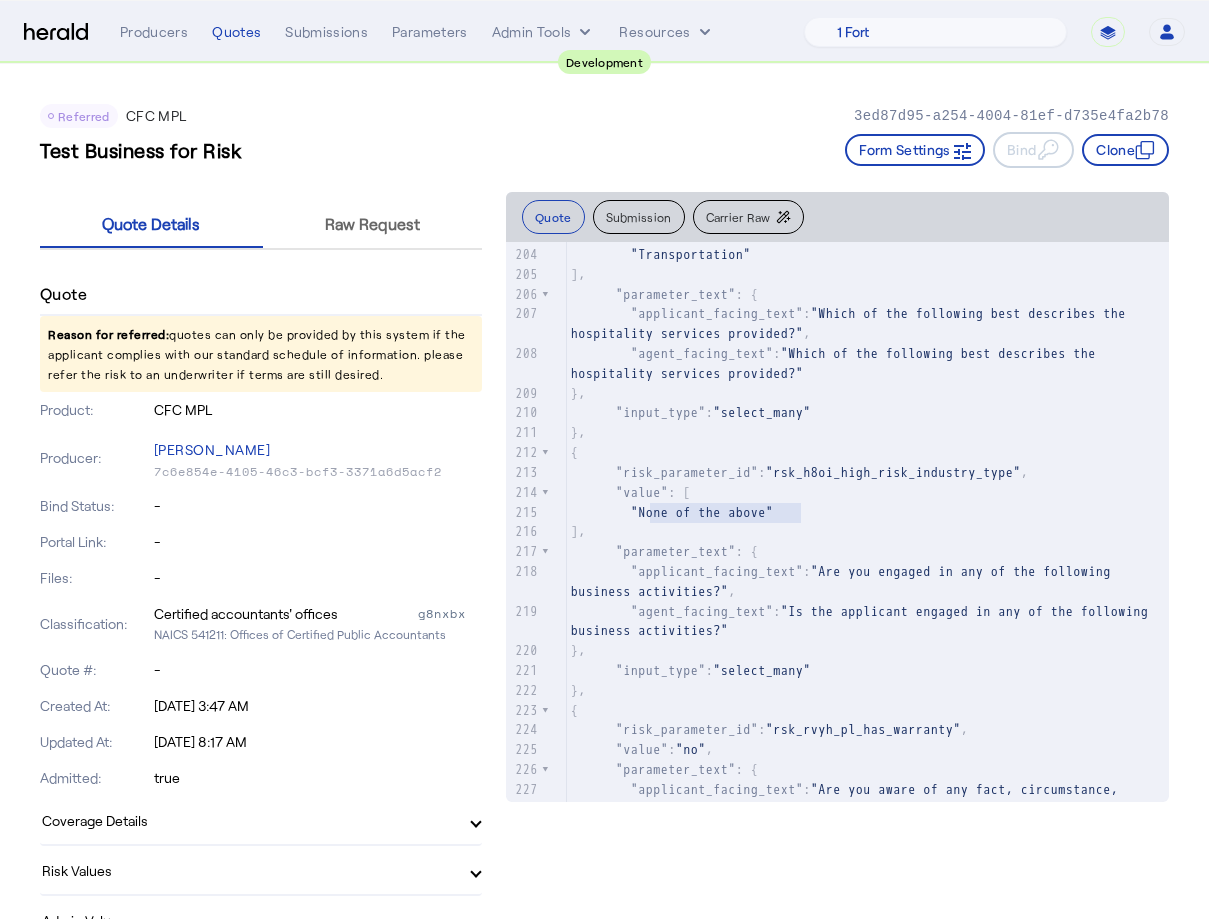 scroll, scrollTop: 4586, scrollLeft: 0, axis: vertical 